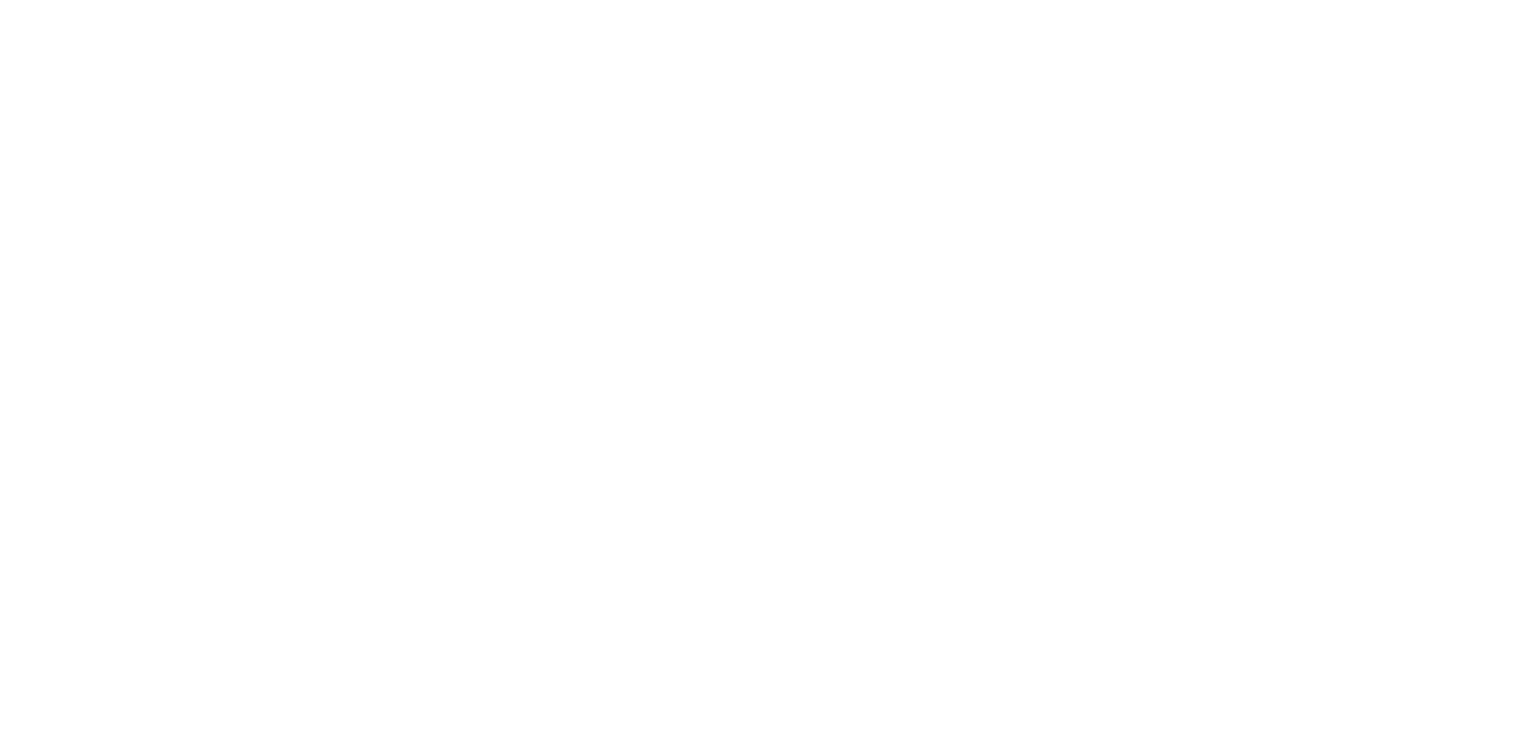 scroll, scrollTop: 0, scrollLeft: 0, axis: both 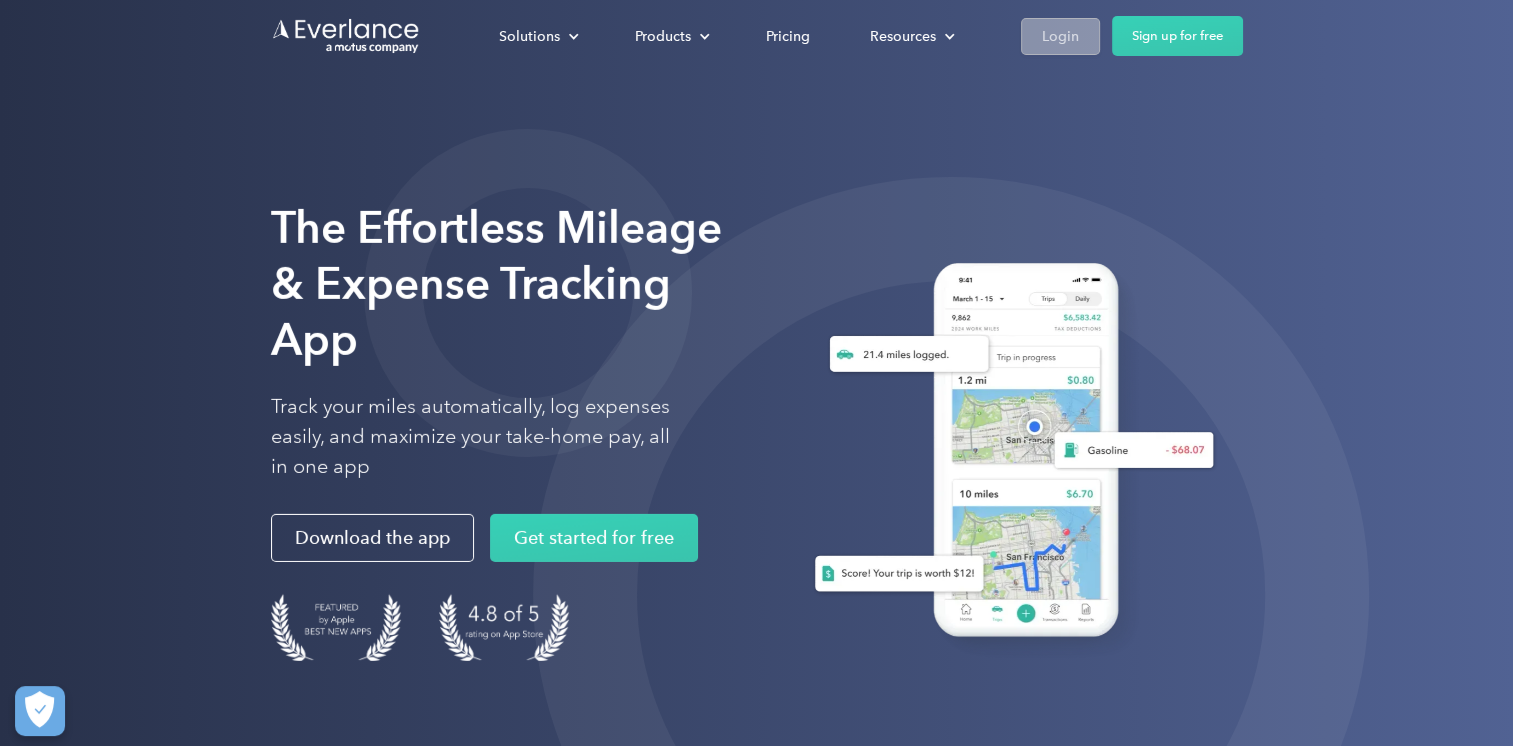 click on "Login" at bounding box center (1060, 36) 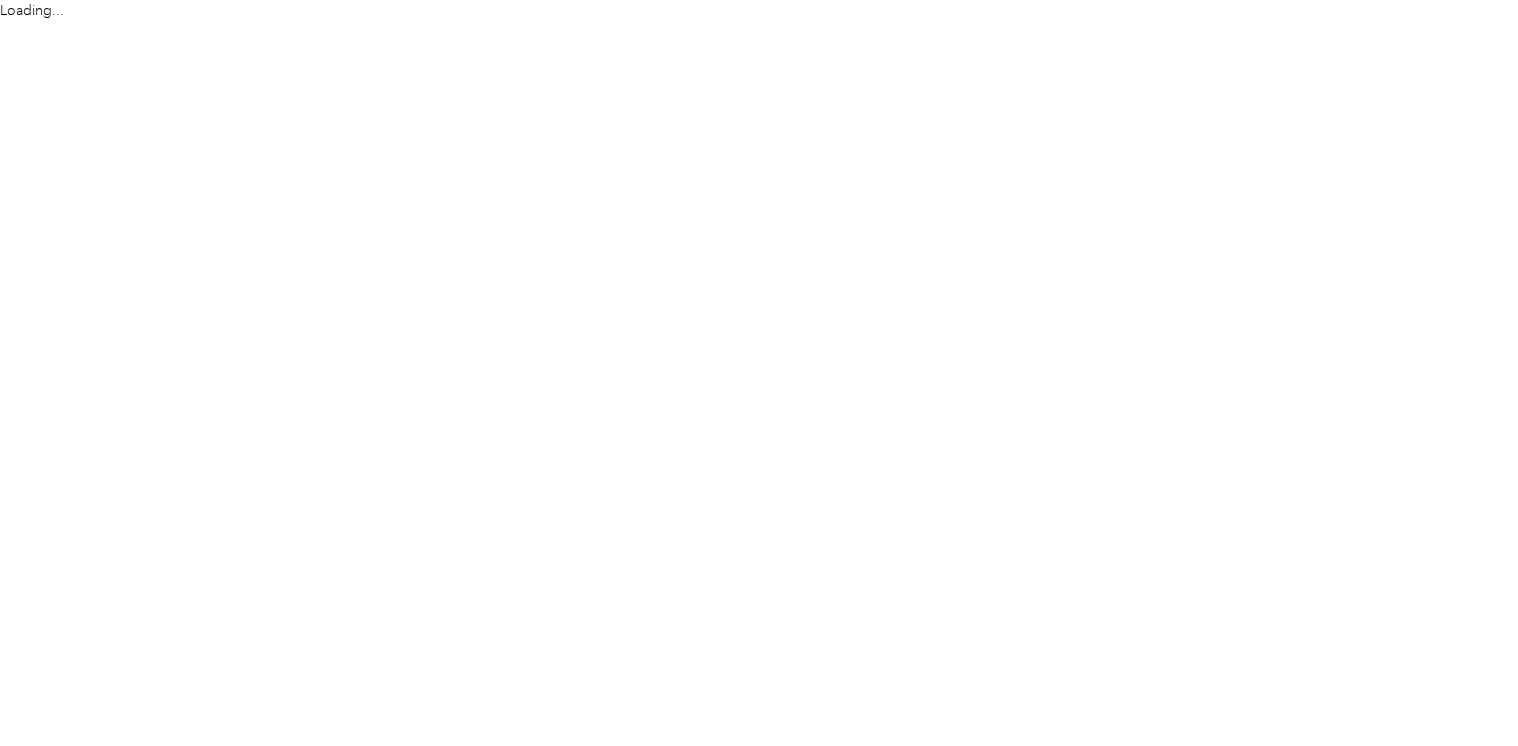 scroll, scrollTop: 0, scrollLeft: 0, axis: both 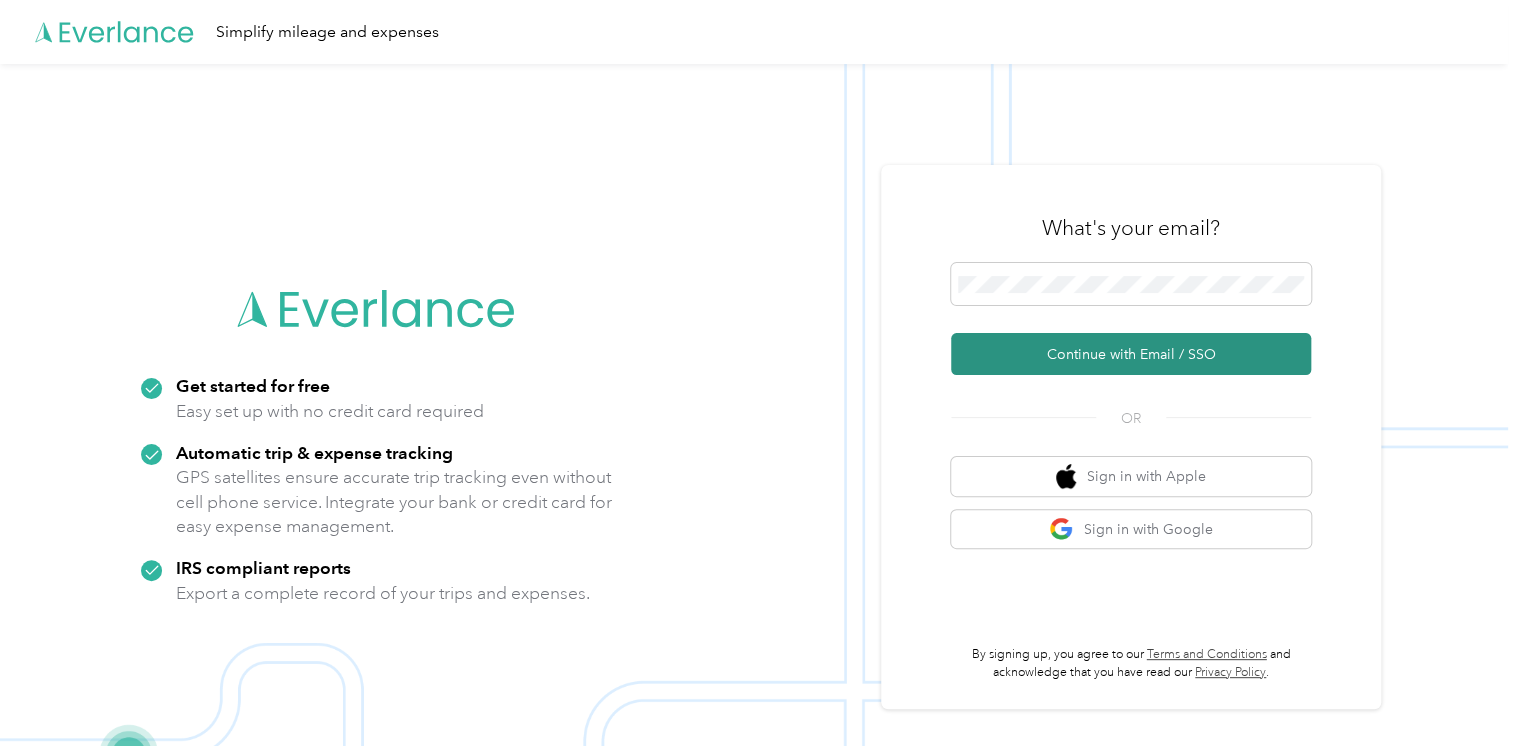 click on "Continue with Email / SSO" at bounding box center (1131, 354) 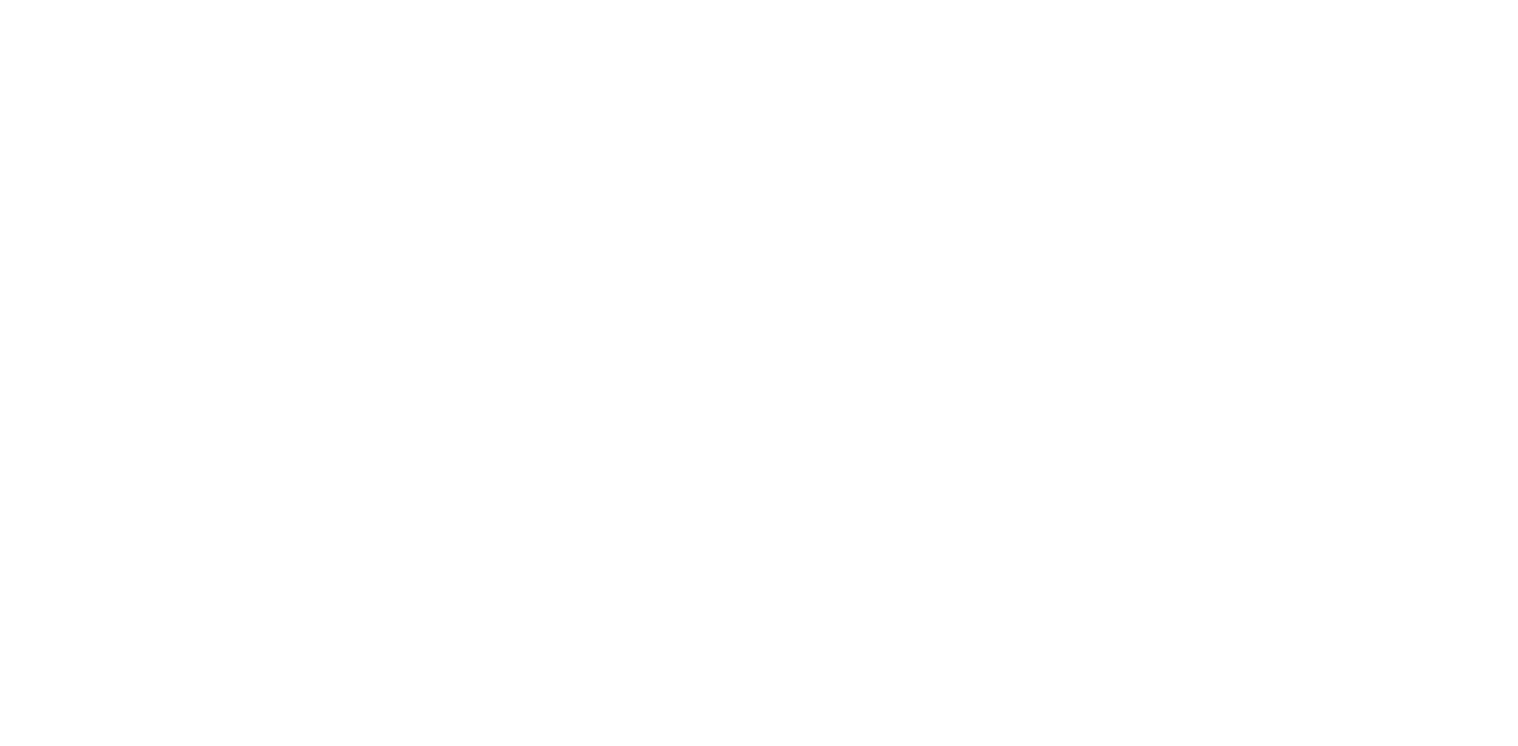 scroll, scrollTop: 0, scrollLeft: 0, axis: both 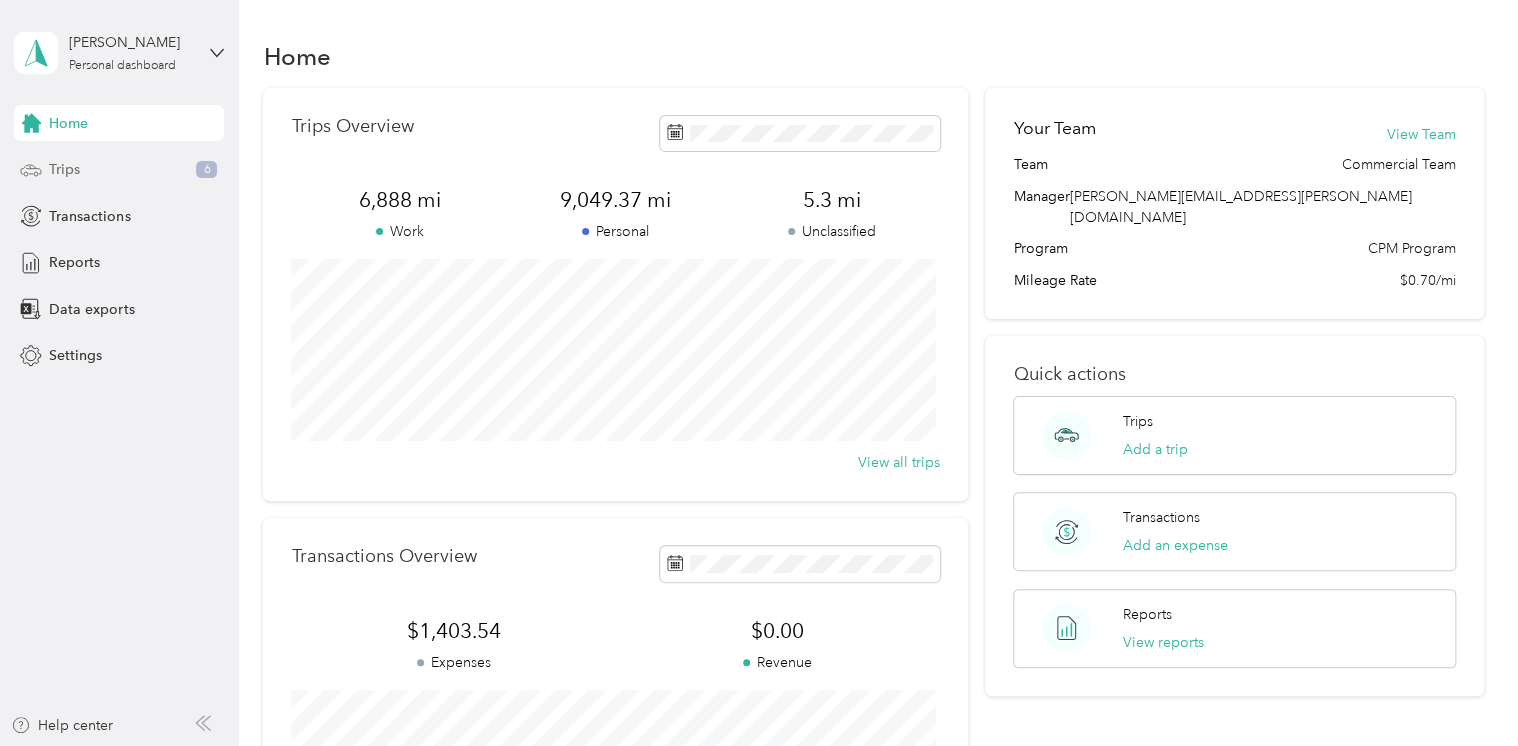 click on "Trips" at bounding box center (64, 169) 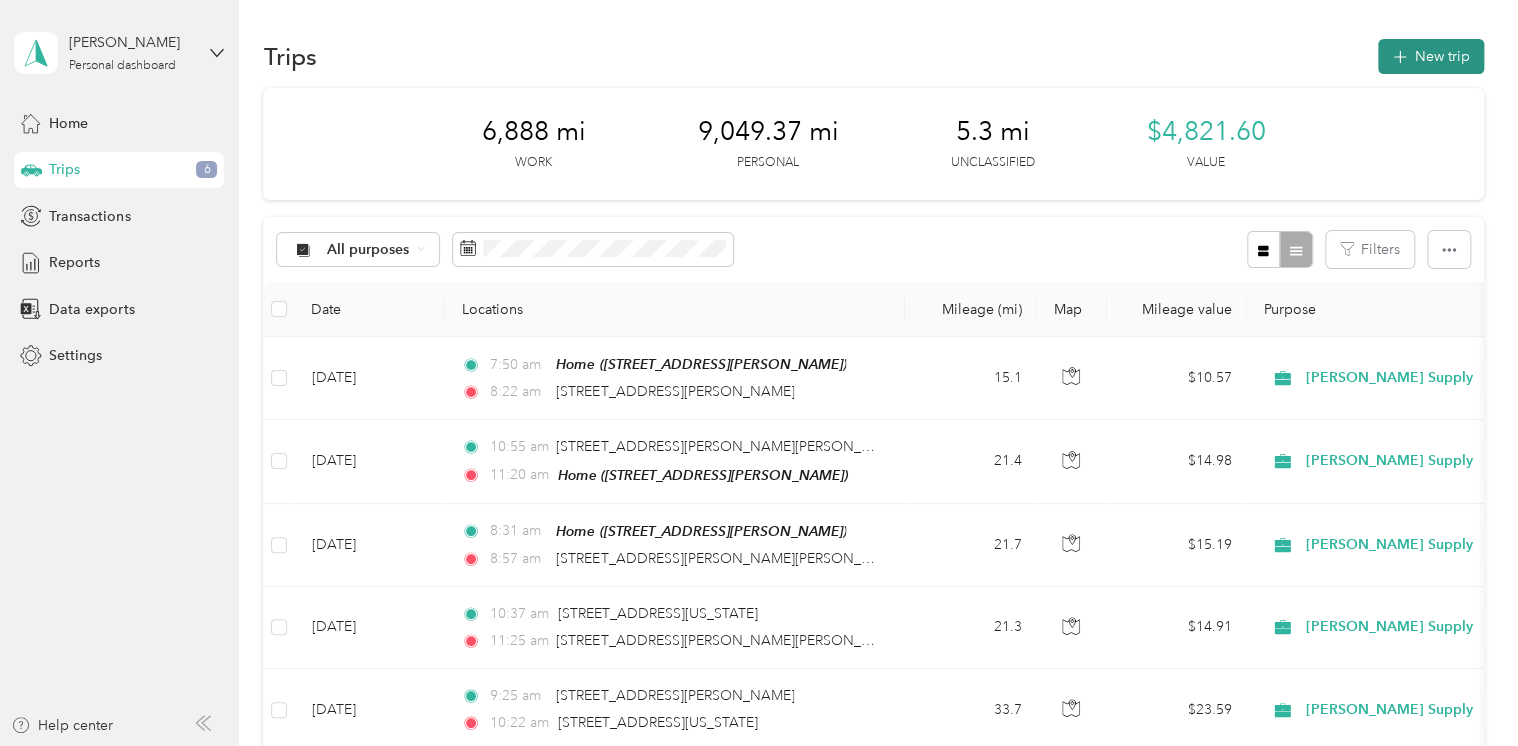 click on "New trip" at bounding box center [1431, 56] 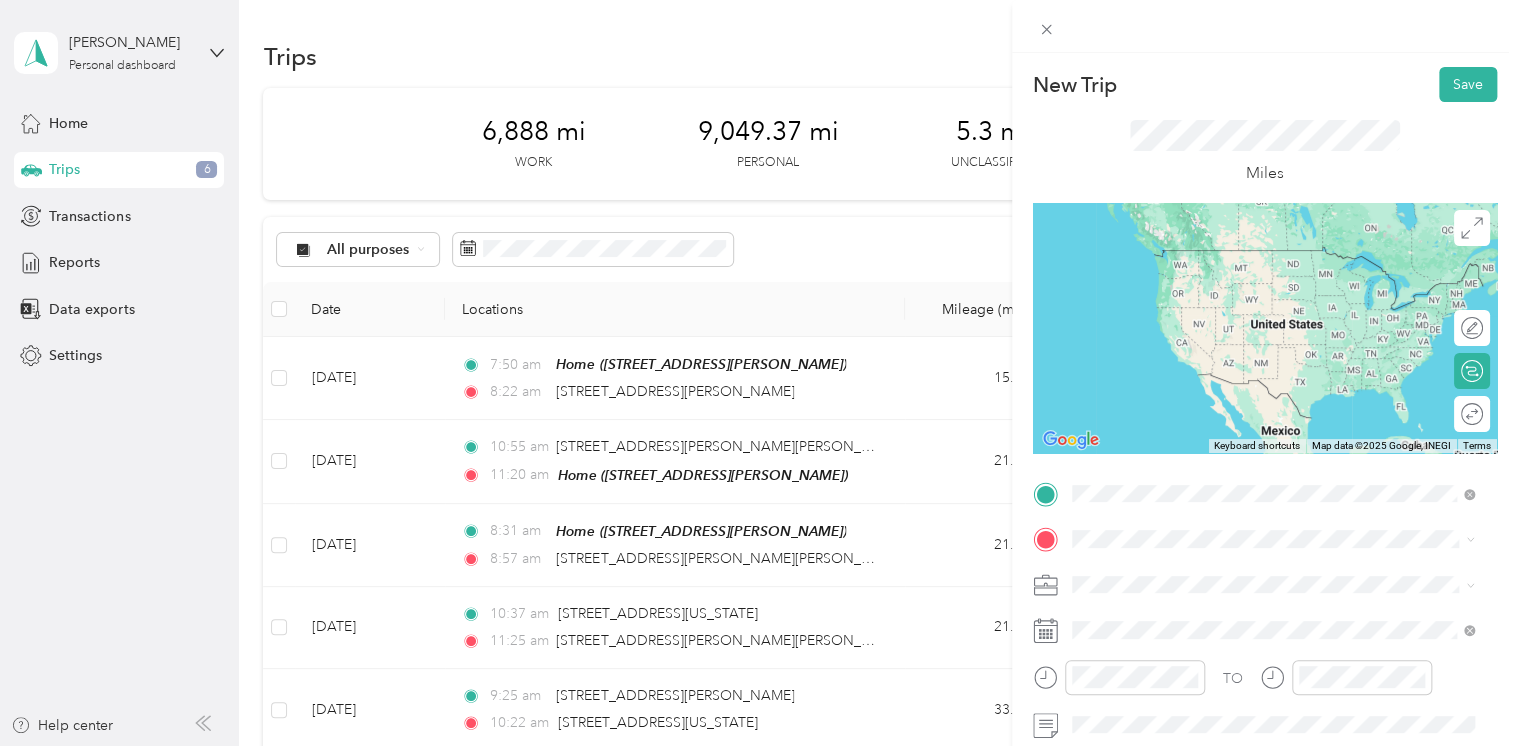 click on "From search results" at bounding box center (1141, 528) 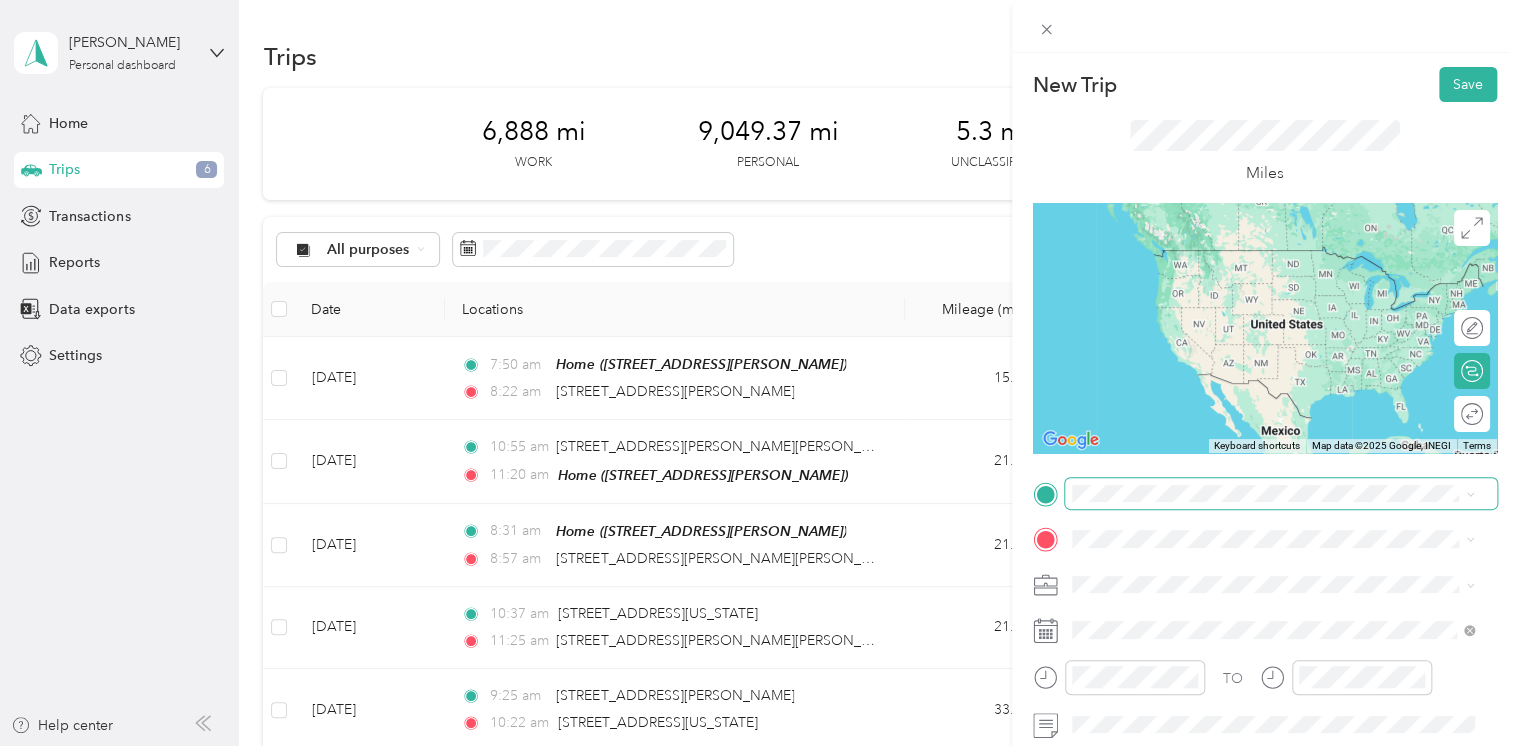 click at bounding box center [1281, 494] 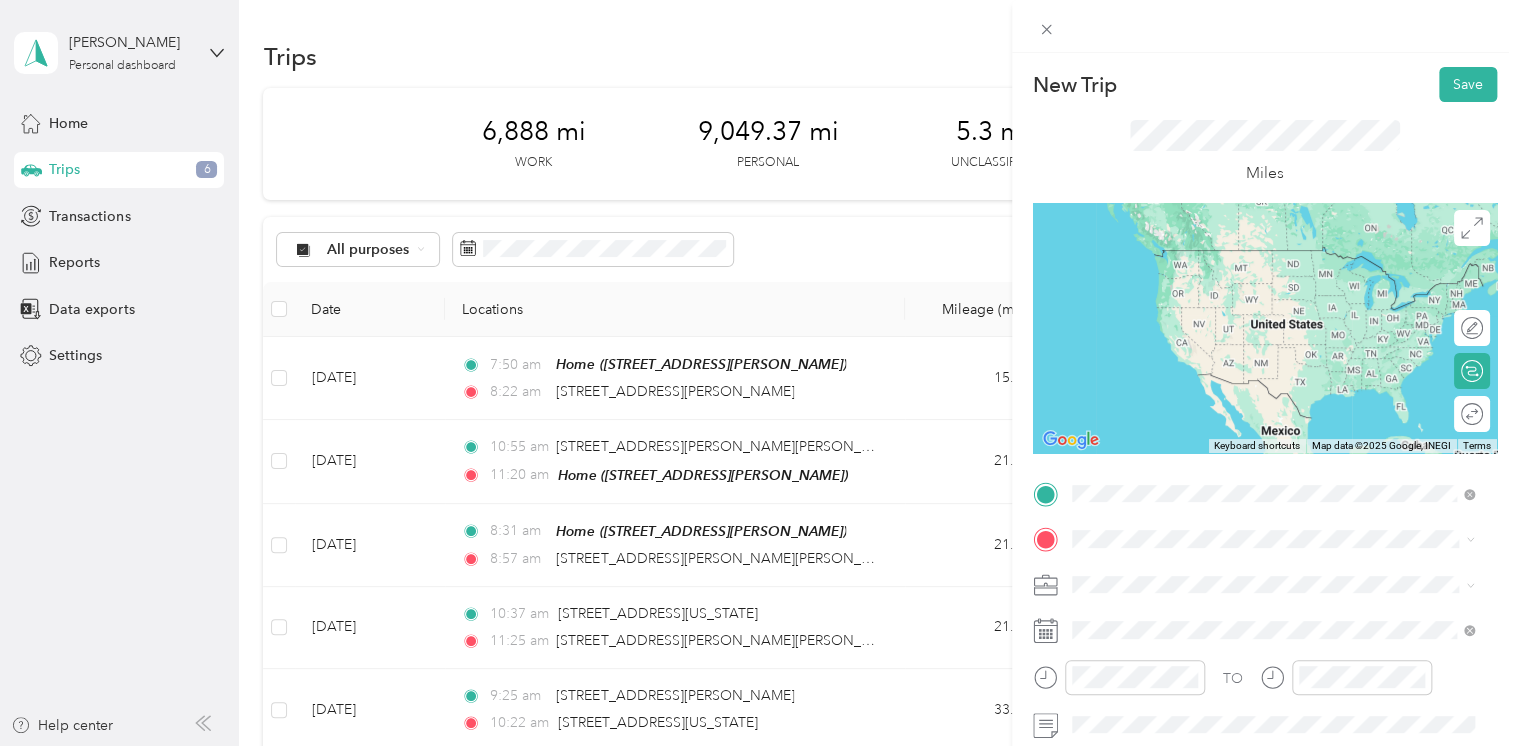 click on "[STREET_ADDRESS][PERSON_NAME][US_STATE]" at bounding box center [1264, 566] 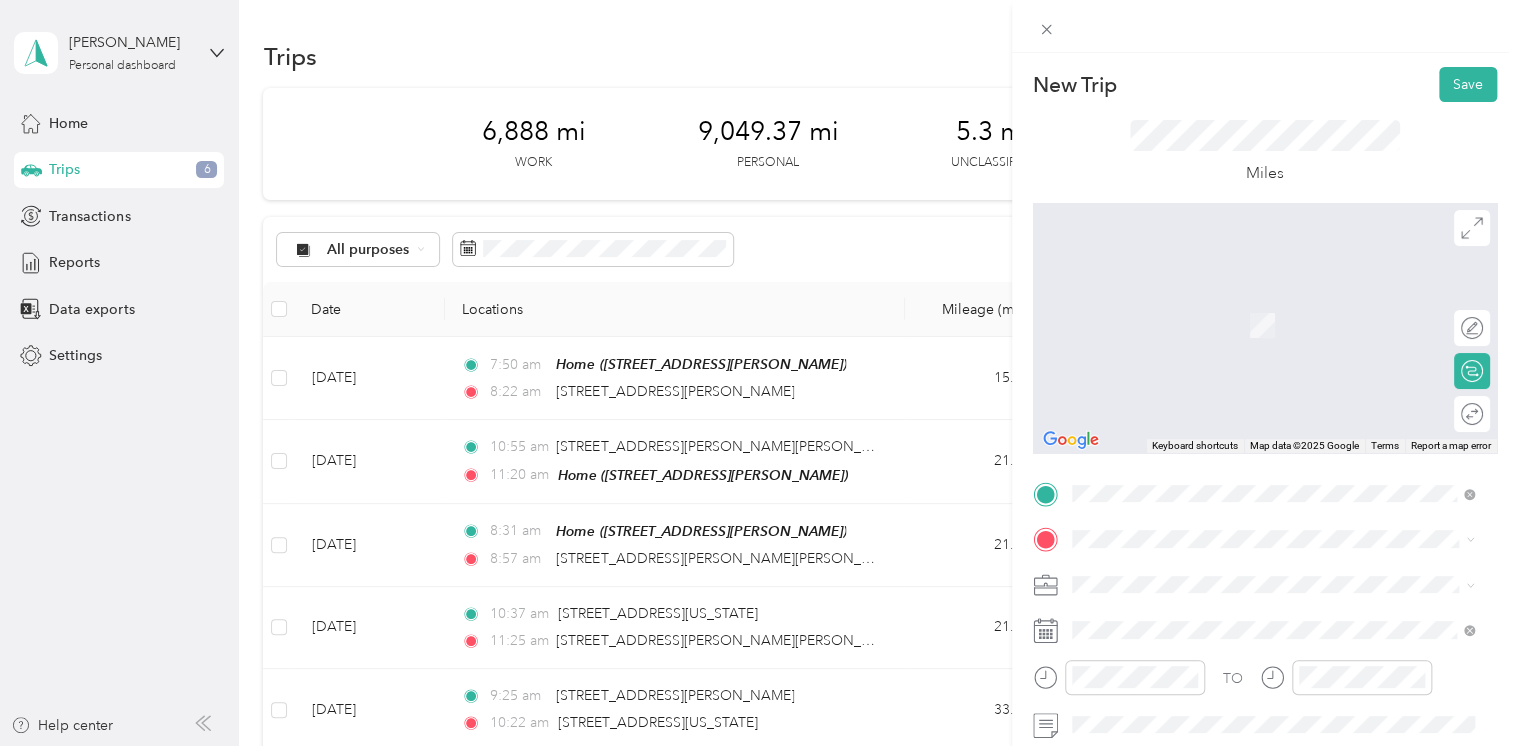 click on "Miles" at bounding box center (1265, 153) 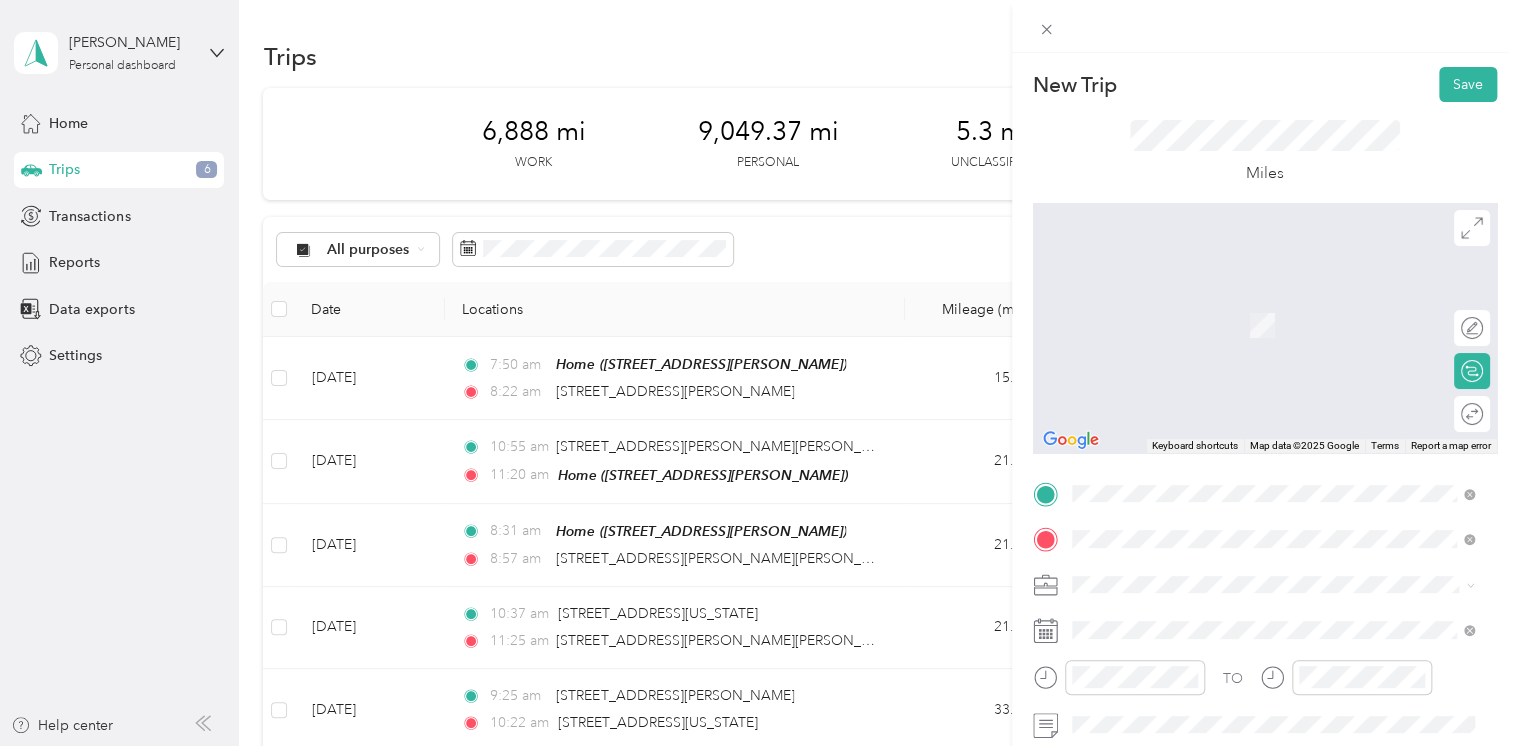 click on "[STREET_ADDRESS][US_STATE]" at bounding box center [1209, 296] 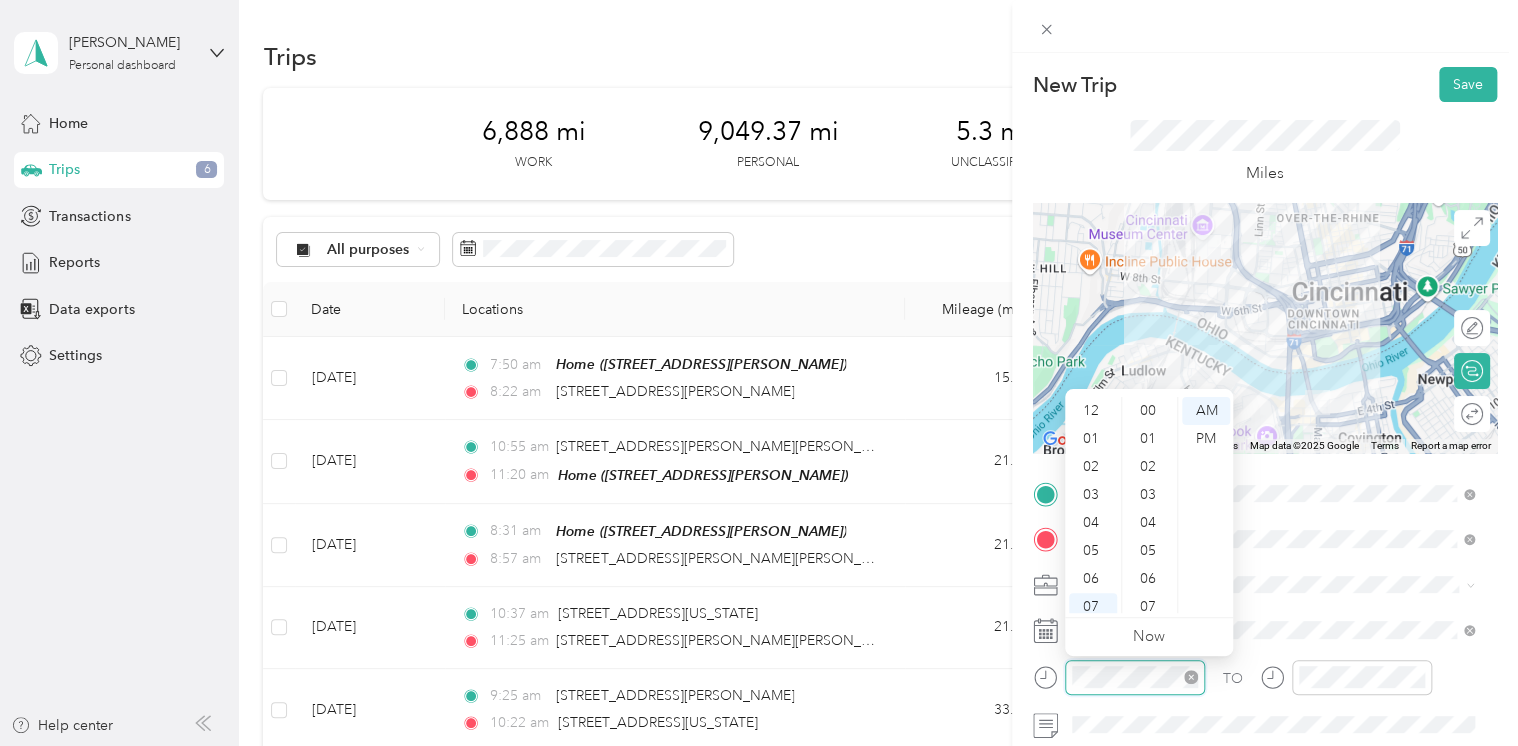 scroll, scrollTop: 868, scrollLeft: 0, axis: vertical 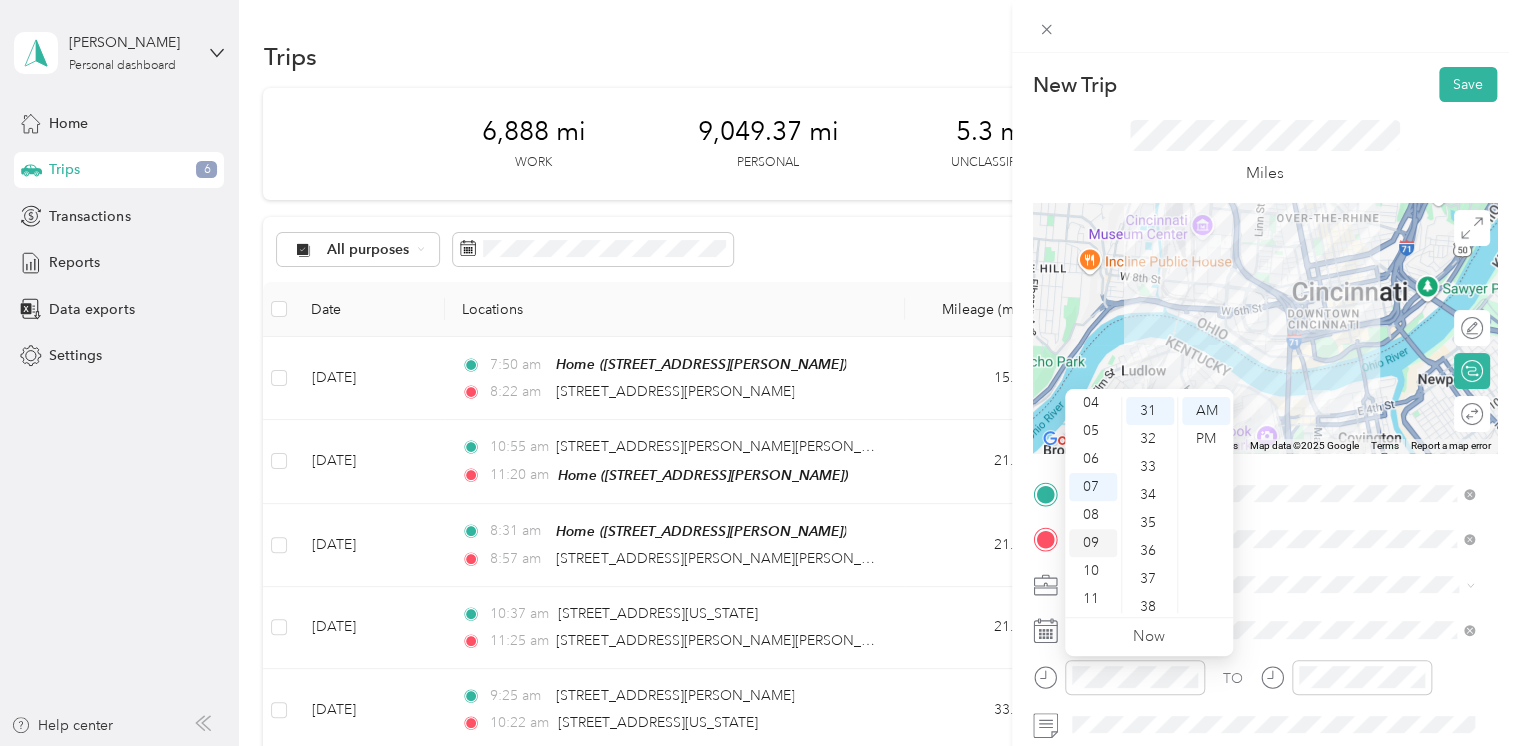 click on "09" at bounding box center [1093, 543] 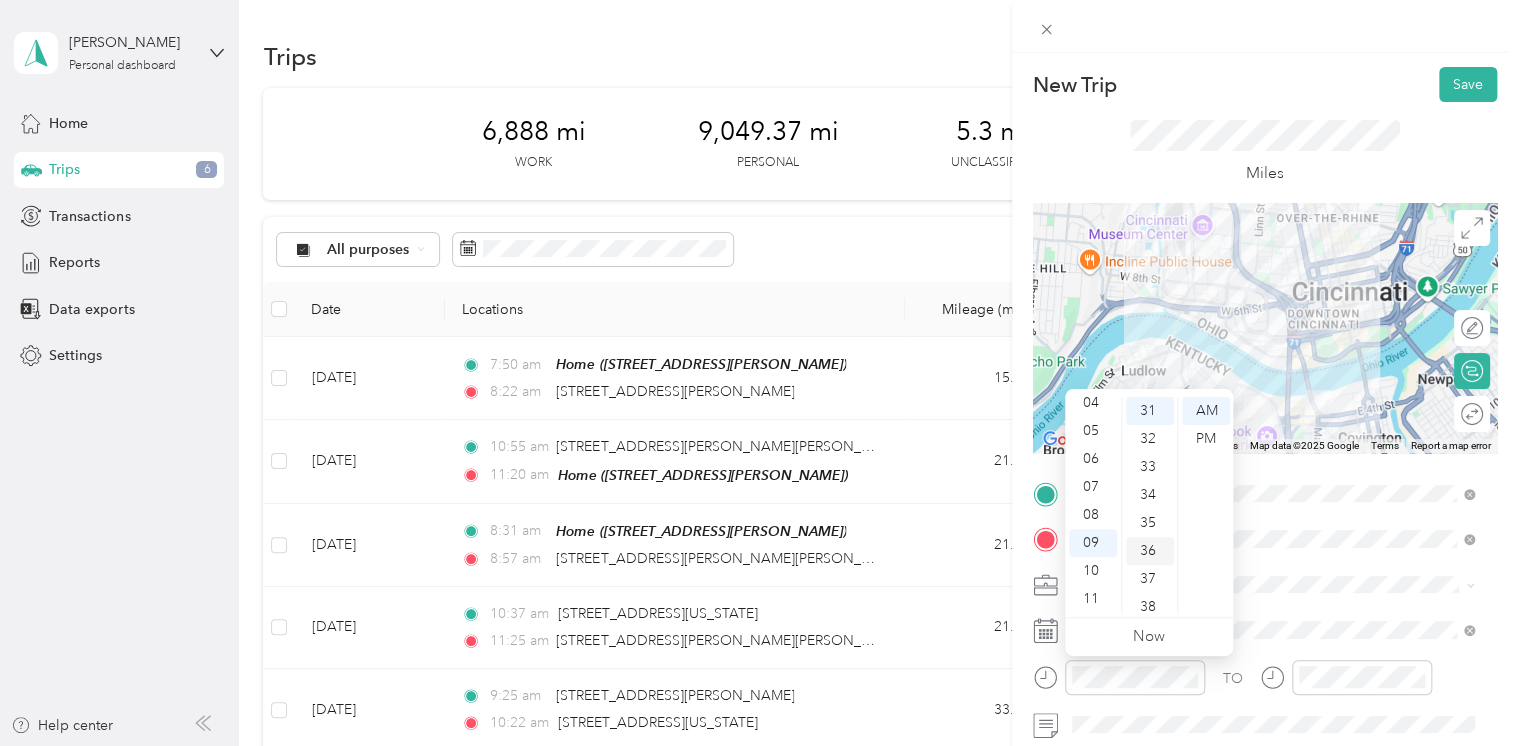 click on "36" at bounding box center [1150, 551] 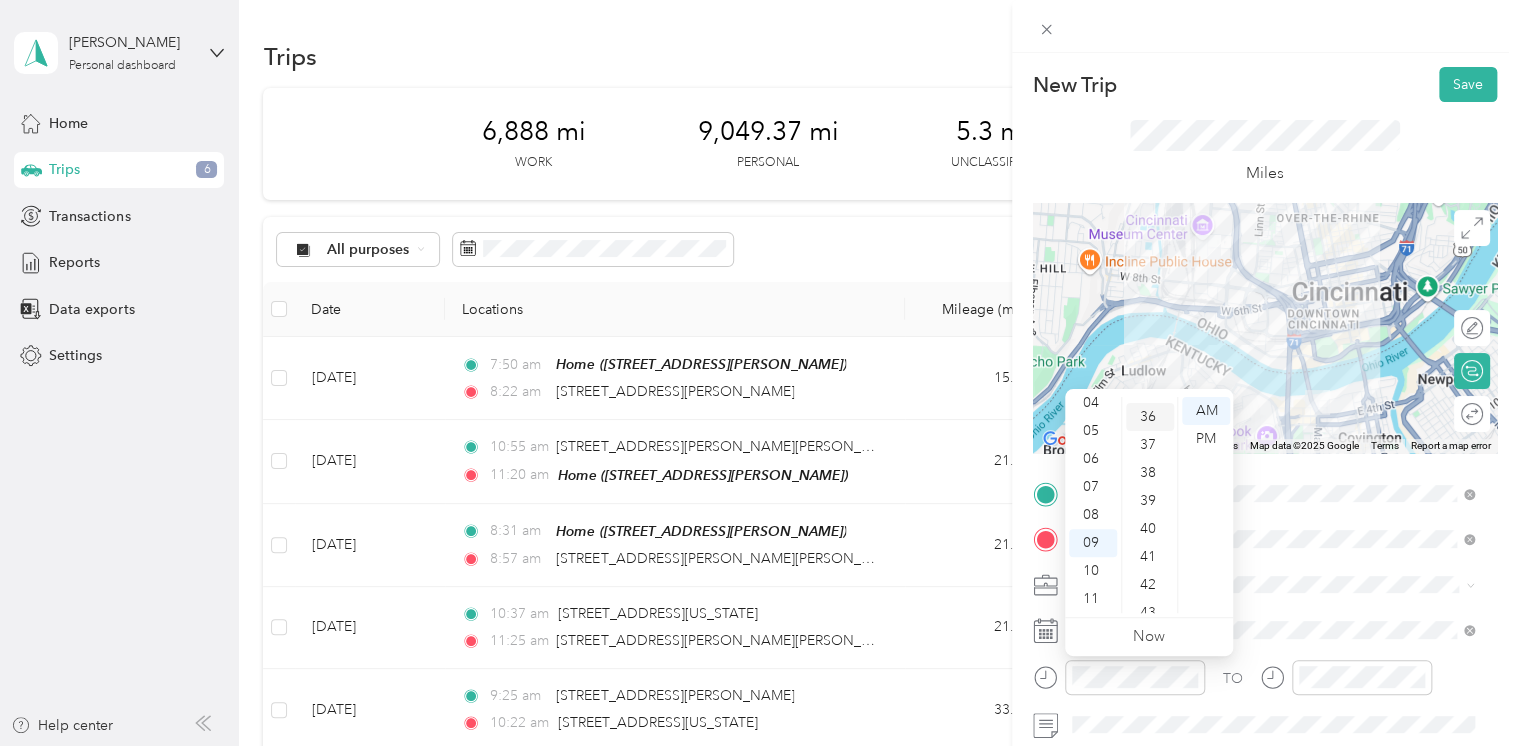 scroll, scrollTop: 1008, scrollLeft: 0, axis: vertical 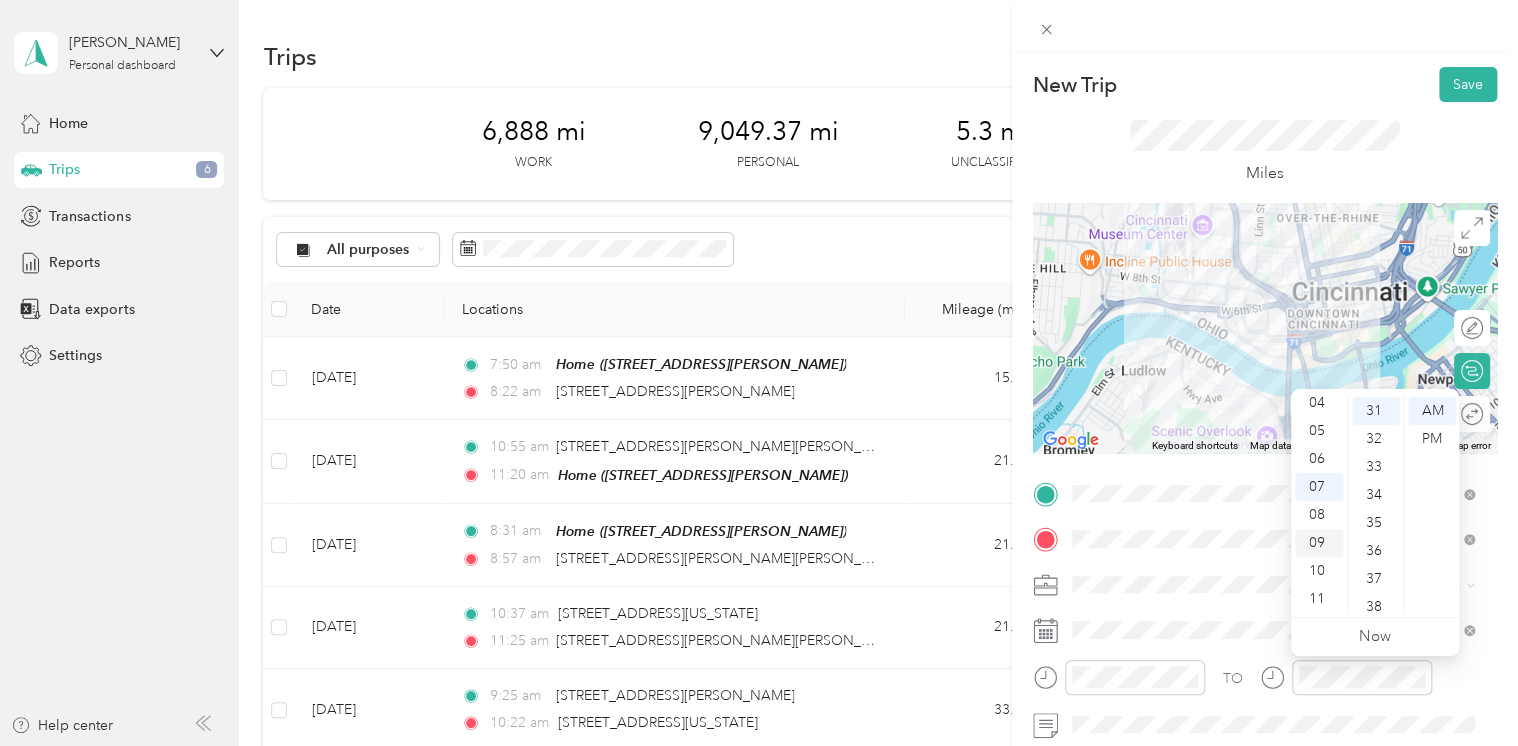 click on "09" at bounding box center (1319, 543) 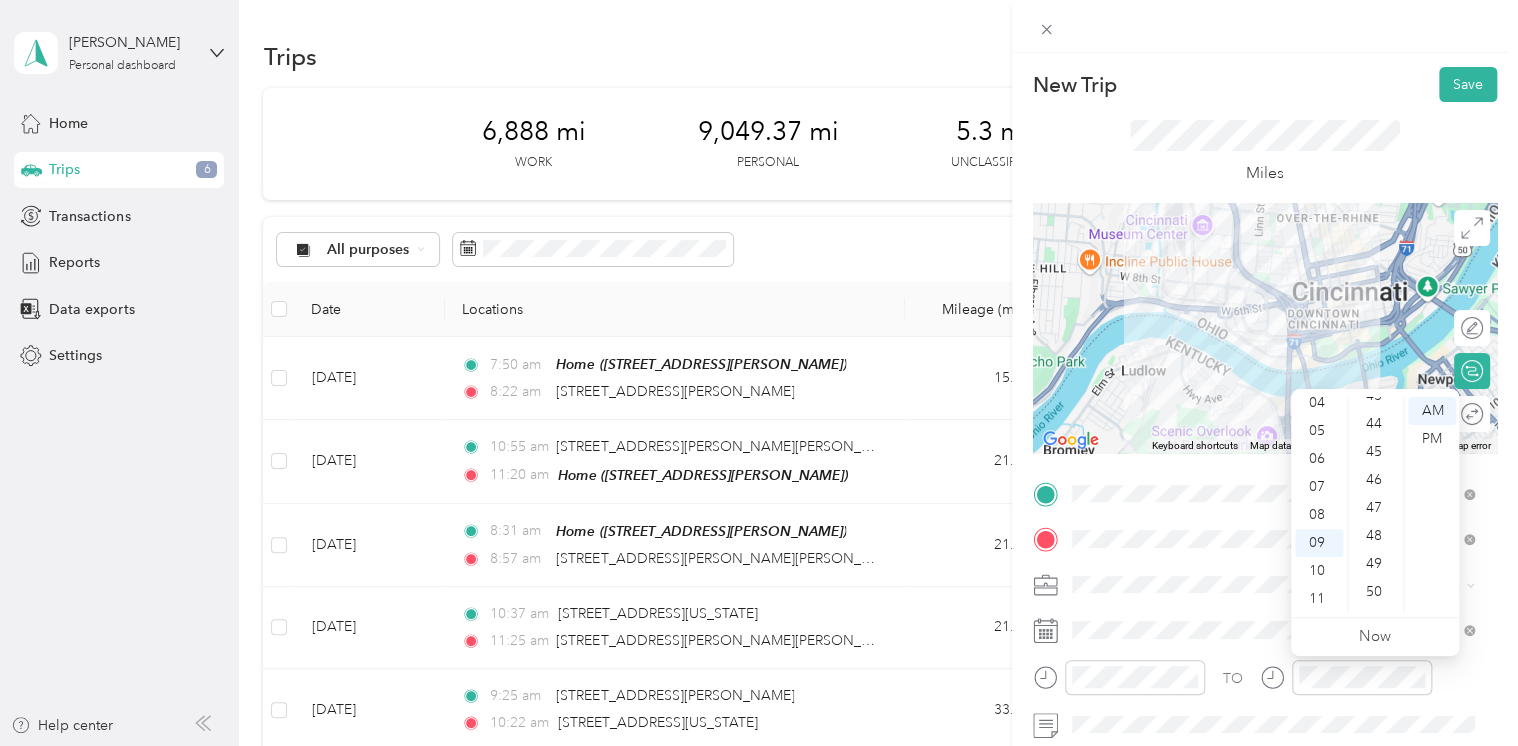 scroll, scrollTop: 1277, scrollLeft: 0, axis: vertical 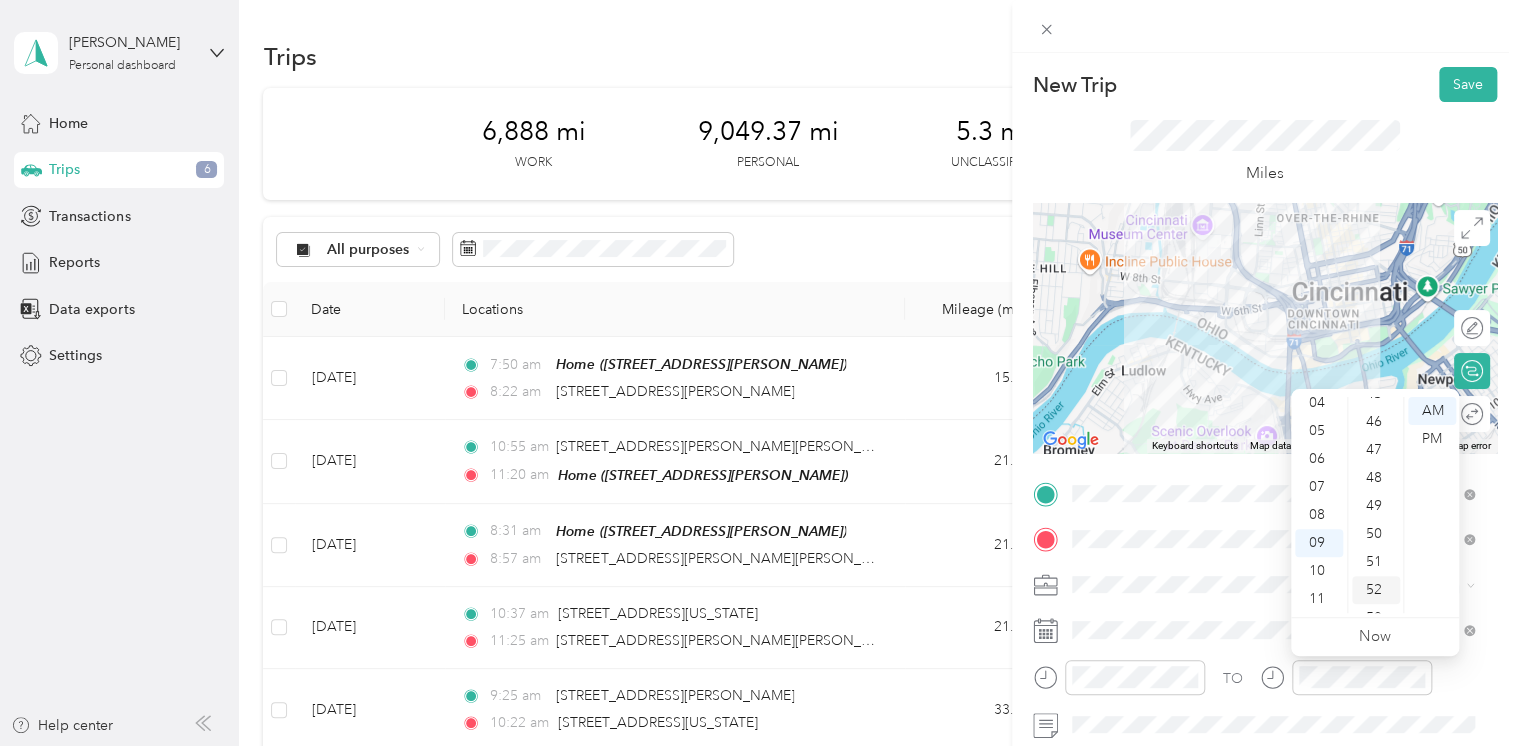click on "52" at bounding box center [1376, 590] 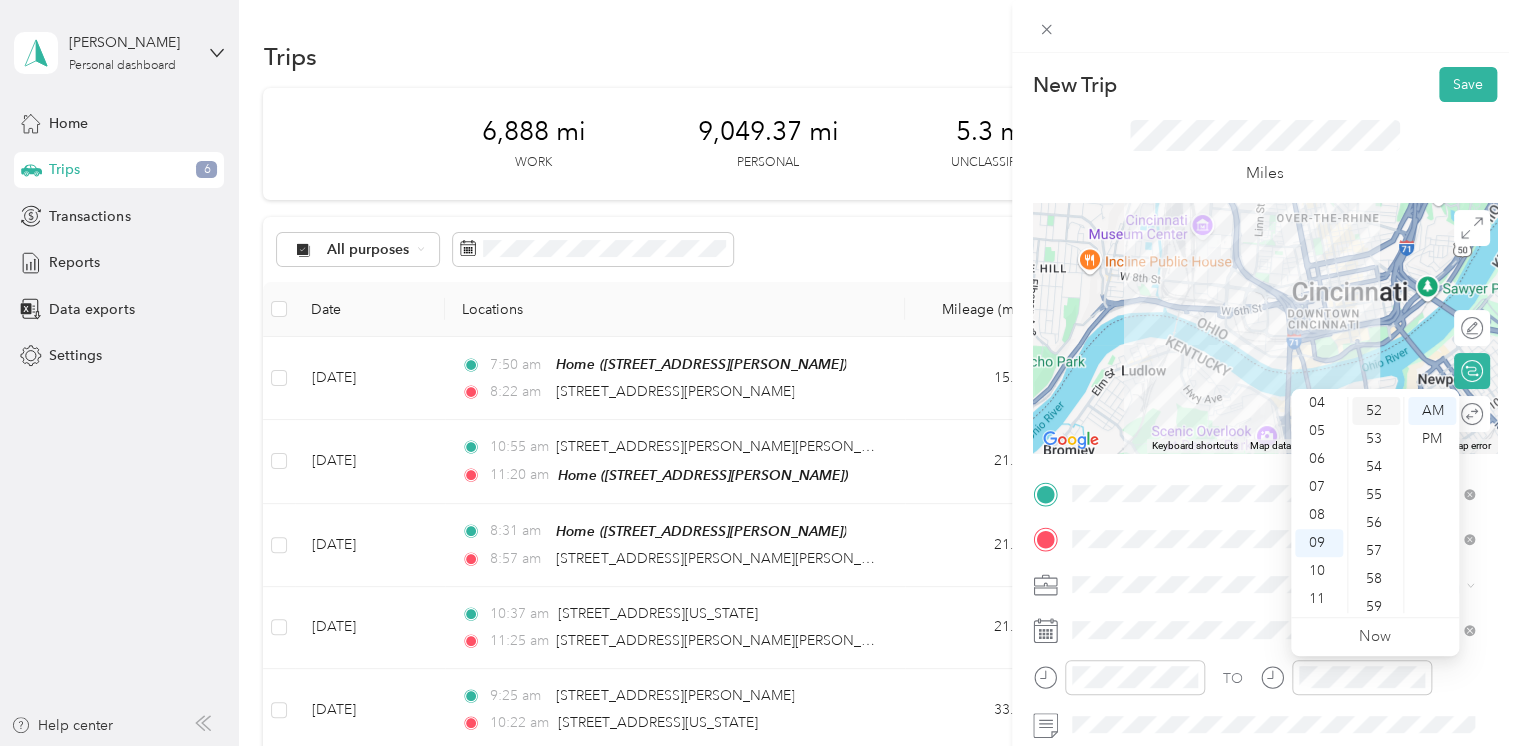click on "52" at bounding box center (1376, 411) 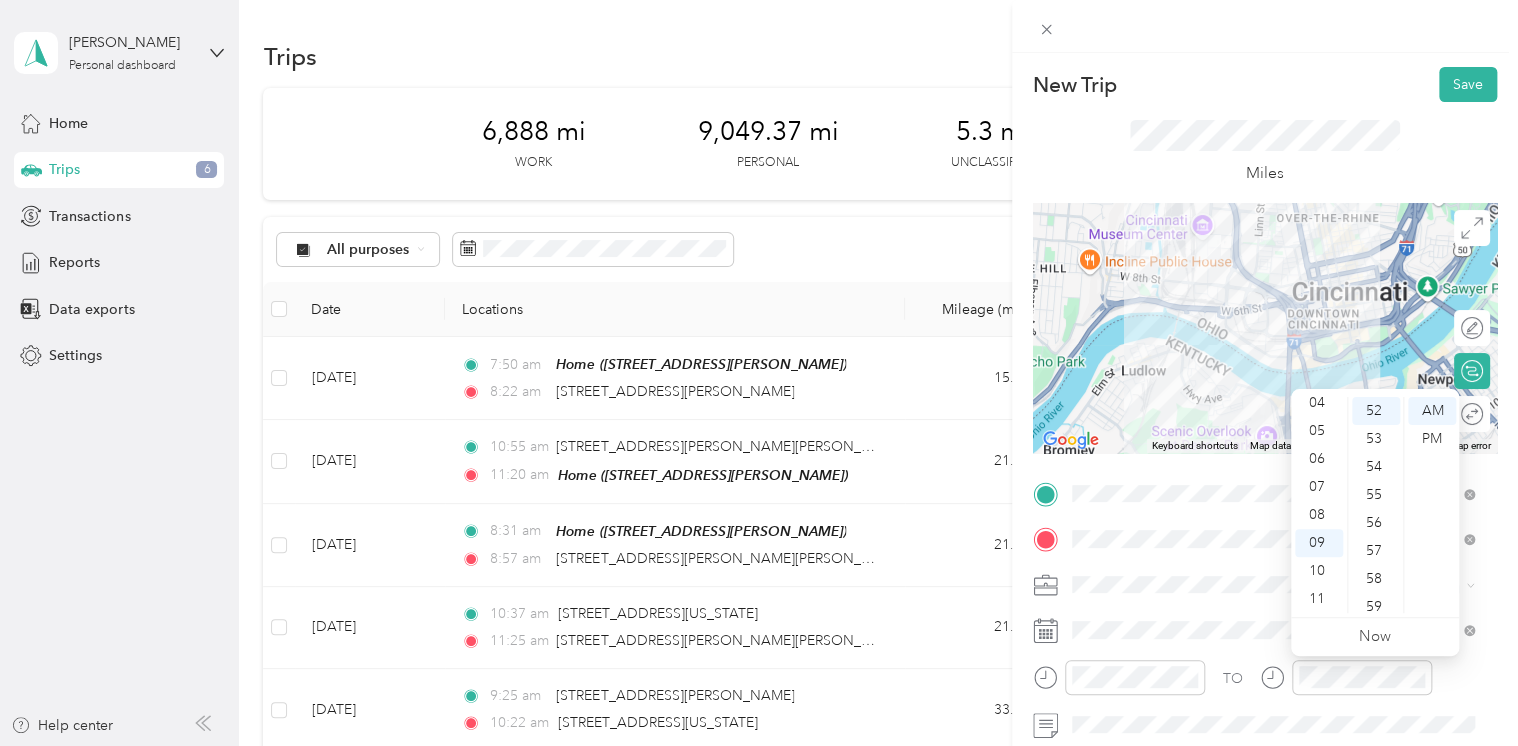 click on "TO Add photo" at bounding box center [1265, 719] 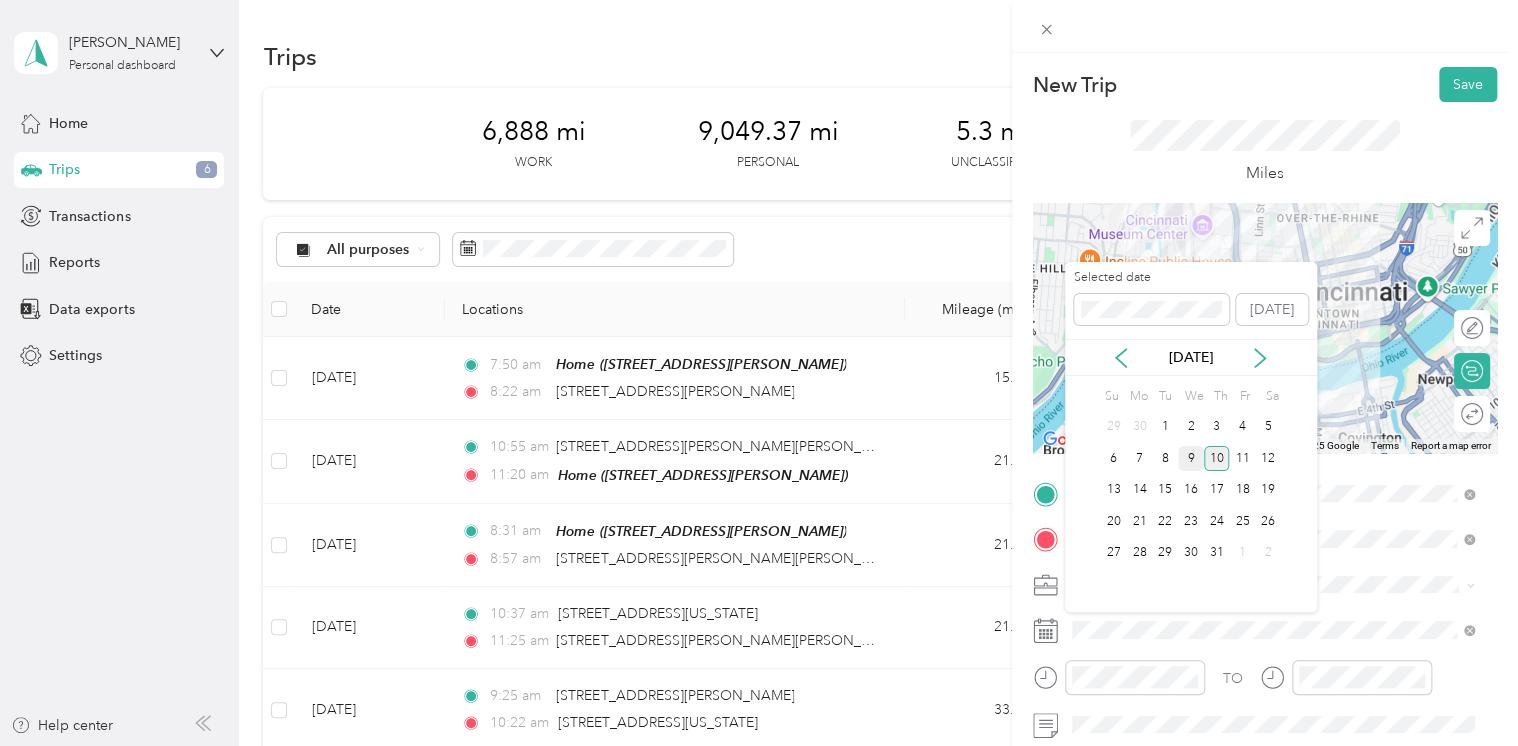 click on "9" at bounding box center (1191, 458) 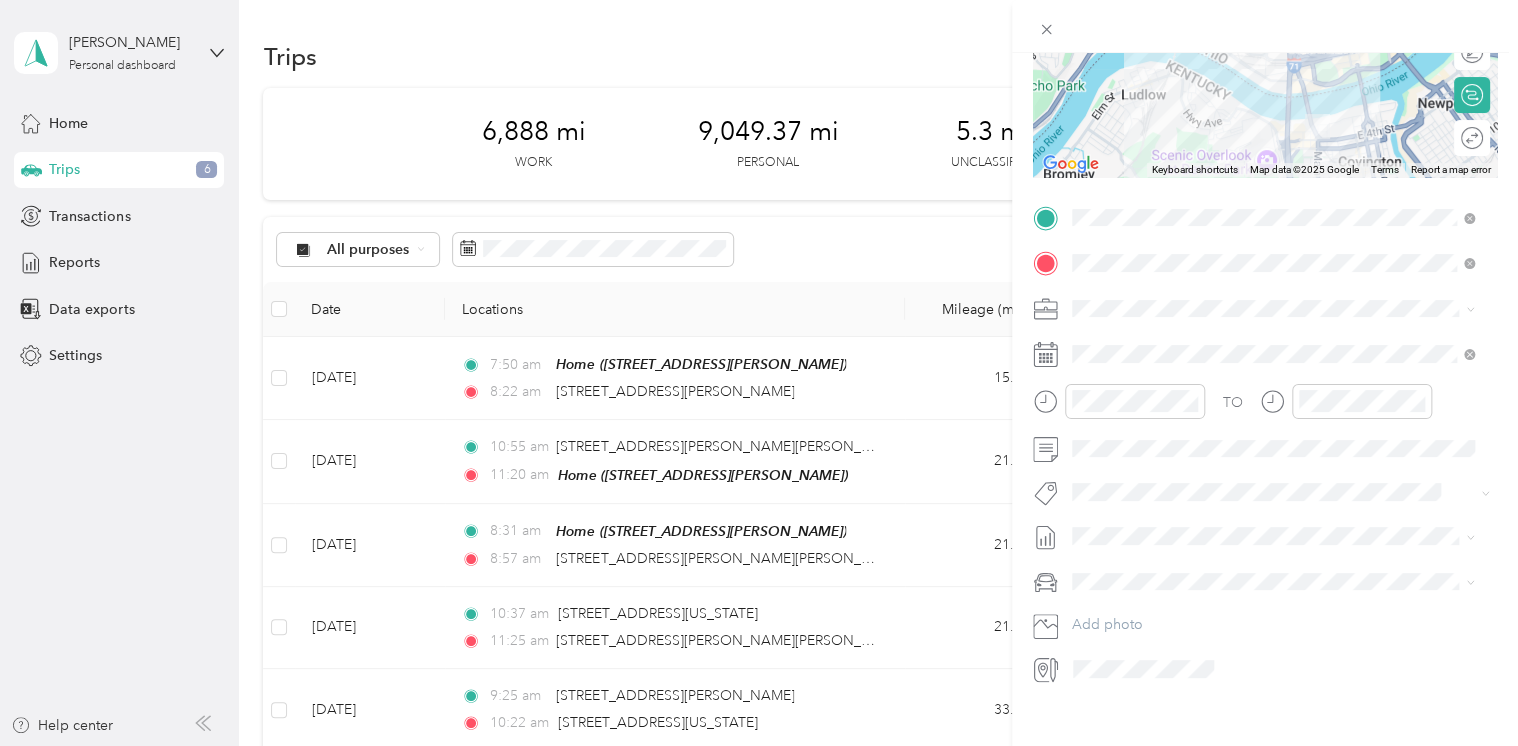 scroll, scrollTop: 0, scrollLeft: 0, axis: both 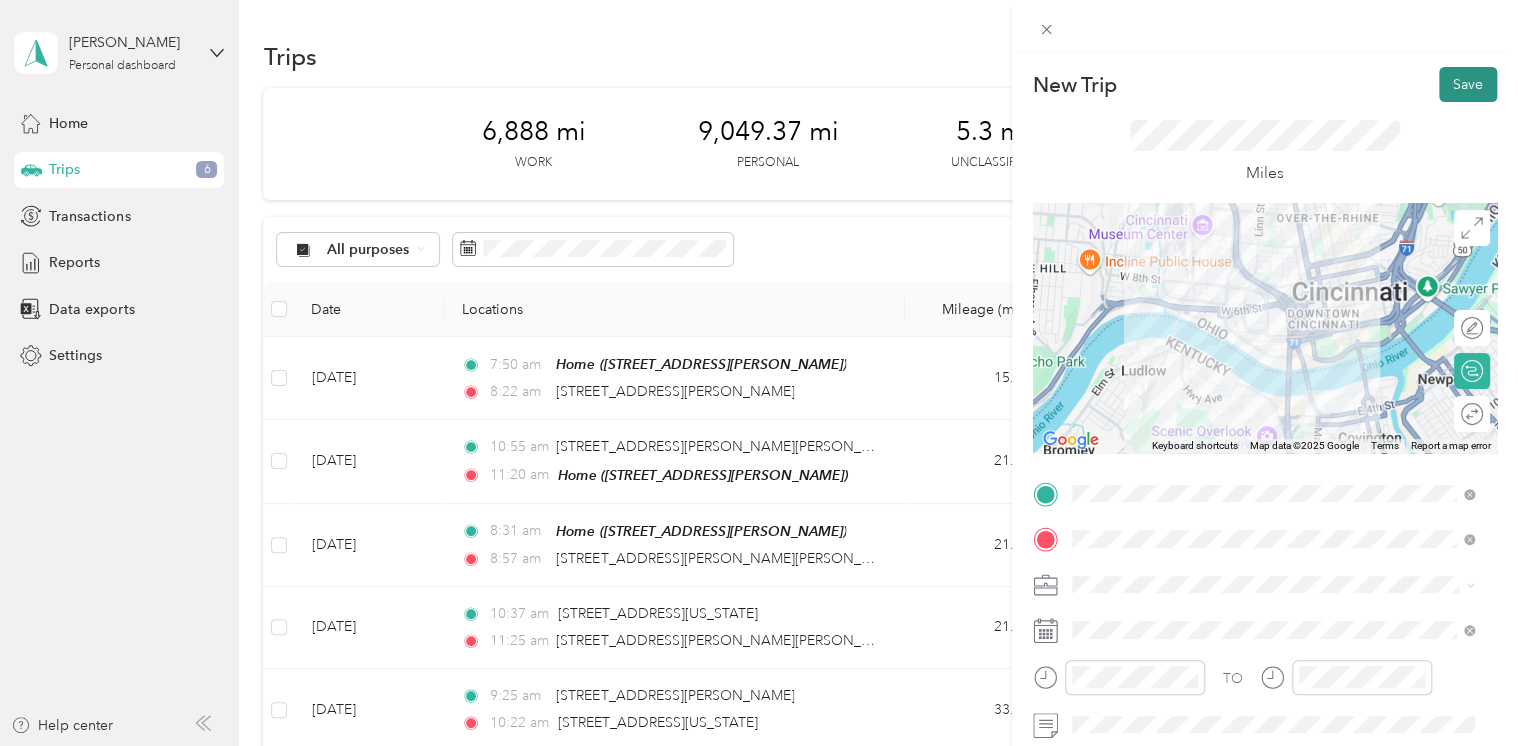 click on "Save" at bounding box center (1468, 84) 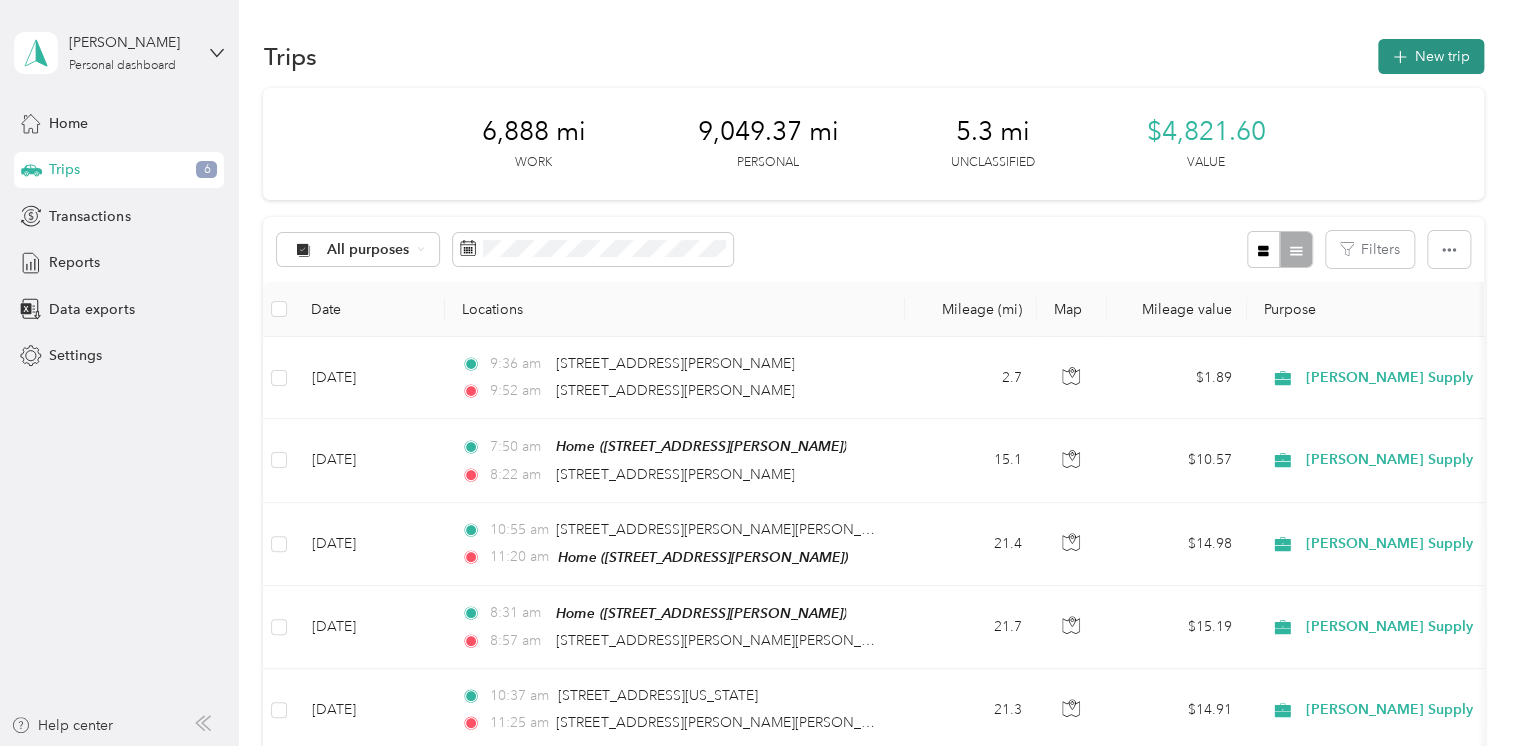 click on "New trip" at bounding box center (1431, 56) 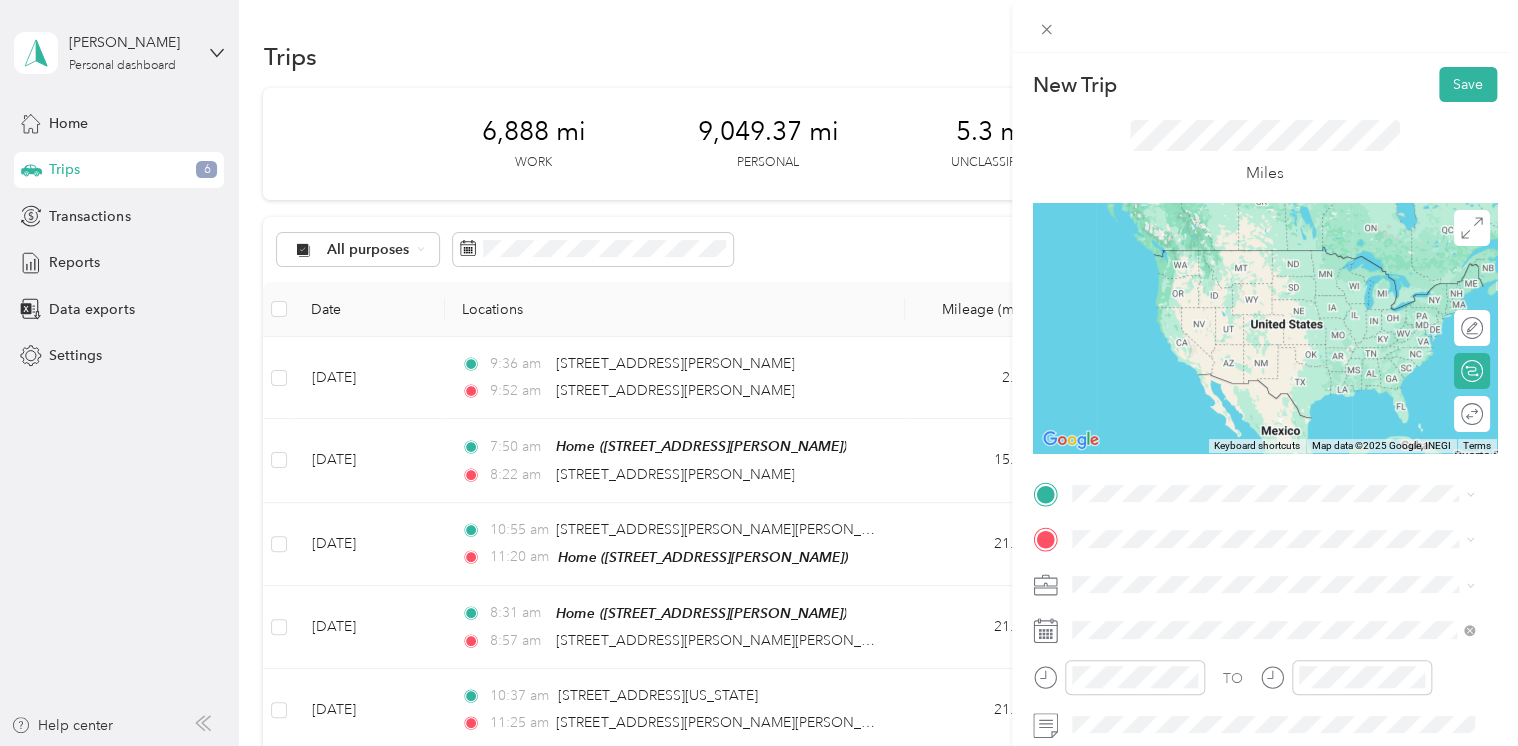 scroll, scrollTop: 302, scrollLeft: 0, axis: vertical 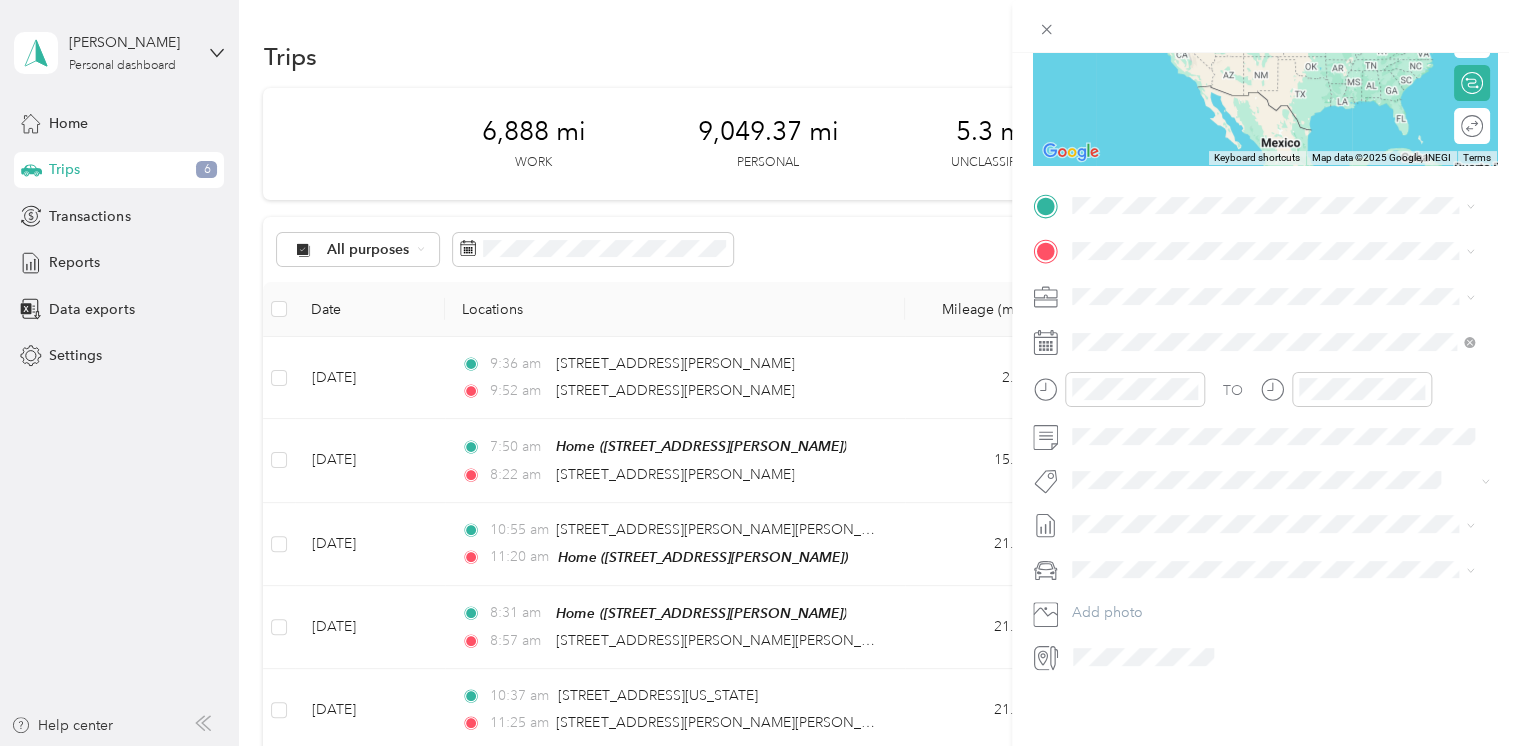 click on "TO Add photo" at bounding box center (1265, 431) 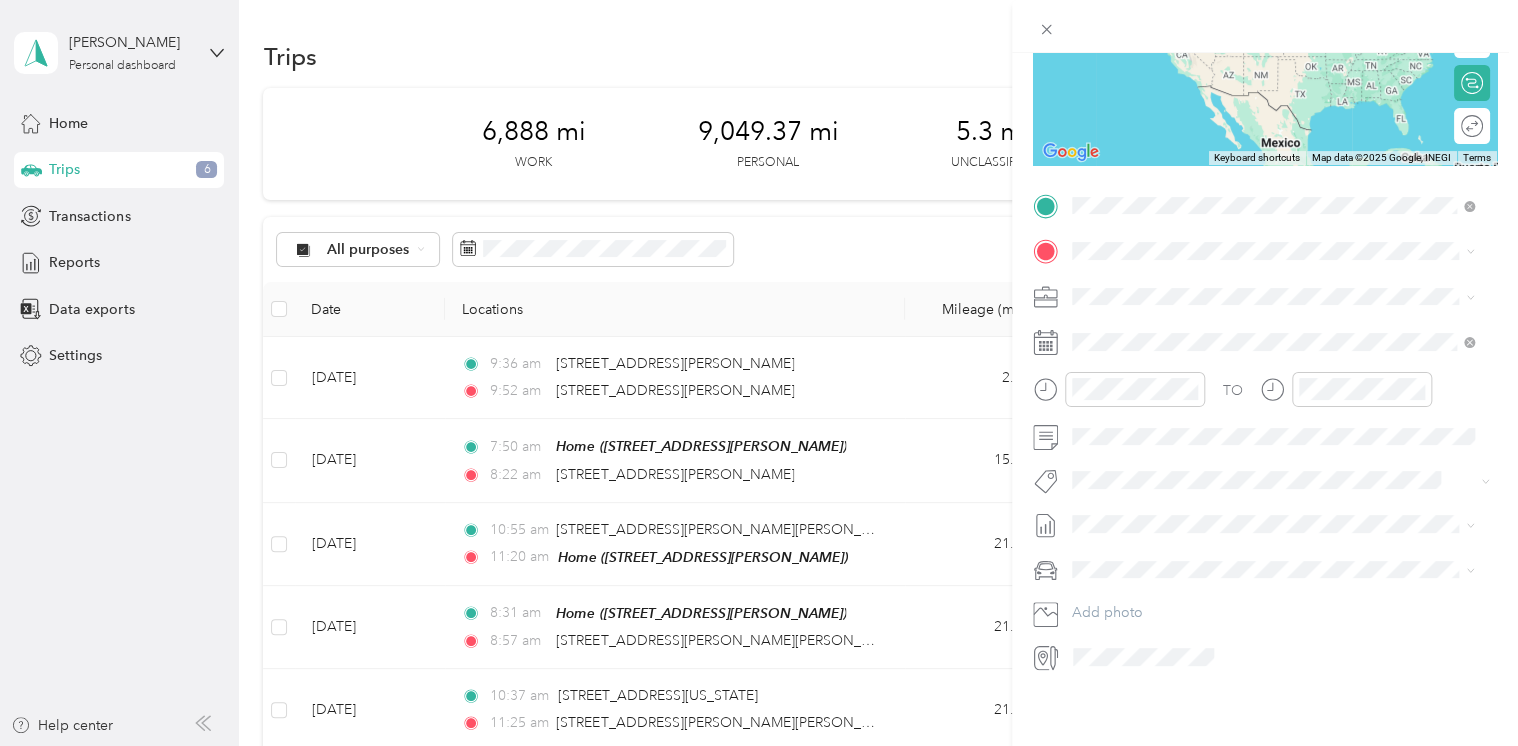 click on "[STREET_ADDRESS][US_STATE]" at bounding box center (1209, 263) 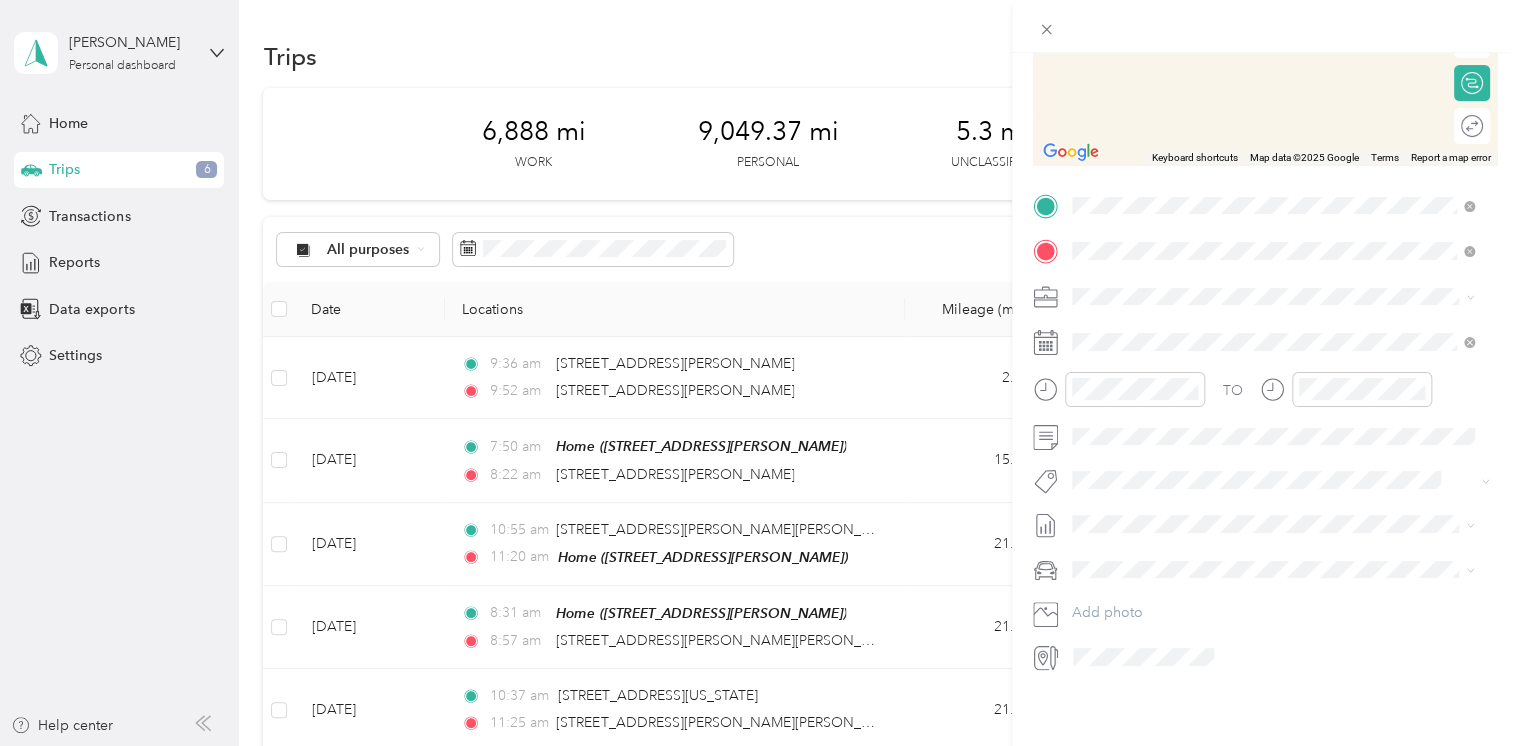 click on "[STREET_ADDRESS][PERSON_NAME][US_STATE]" at bounding box center [1264, 350] 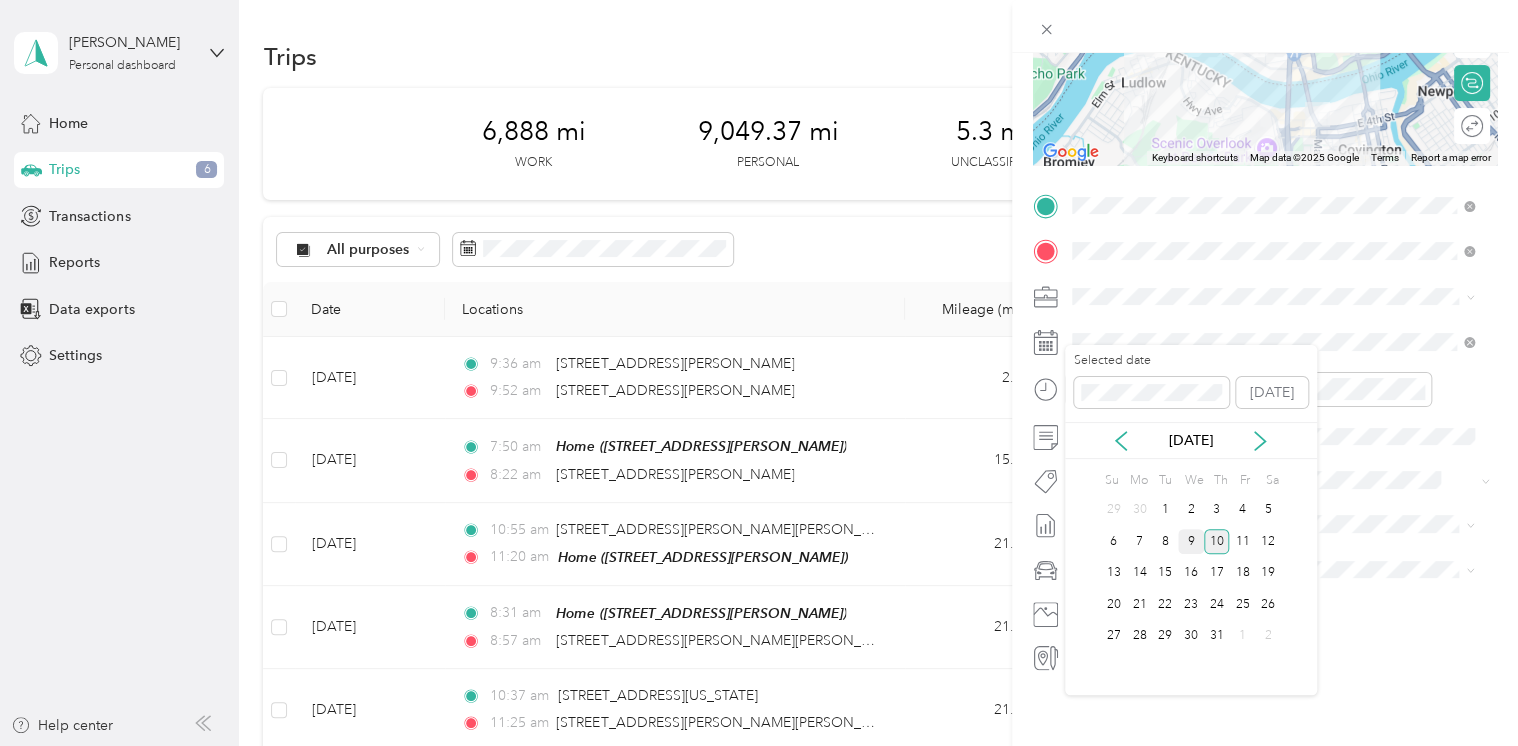 click on "9" at bounding box center [1191, 541] 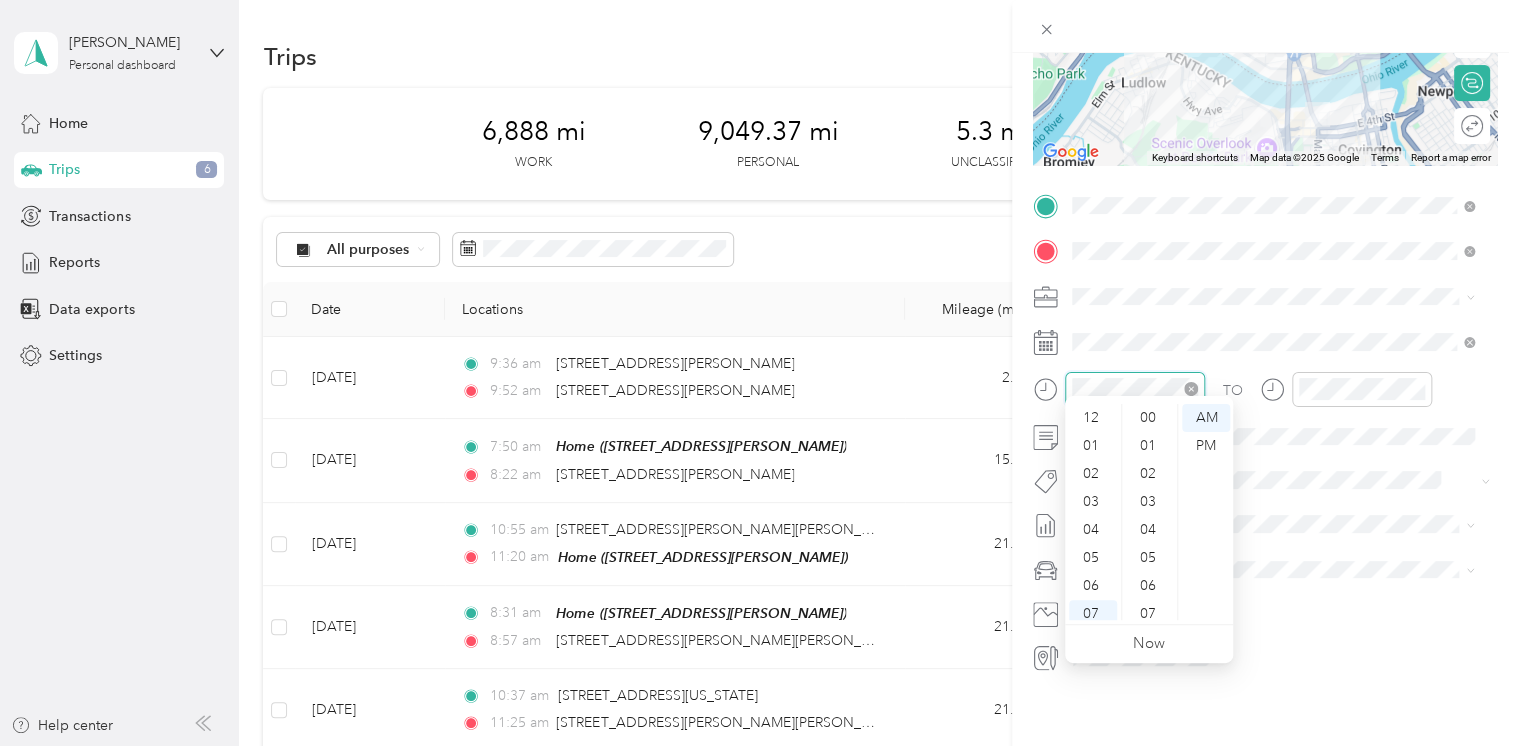 scroll, scrollTop: 924, scrollLeft: 0, axis: vertical 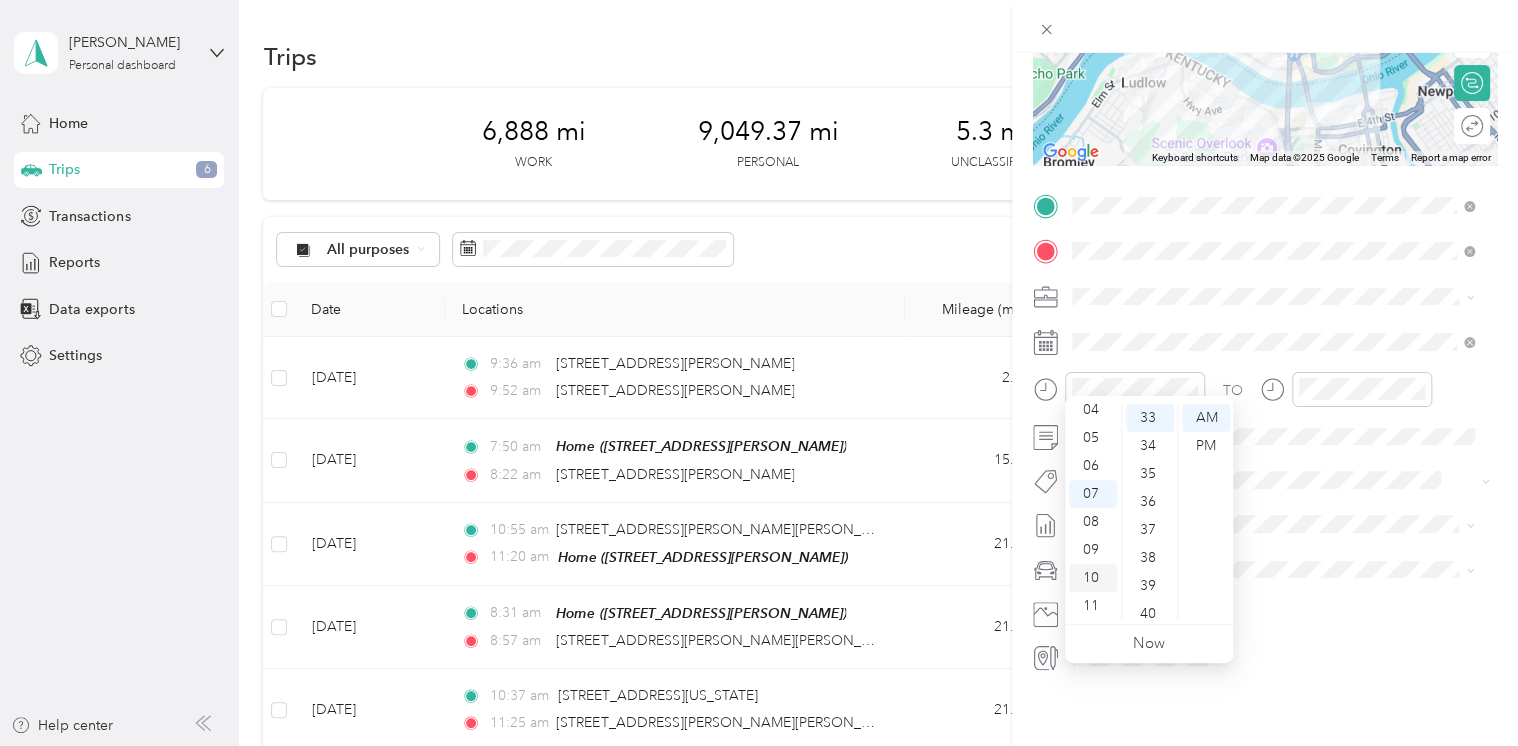 click on "10" at bounding box center (1093, 578) 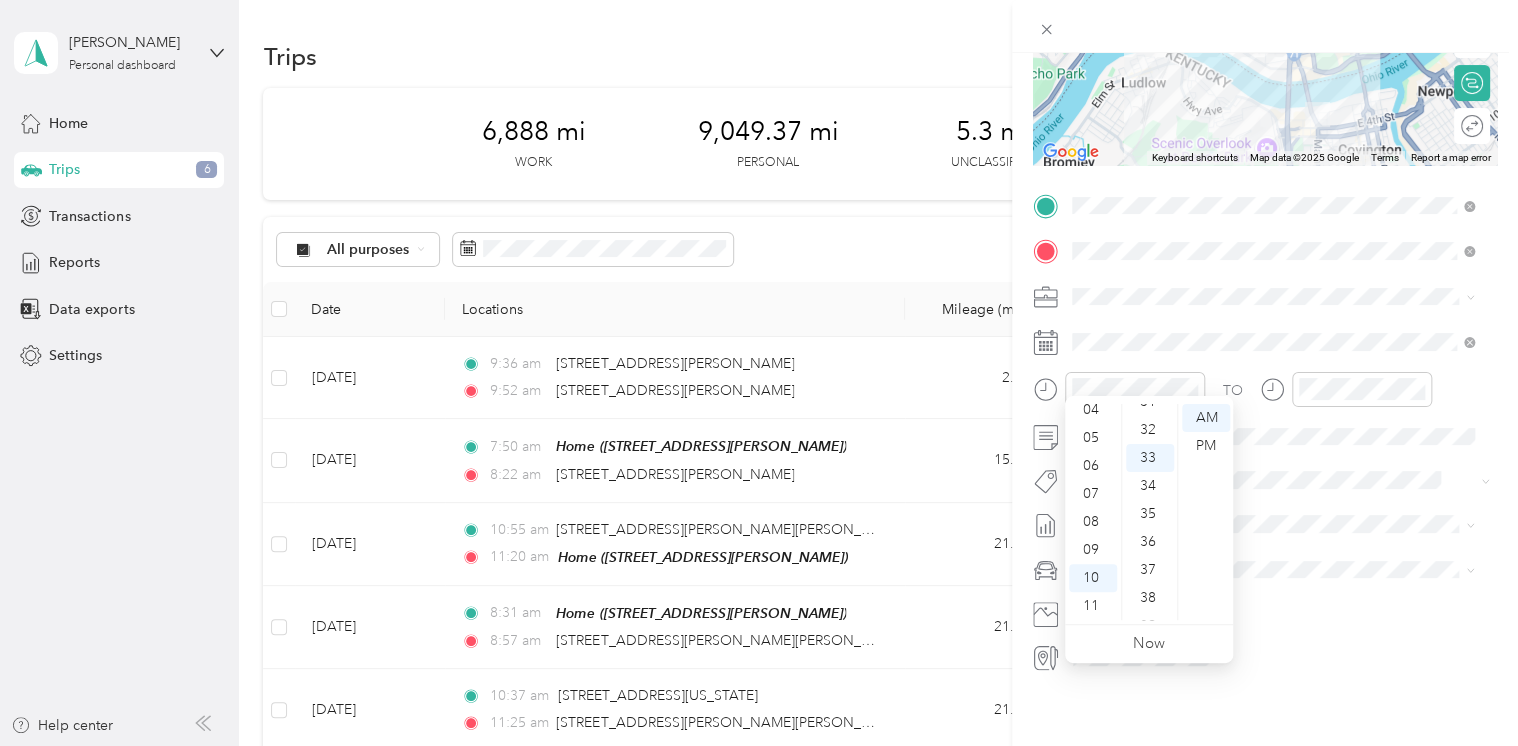 scroll, scrollTop: 696, scrollLeft: 0, axis: vertical 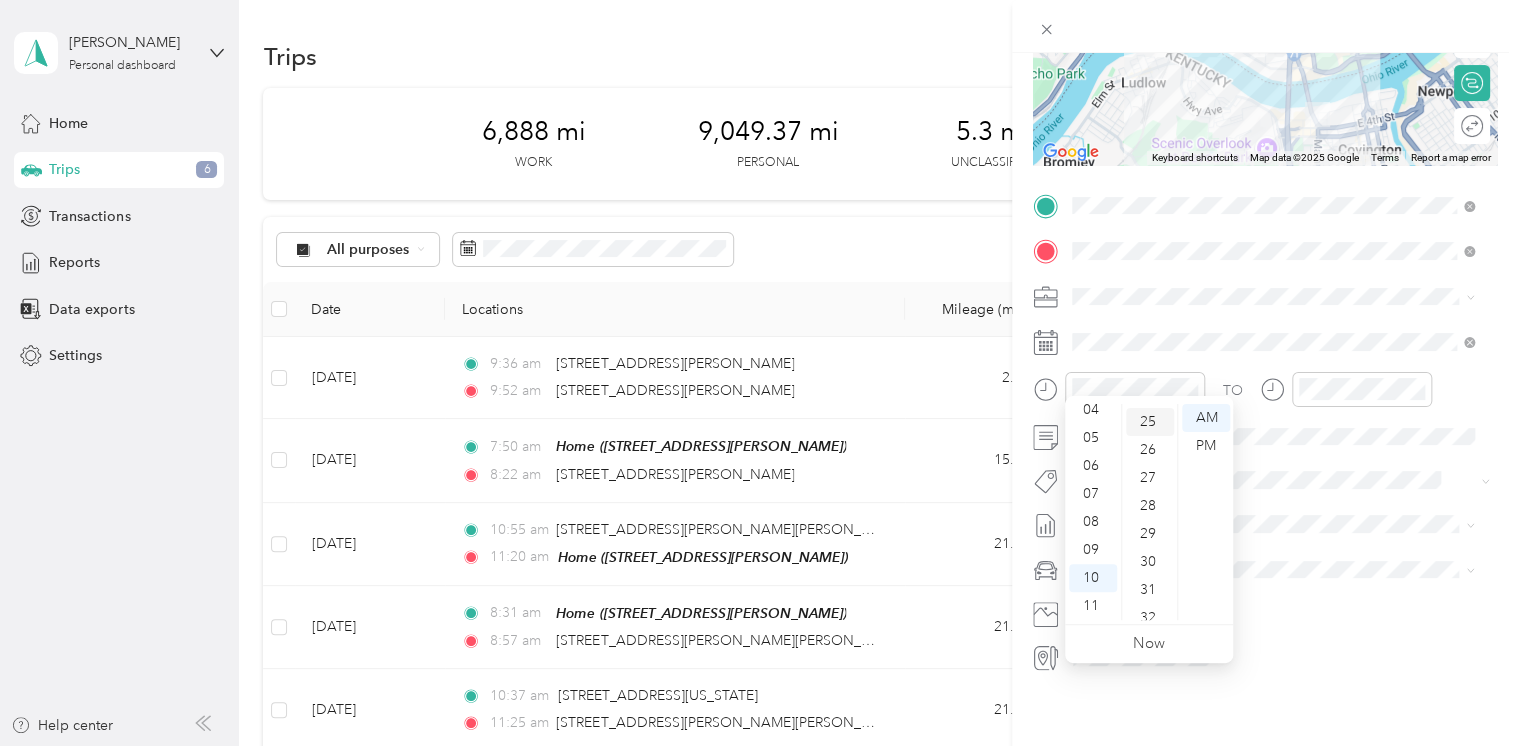 click on "25" at bounding box center (1150, 422) 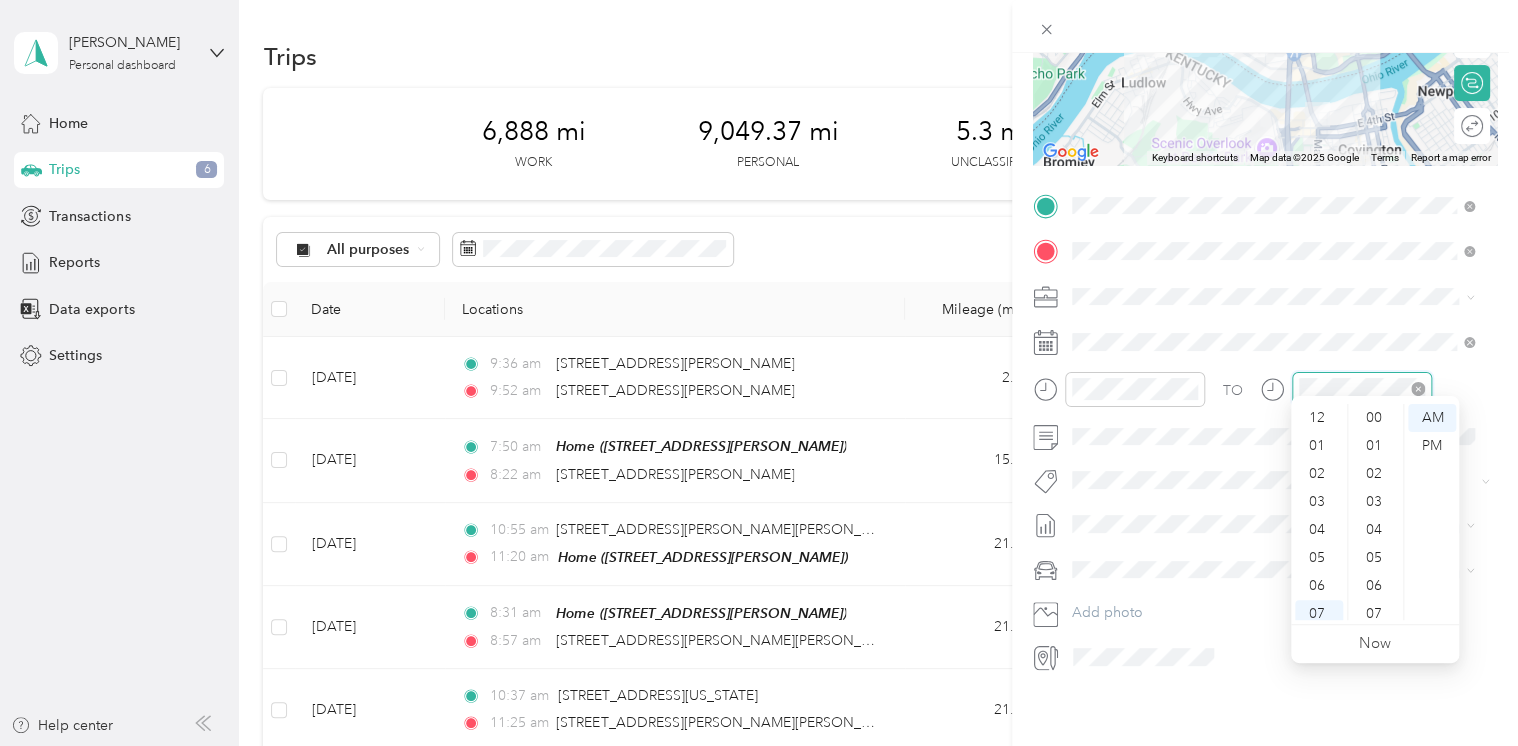 scroll, scrollTop: 924, scrollLeft: 0, axis: vertical 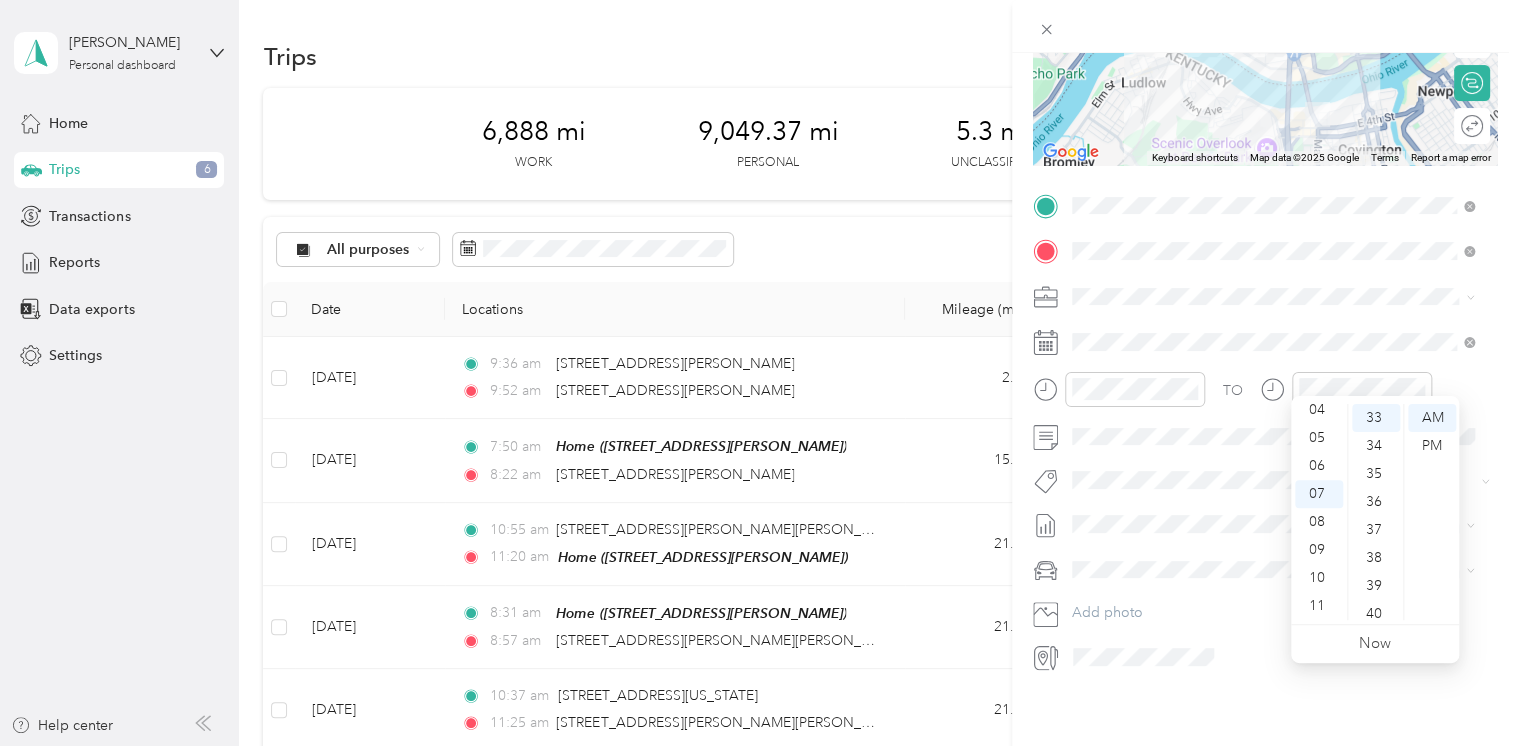 click on "New Trip Save This trip cannot be edited because it is either under review, approved, or paid. Contact your Team Manager to edit it. Miles ← Move left → Move right ↑ Move up ↓ Move down + Zoom in - Zoom out Home Jump left by 75% End Jump right by 75% Page Up Jump up by 75% Page Down Jump down by 75% To navigate, press the arrow keys. Keyboard shortcuts Map Data Map data ©2025 Google Map data ©2025 Google 1 km  Click to toggle between metric and imperial units Terms Report a map error Edit route Calculate route Round trip TO Add photo" at bounding box center (759, 373) 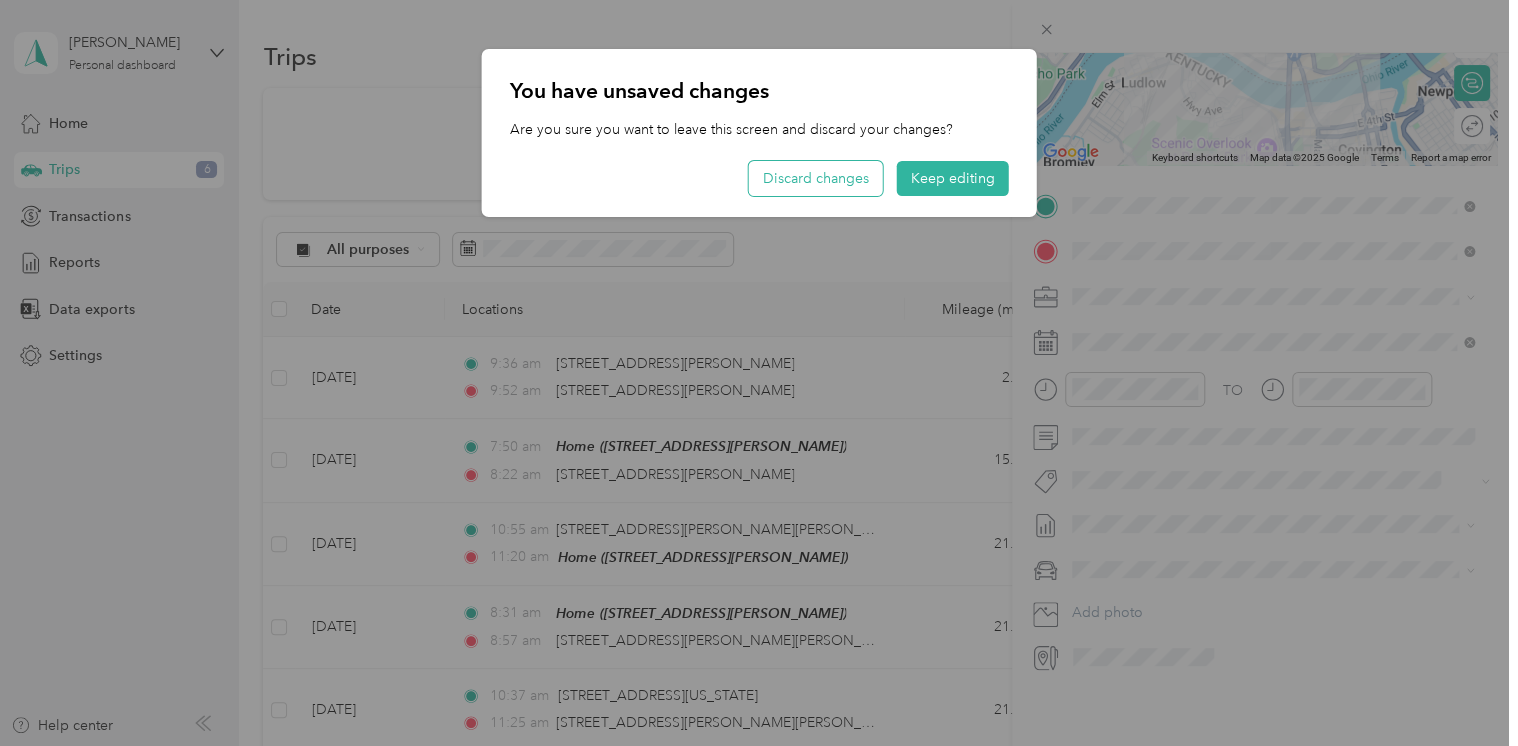 click on "Discard changes" at bounding box center [816, 178] 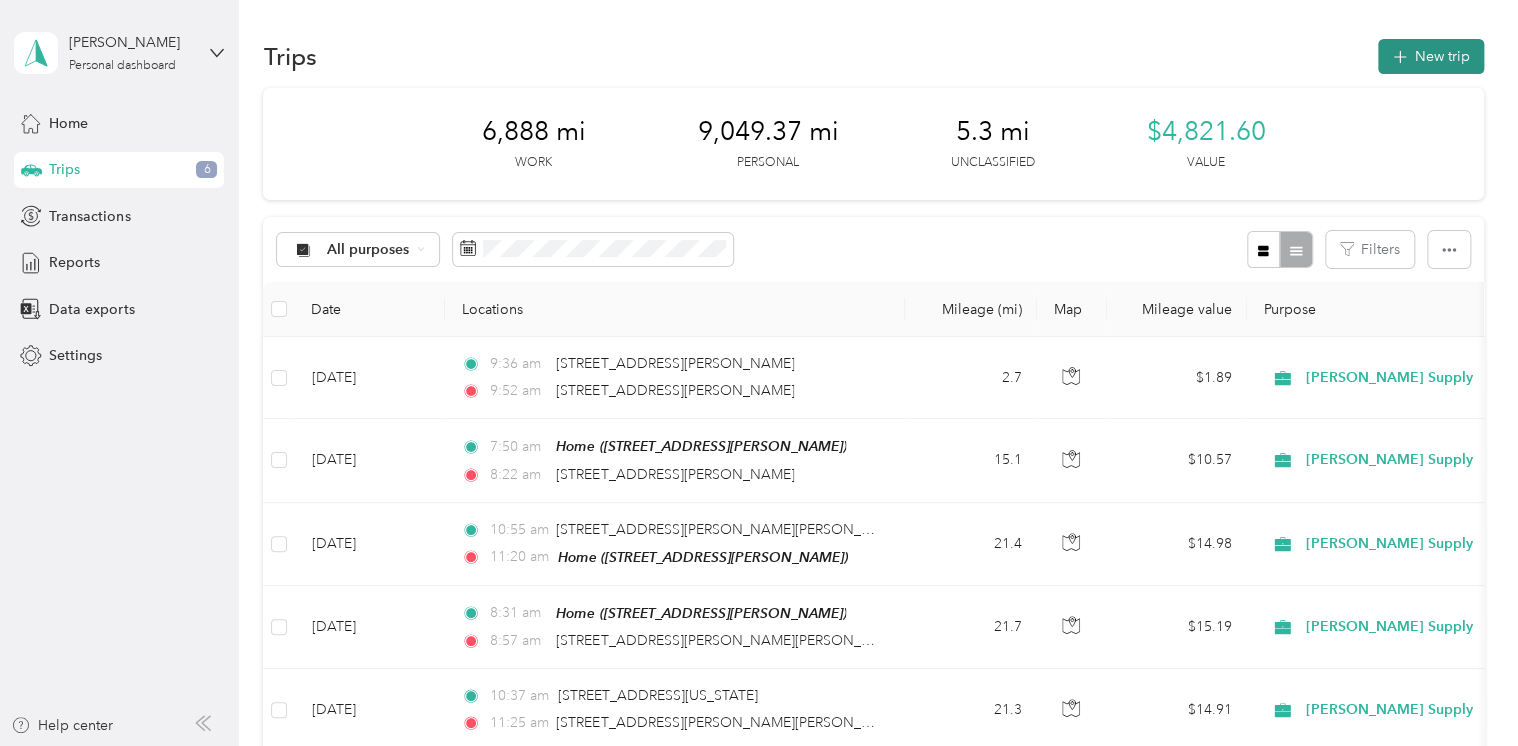 click on "New trip" at bounding box center [1431, 56] 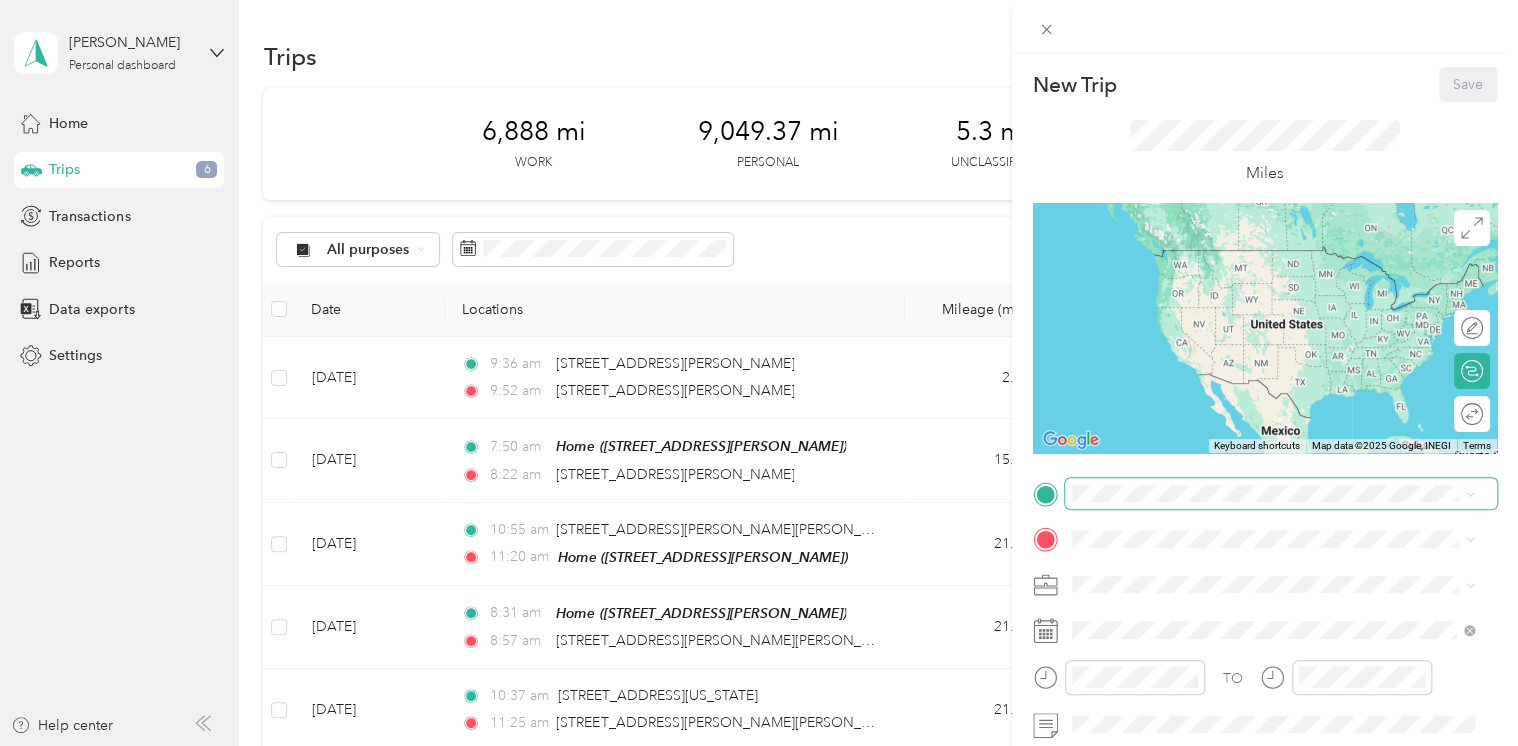 click at bounding box center [1281, 494] 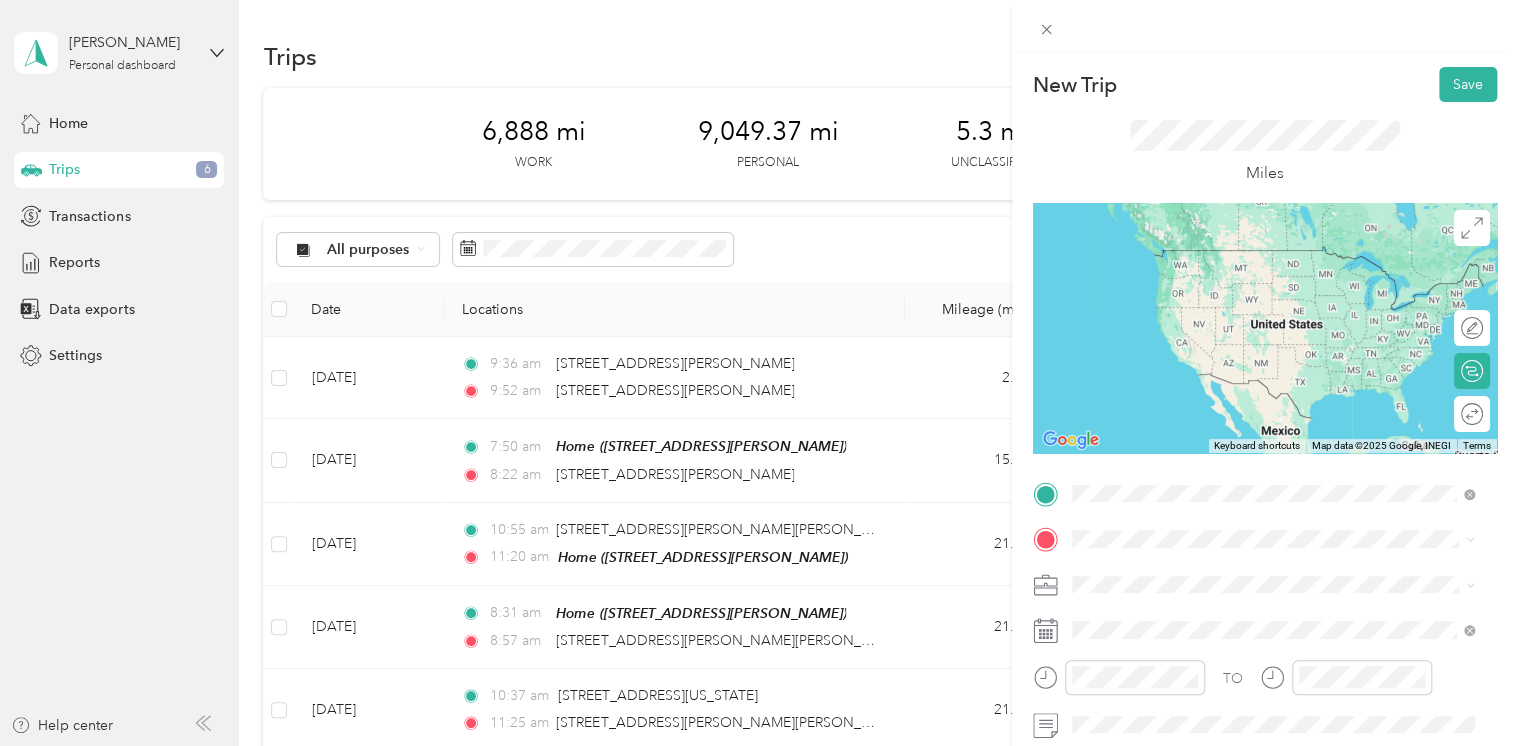 click on "[STREET_ADDRESS][US_STATE]" at bounding box center [1273, 251] 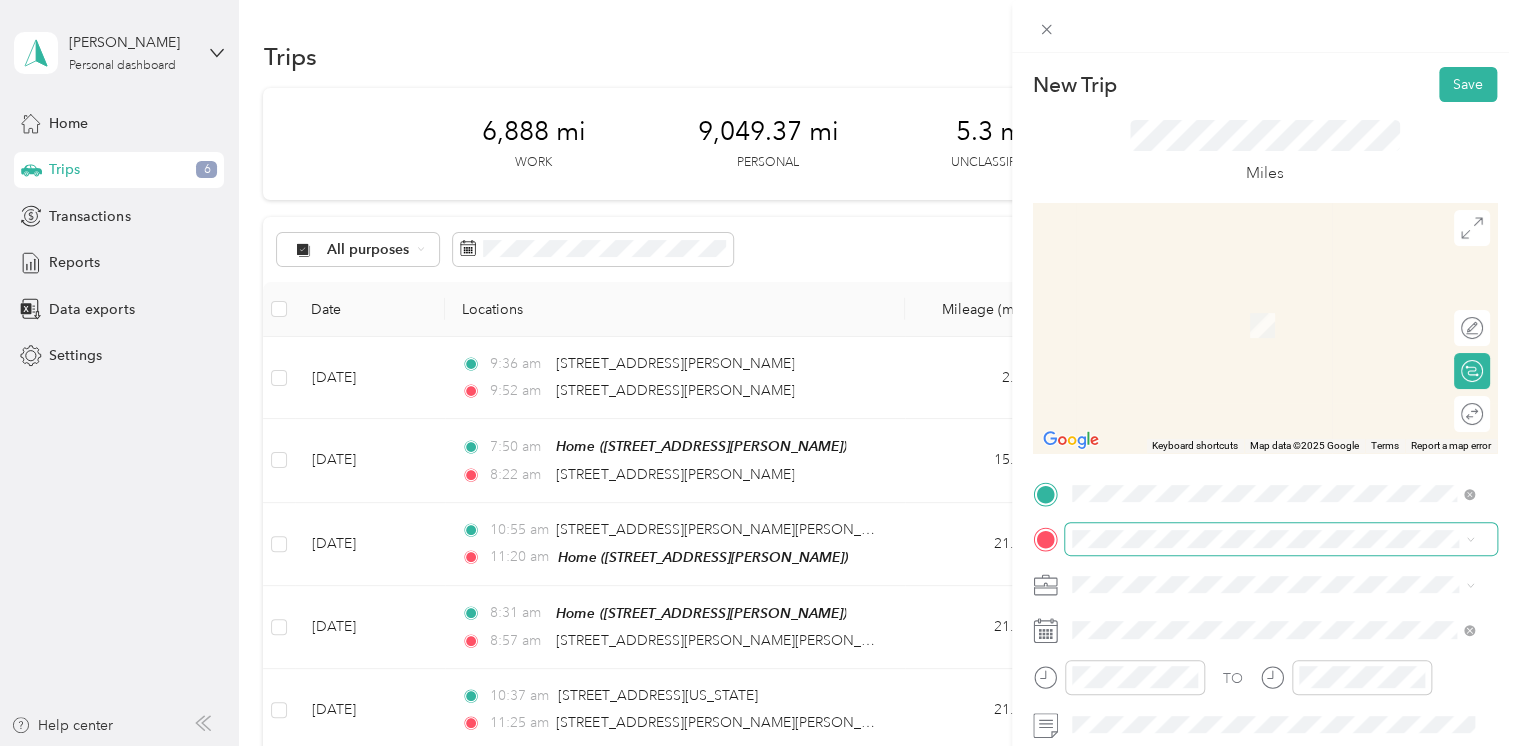click at bounding box center [1281, 539] 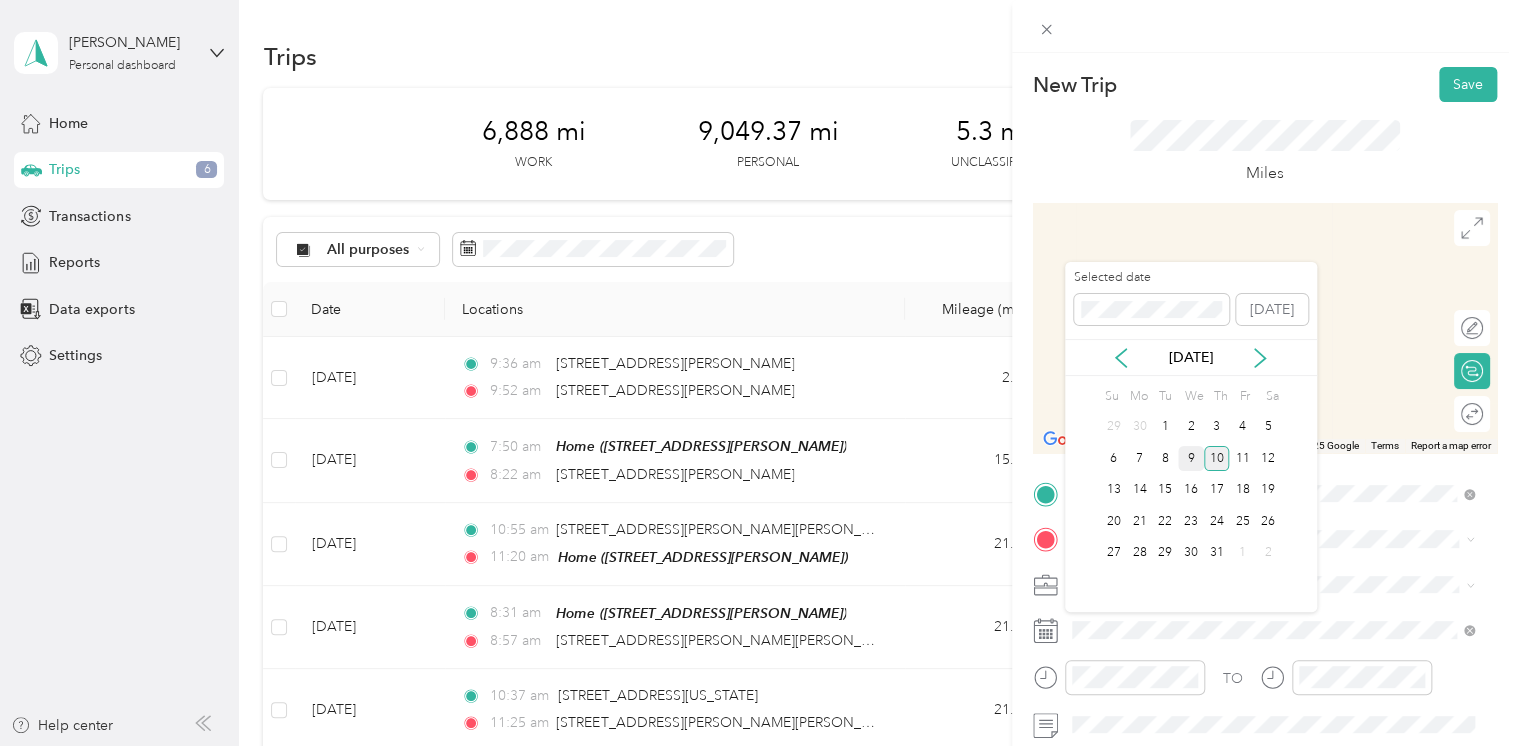click on "9" at bounding box center [1191, 458] 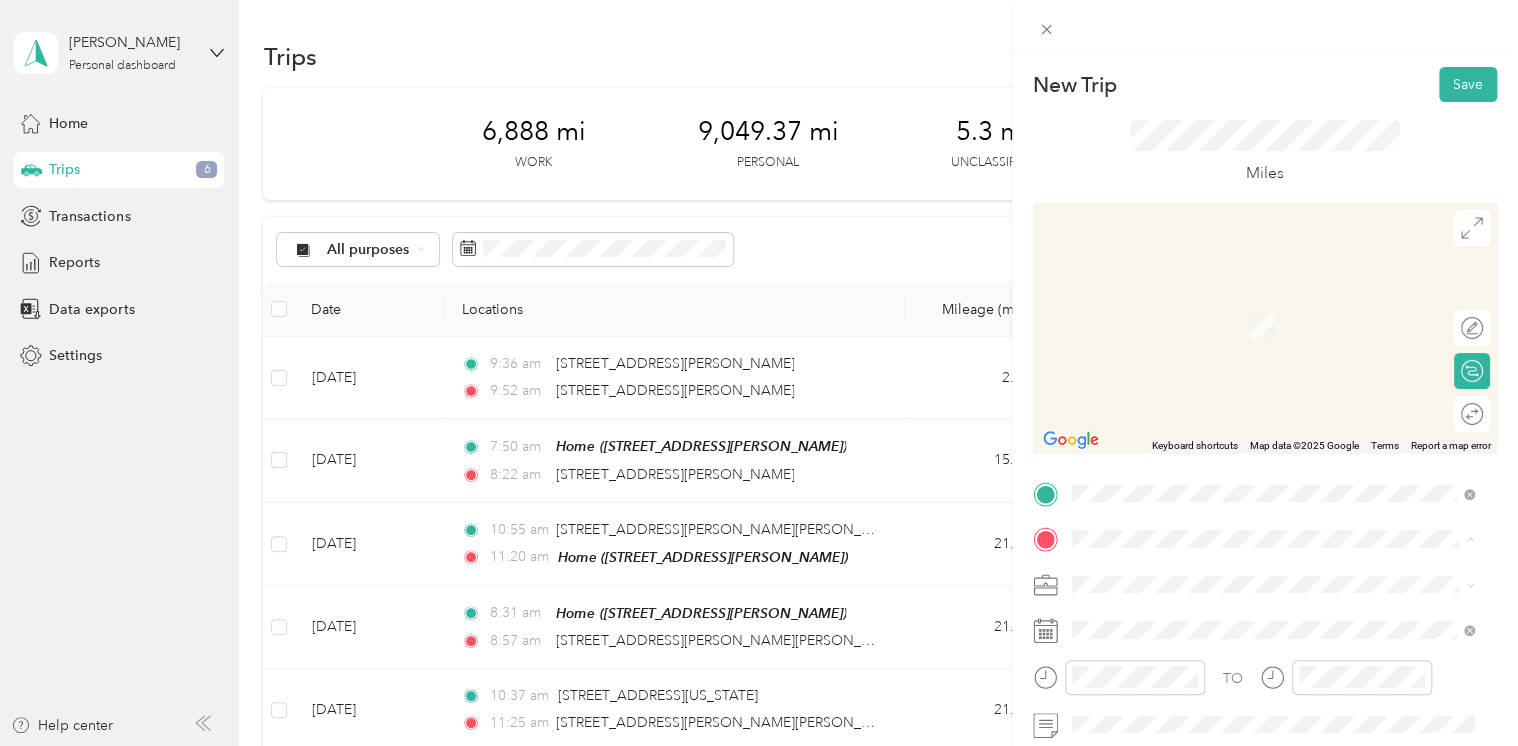 click on "New Trip Save This trip cannot be edited because it is either under review, approved, or paid. Contact your Team Manager to edit it. Miles ← Move left → Move right ↑ Move up ↓ Move down + Zoom in - Zoom out Home Jump left by 75% End Jump right by 75% Page Up Jump up by 75% Page Down Jump down by 75% To navigate, press the arrow keys. Keyboard shortcuts Map Data Map data ©2025 Google Map data ©2025 Google 2 m  Click to toggle between metric and imperial units Terms Report a map error Edit route Calculate route Round trip TO Add photo" at bounding box center [759, 373] 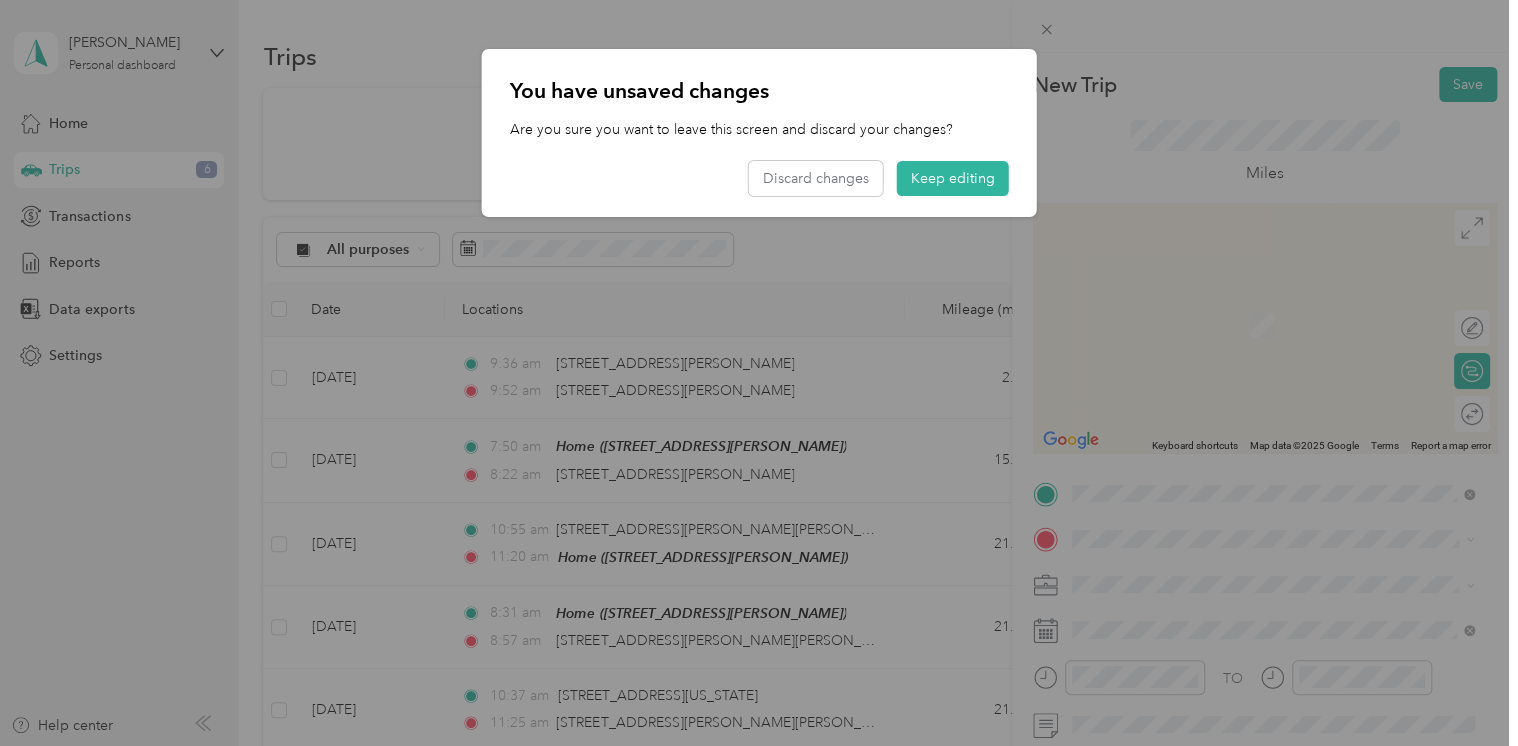 click at bounding box center [759, 373] 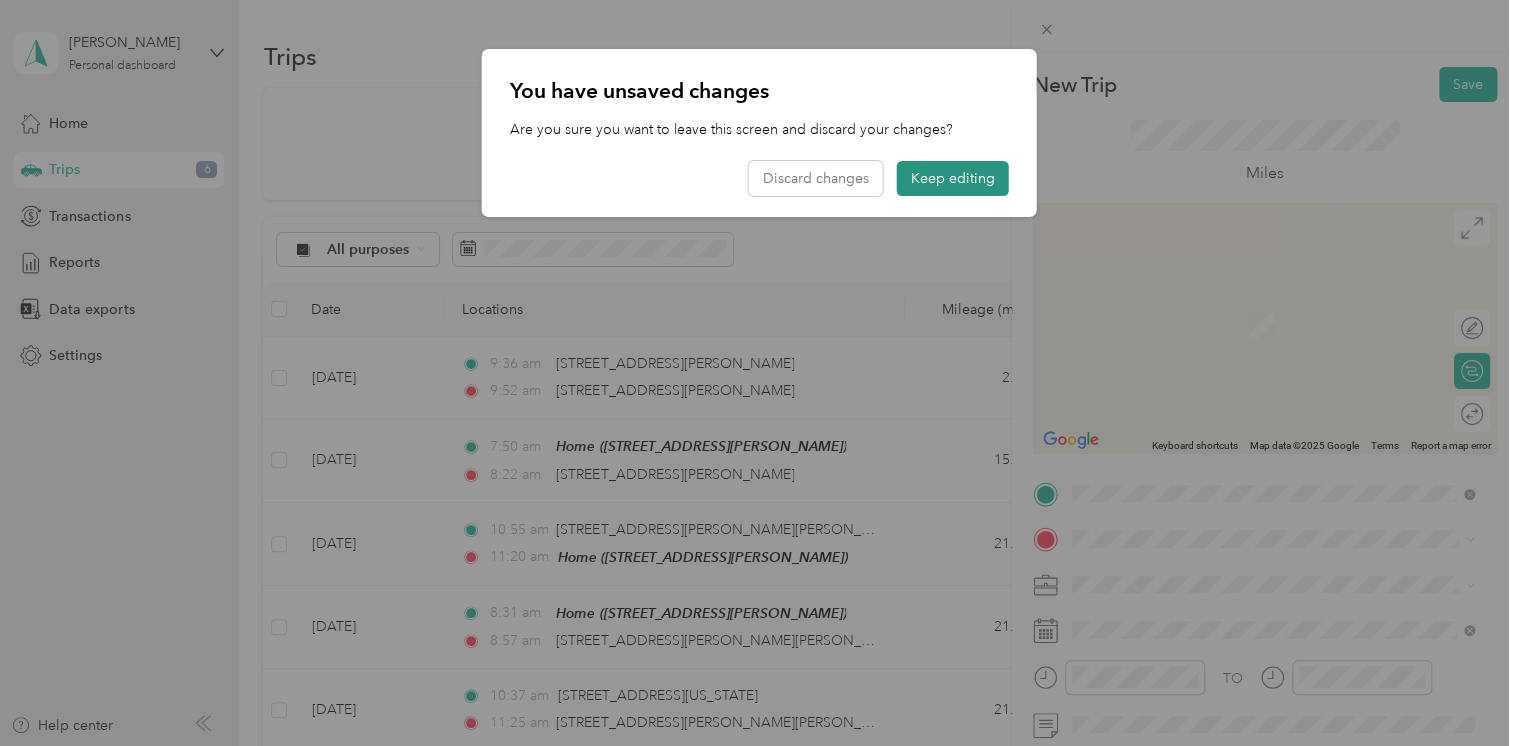 click on "Keep editing" at bounding box center [953, 178] 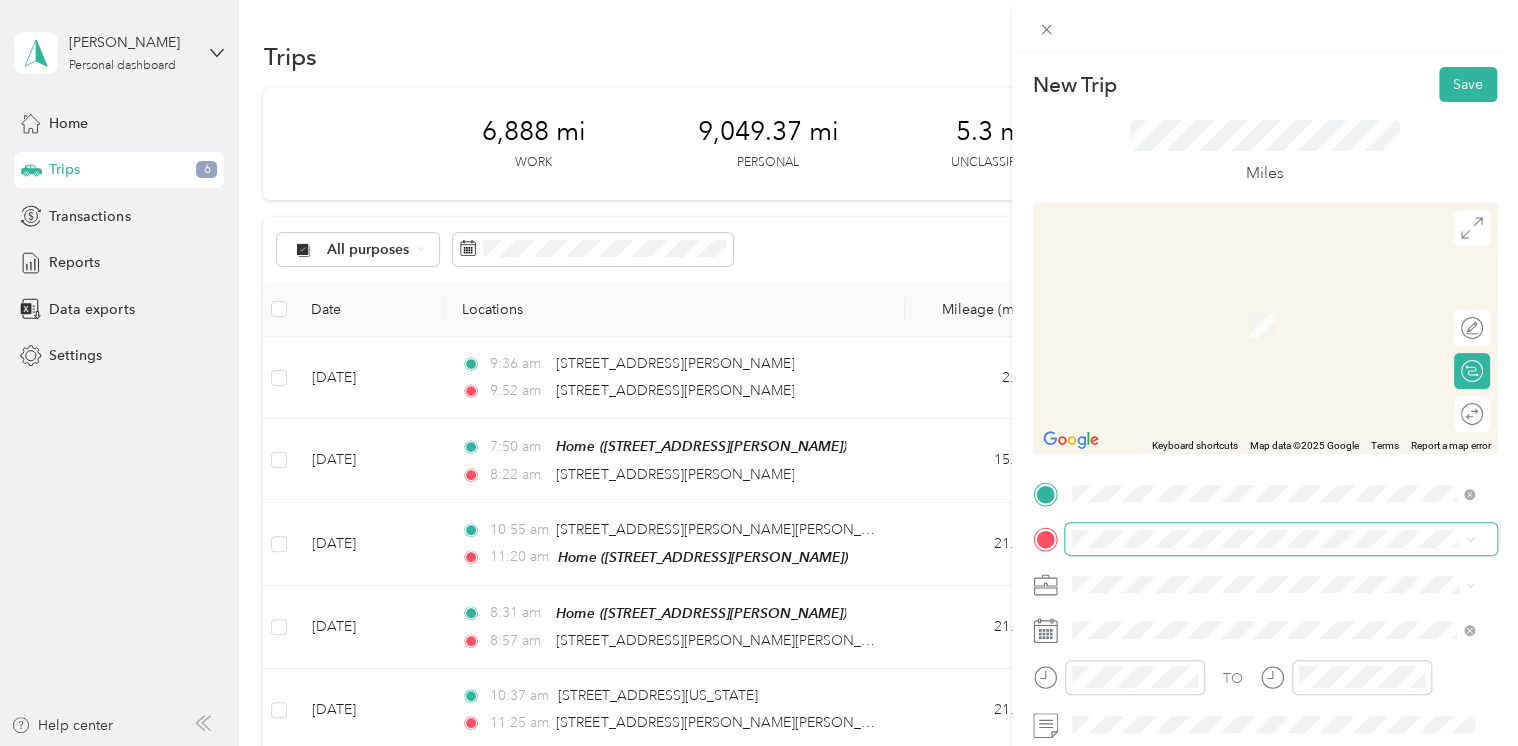 click at bounding box center [1281, 539] 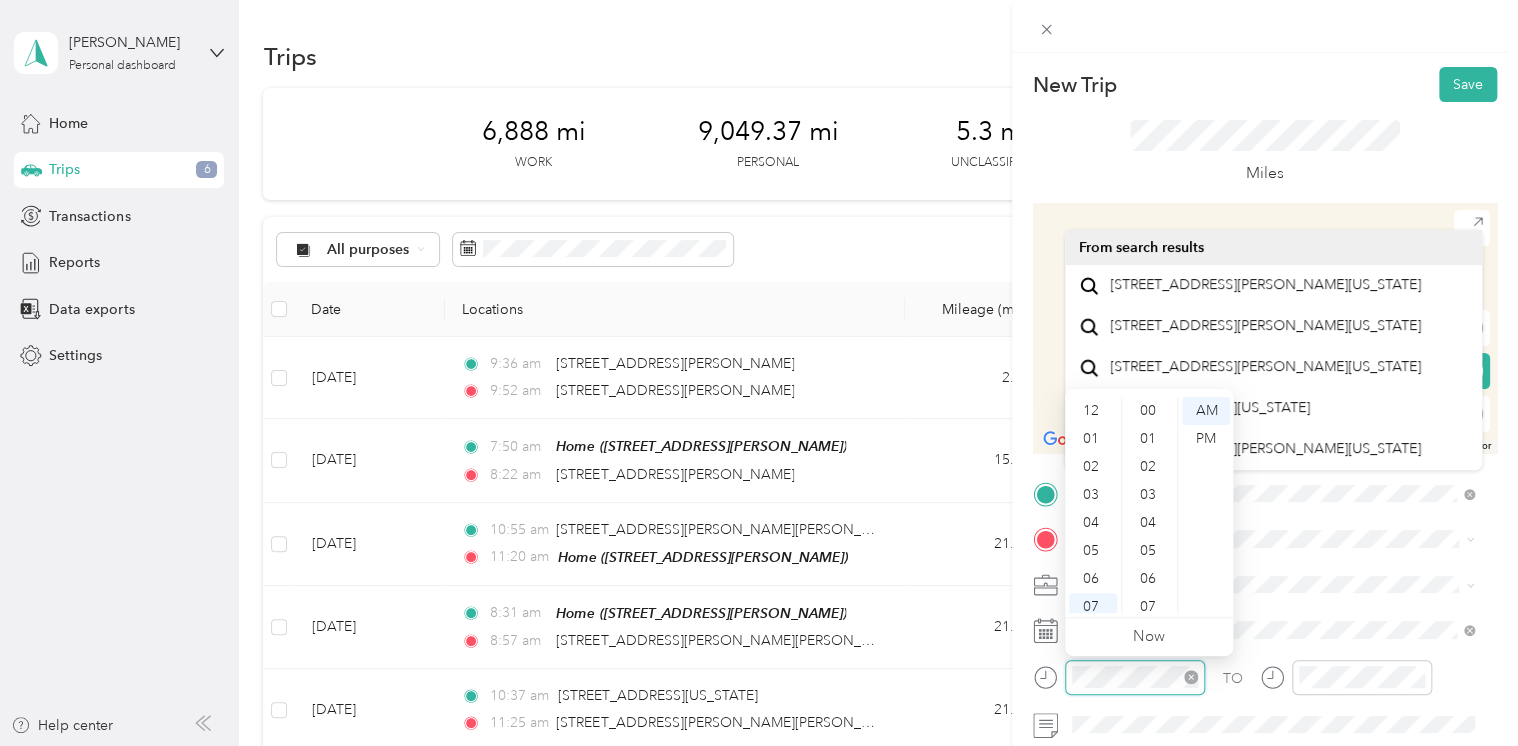 scroll, scrollTop: 980, scrollLeft: 0, axis: vertical 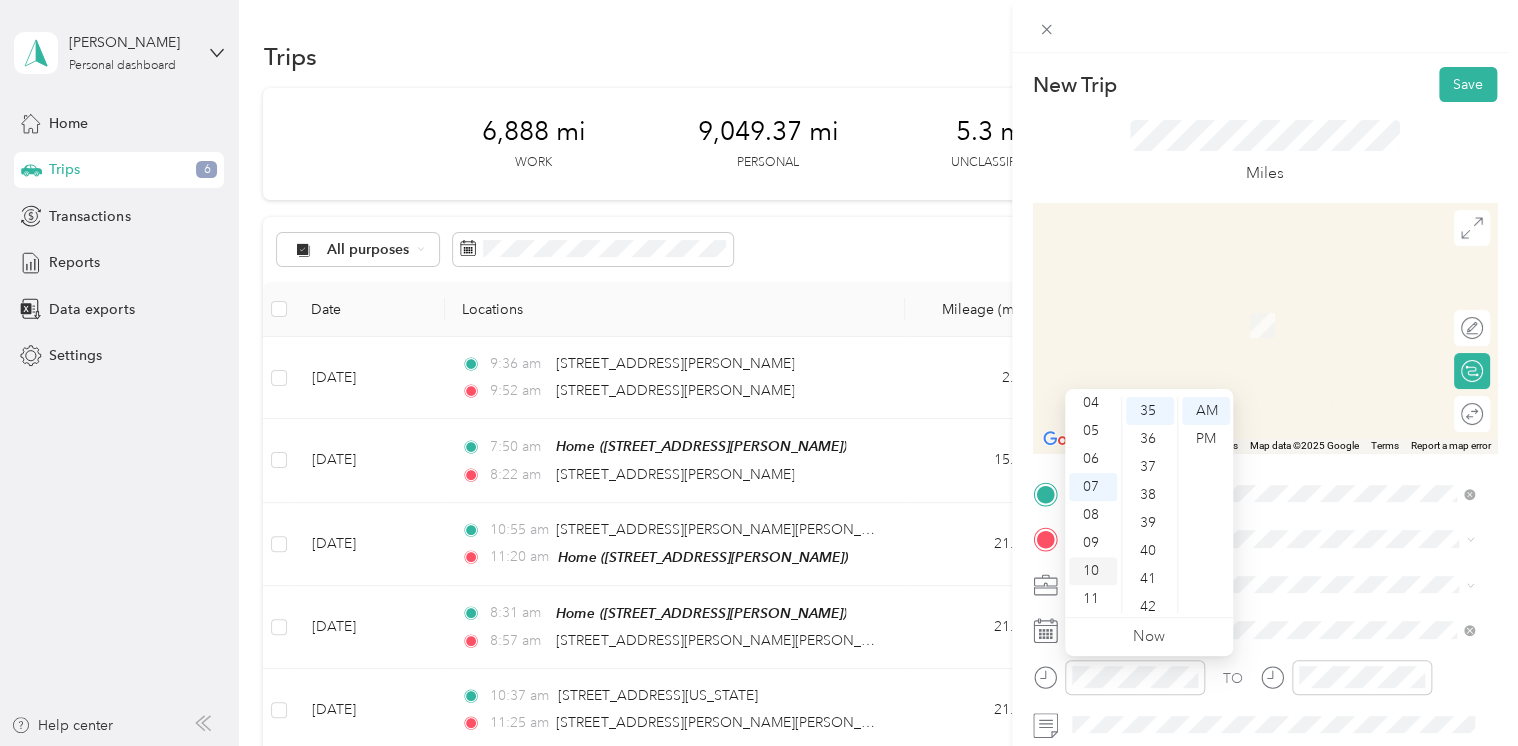 click on "10" at bounding box center [1093, 571] 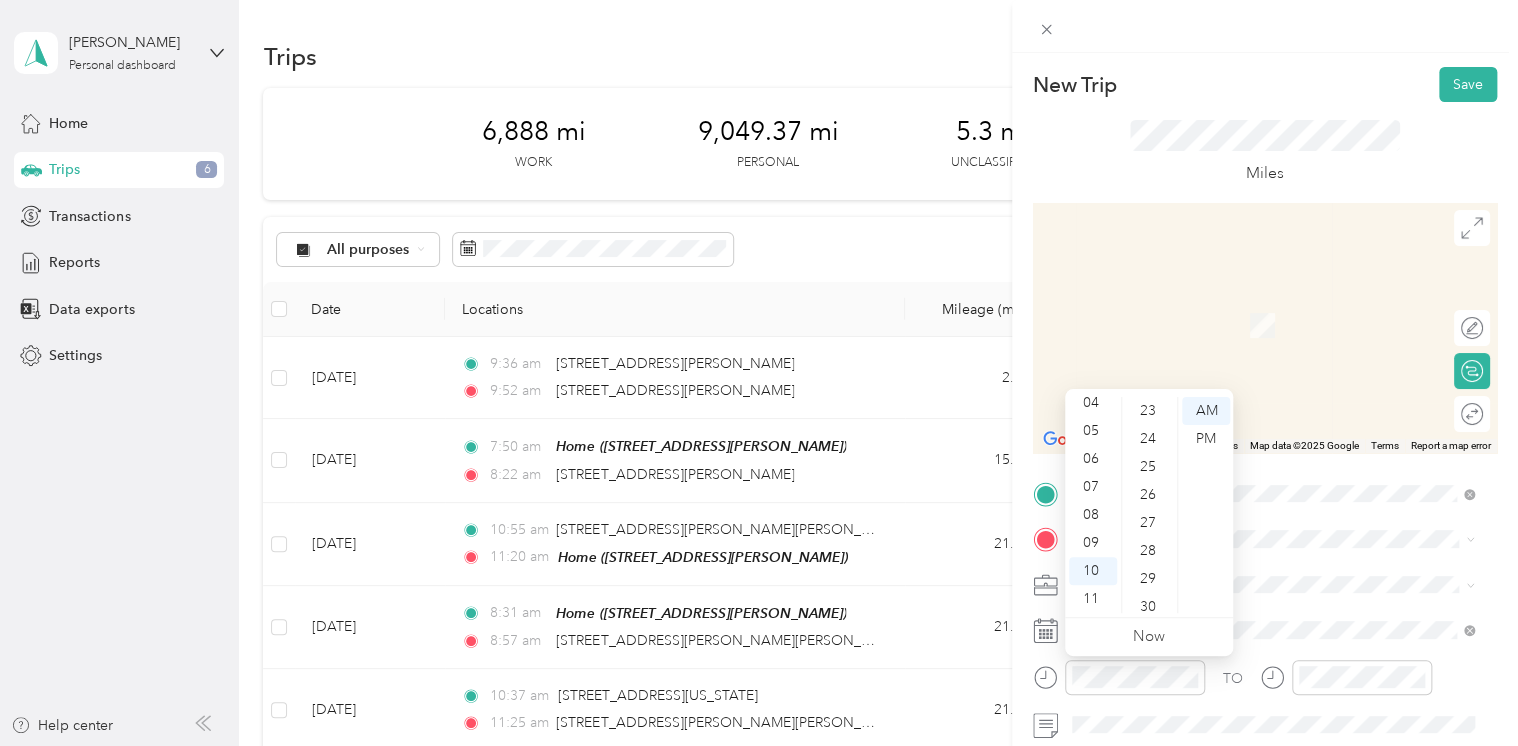 scroll, scrollTop: 620, scrollLeft: 0, axis: vertical 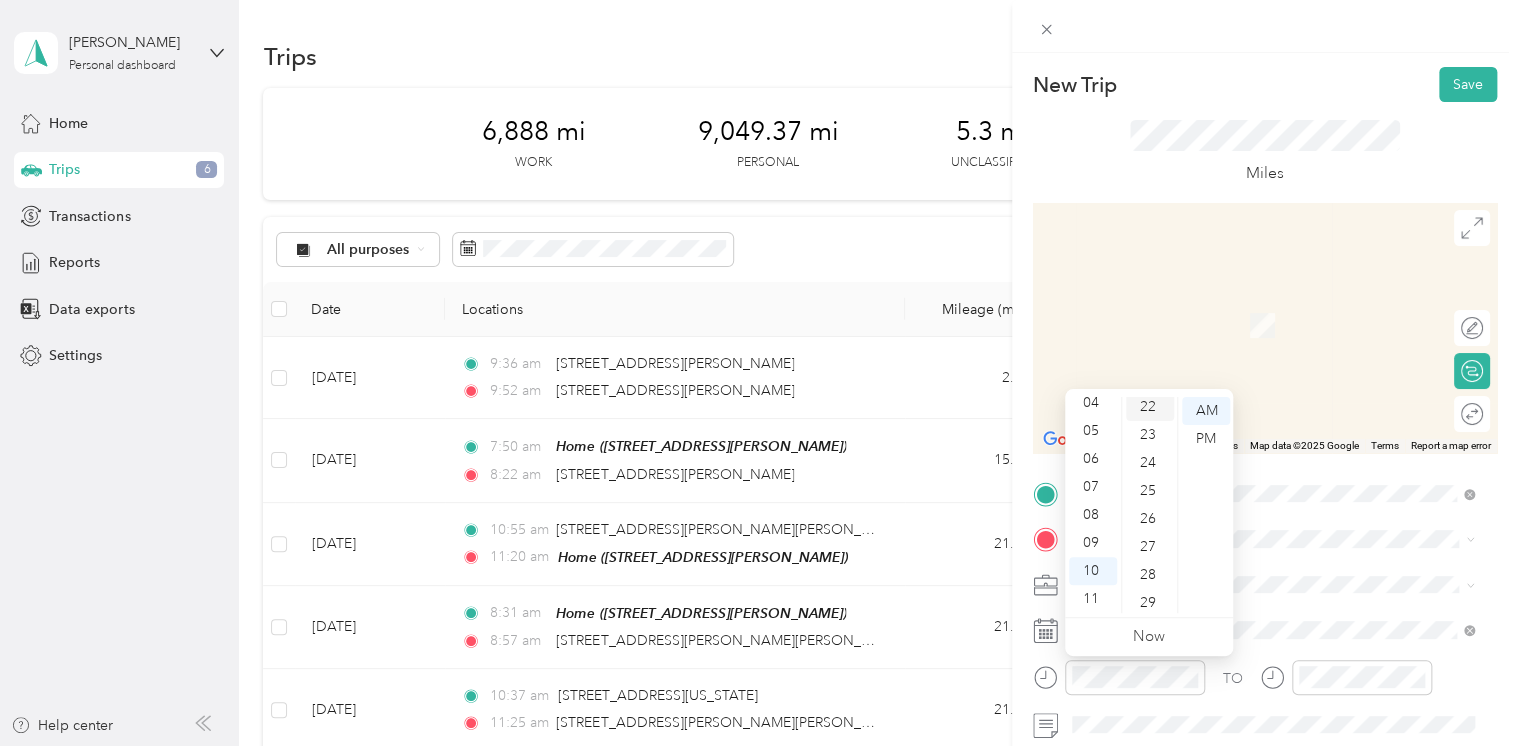 click on "22" at bounding box center (1150, 407) 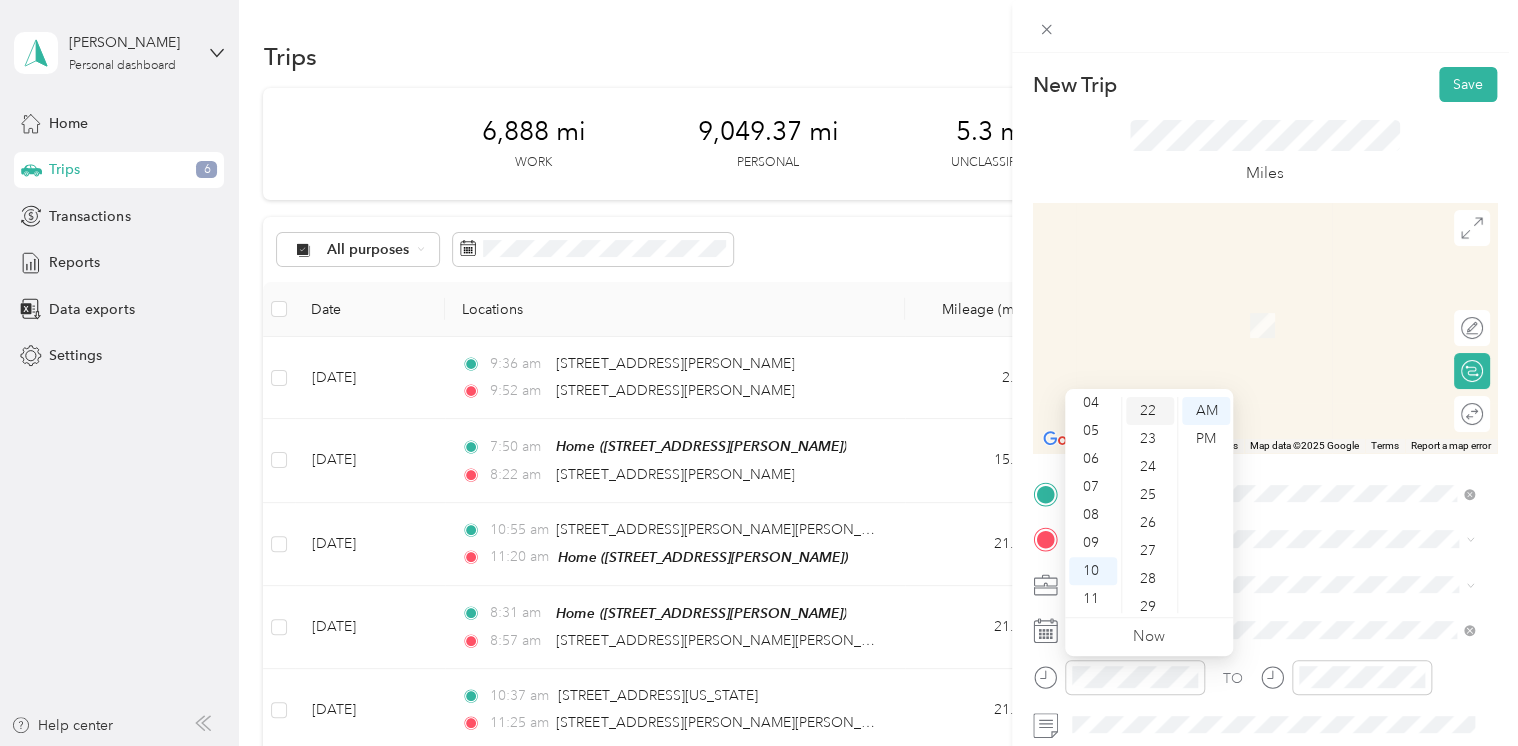click on "22" at bounding box center (1150, 411) 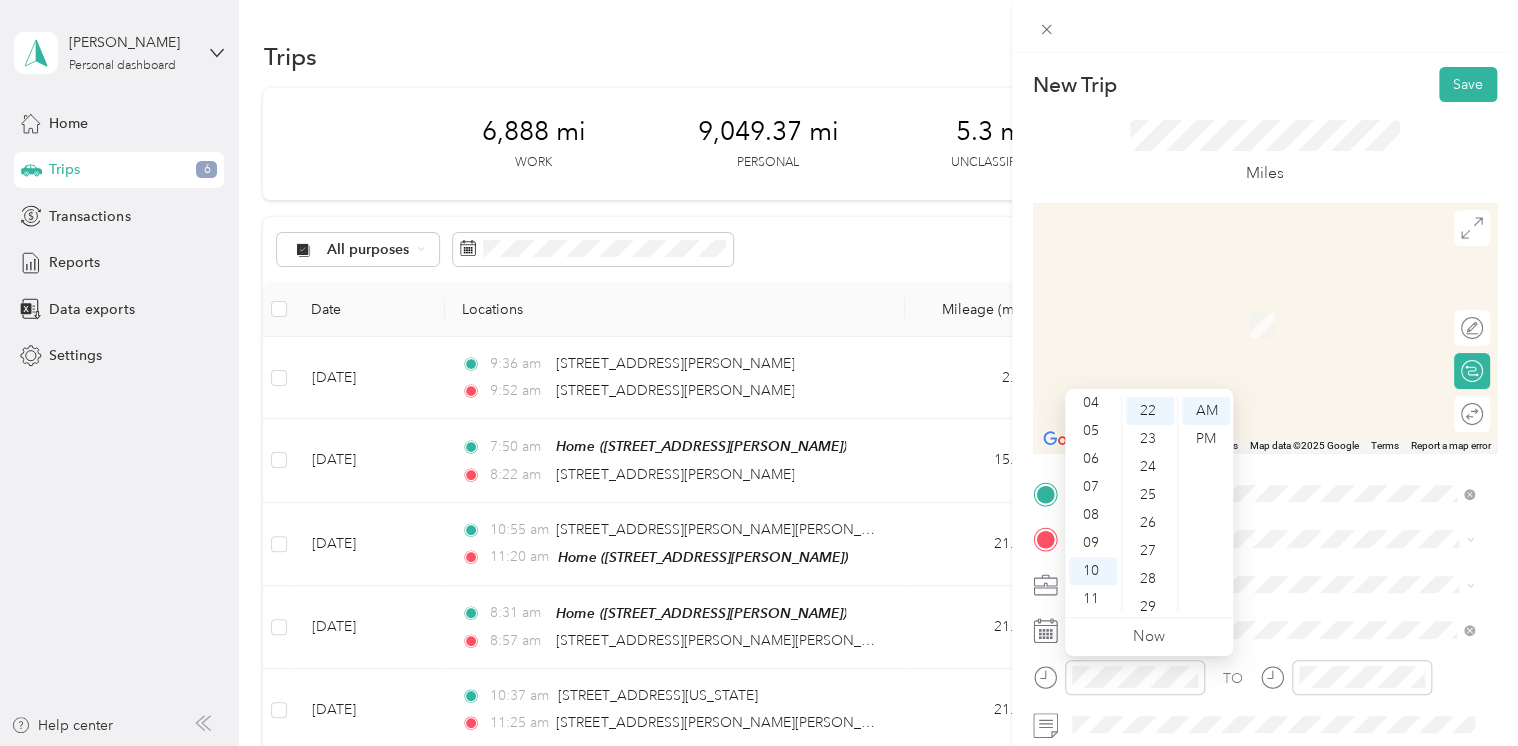 click on "TO Add photo" at bounding box center [1265, 719] 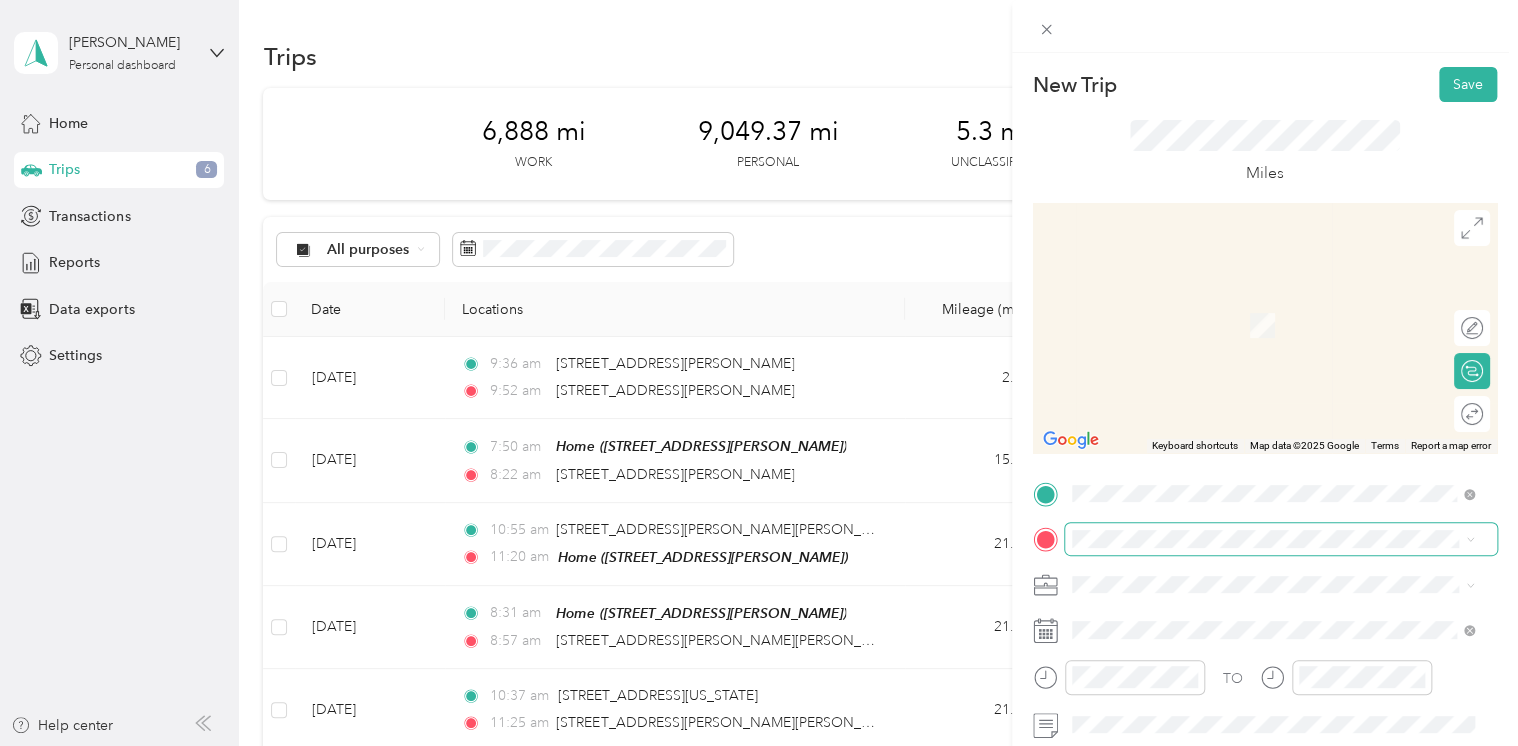 click at bounding box center [1281, 539] 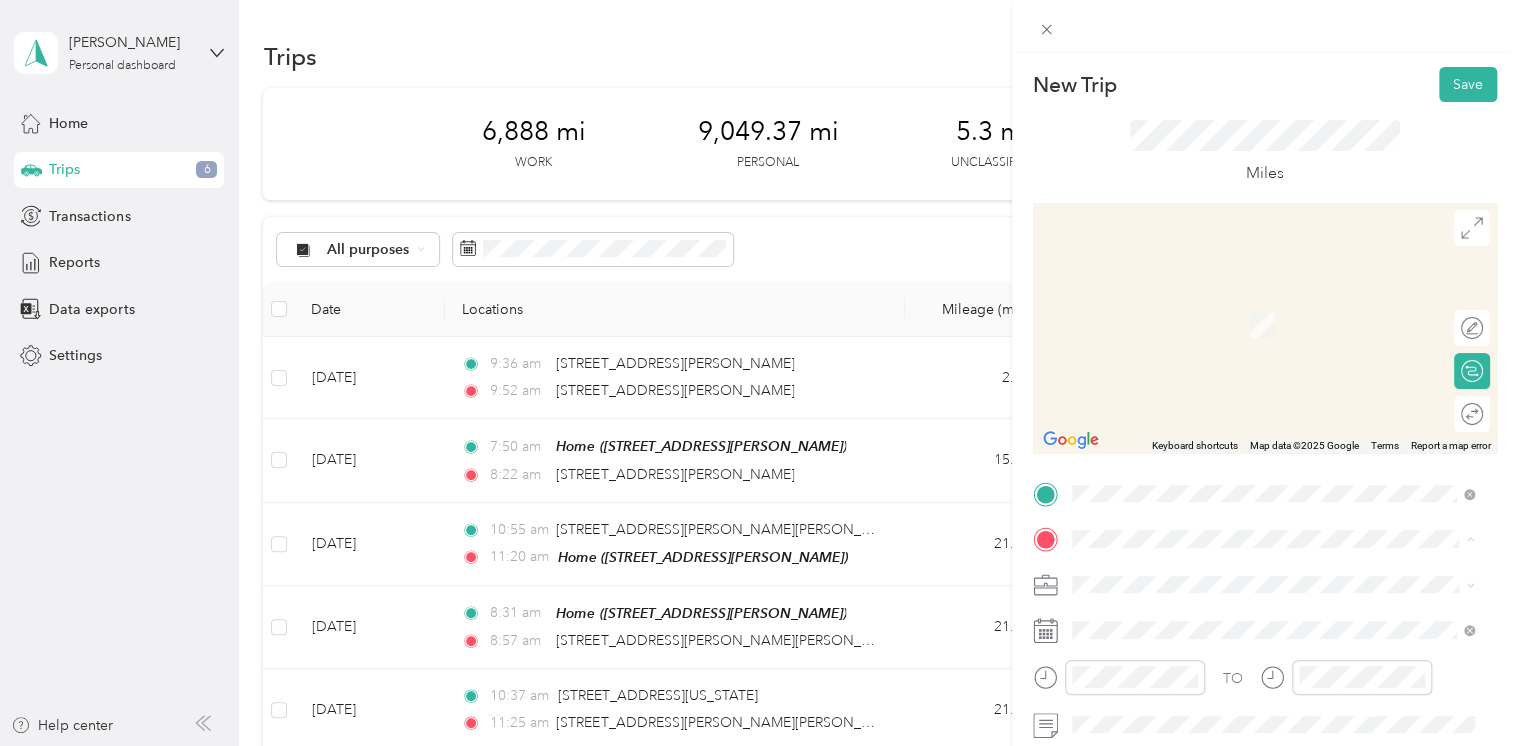 click on "[STREET_ADDRESS][PERSON_NAME][US_STATE]" at bounding box center (1264, 337) 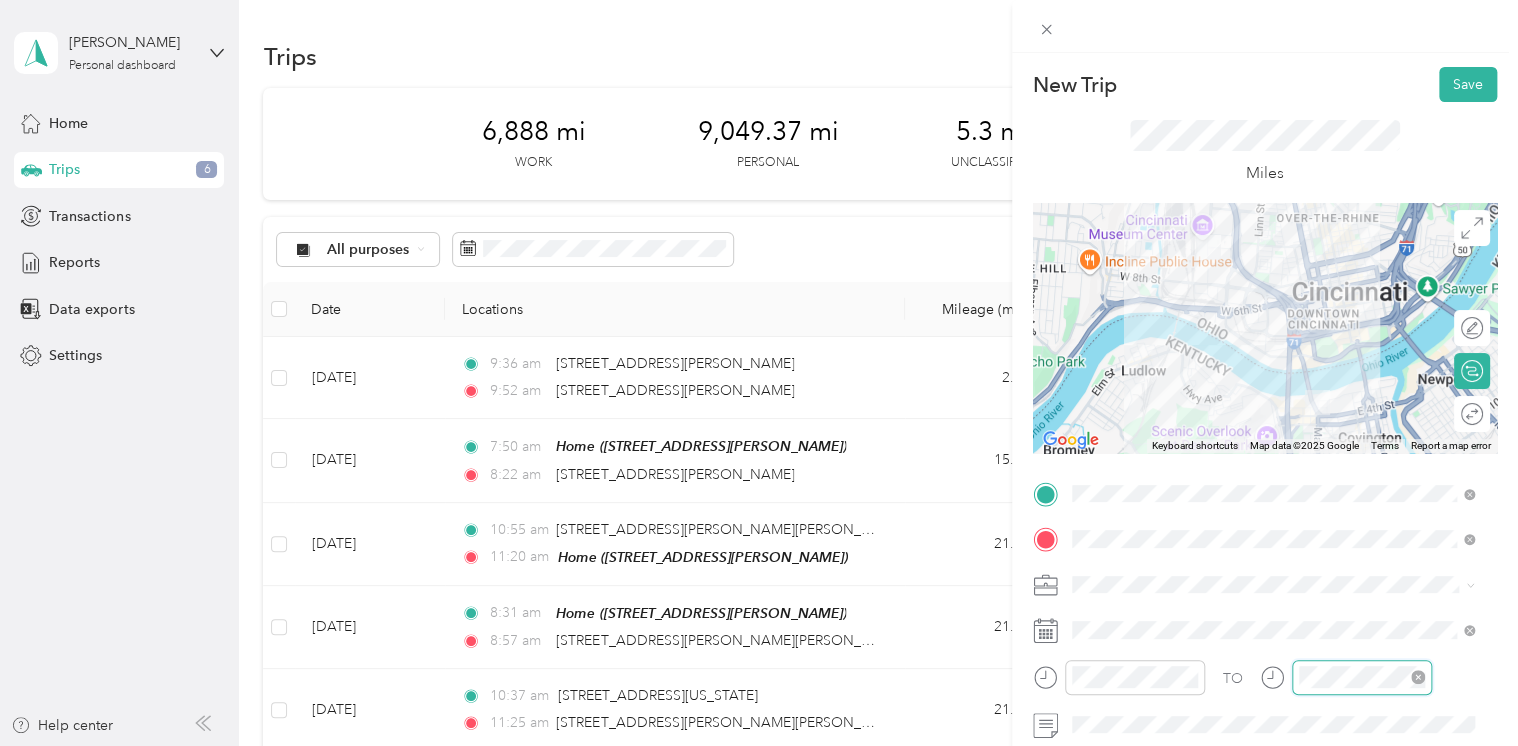 scroll, scrollTop: 120, scrollLeft: 0, axis: vertical 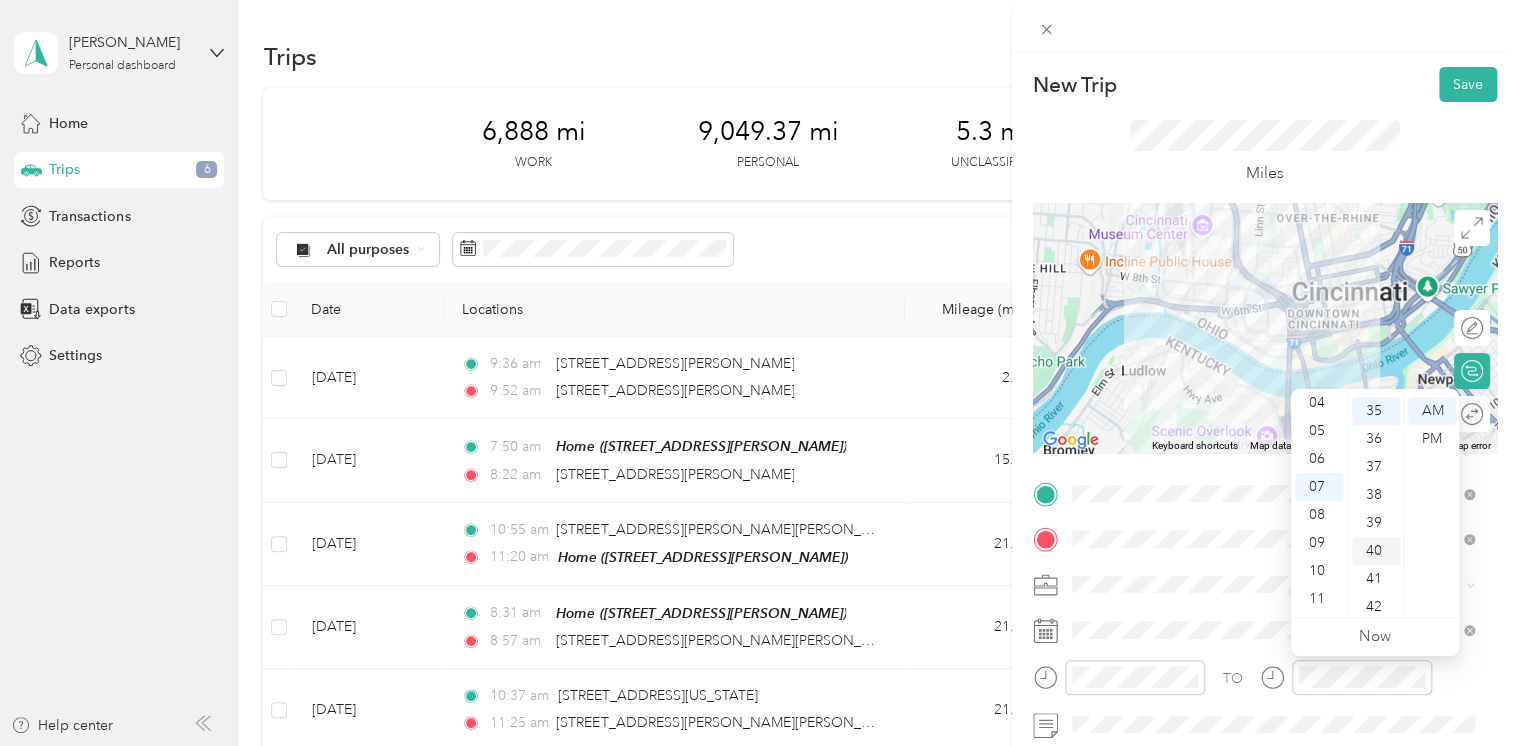 click on "40" at bounding box center (1376, 551) 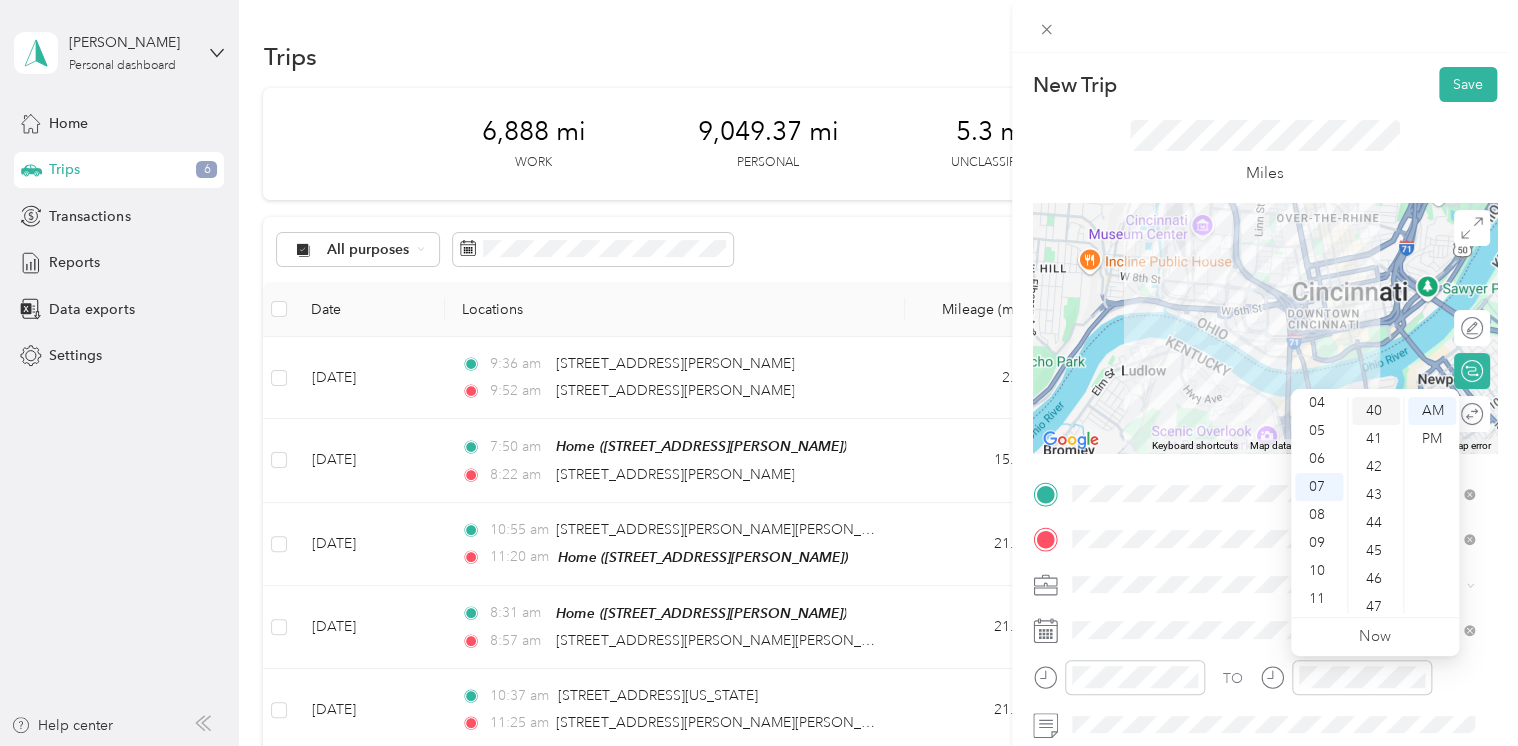 scroll, scrollTop: 1120, scrollLeft: 0, axis: vertical 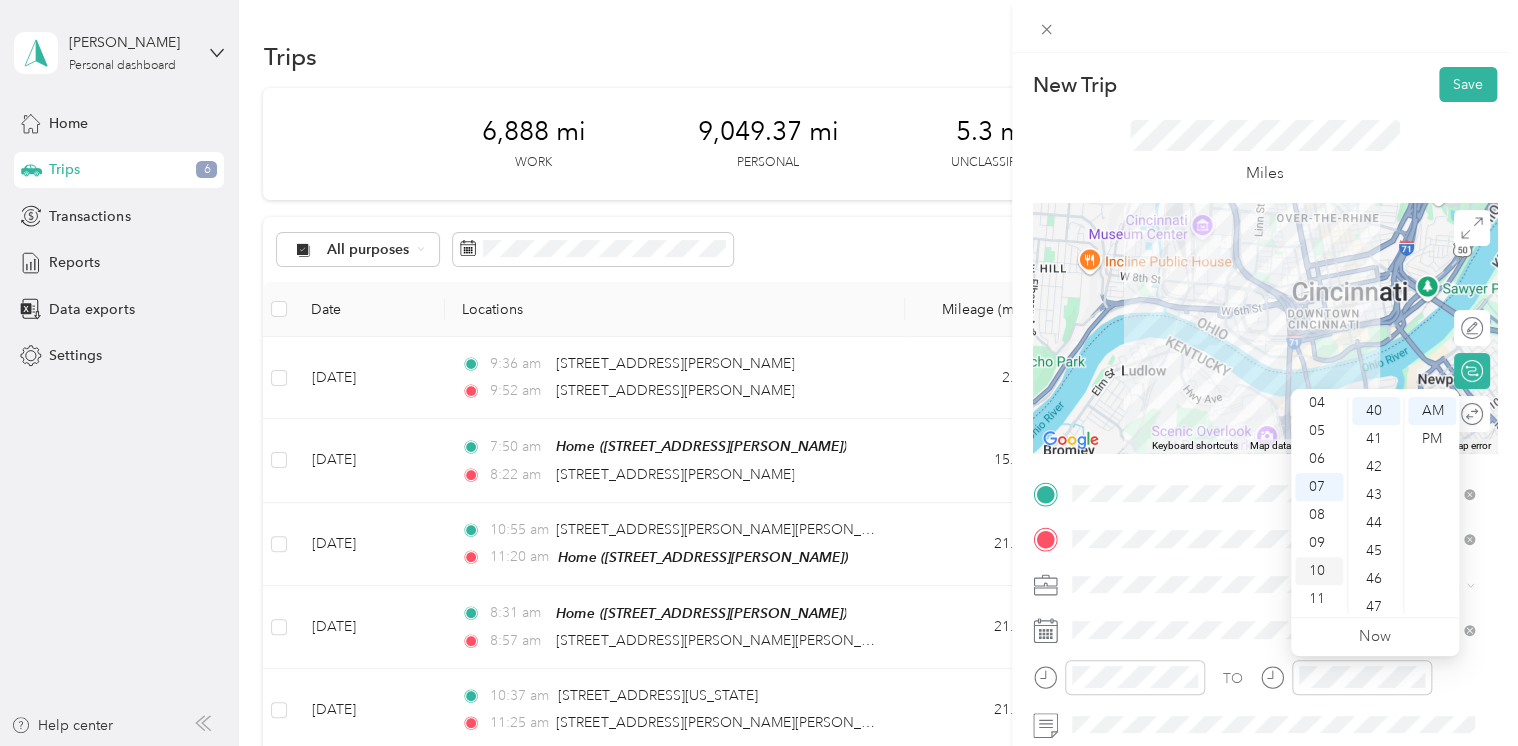 click on "10" at bounding box center [1319, 571] 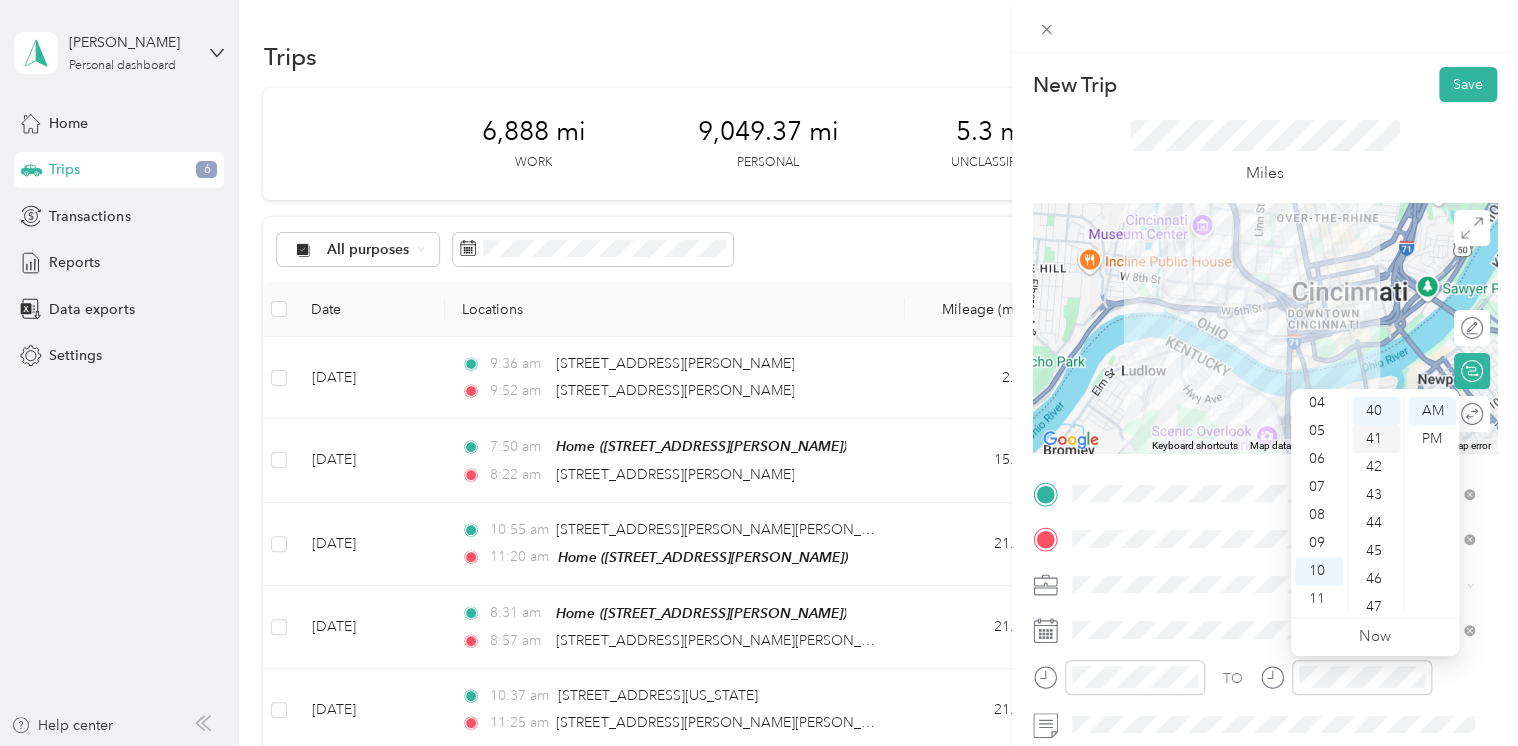 click on "41" at bounding box center [1376, 439] 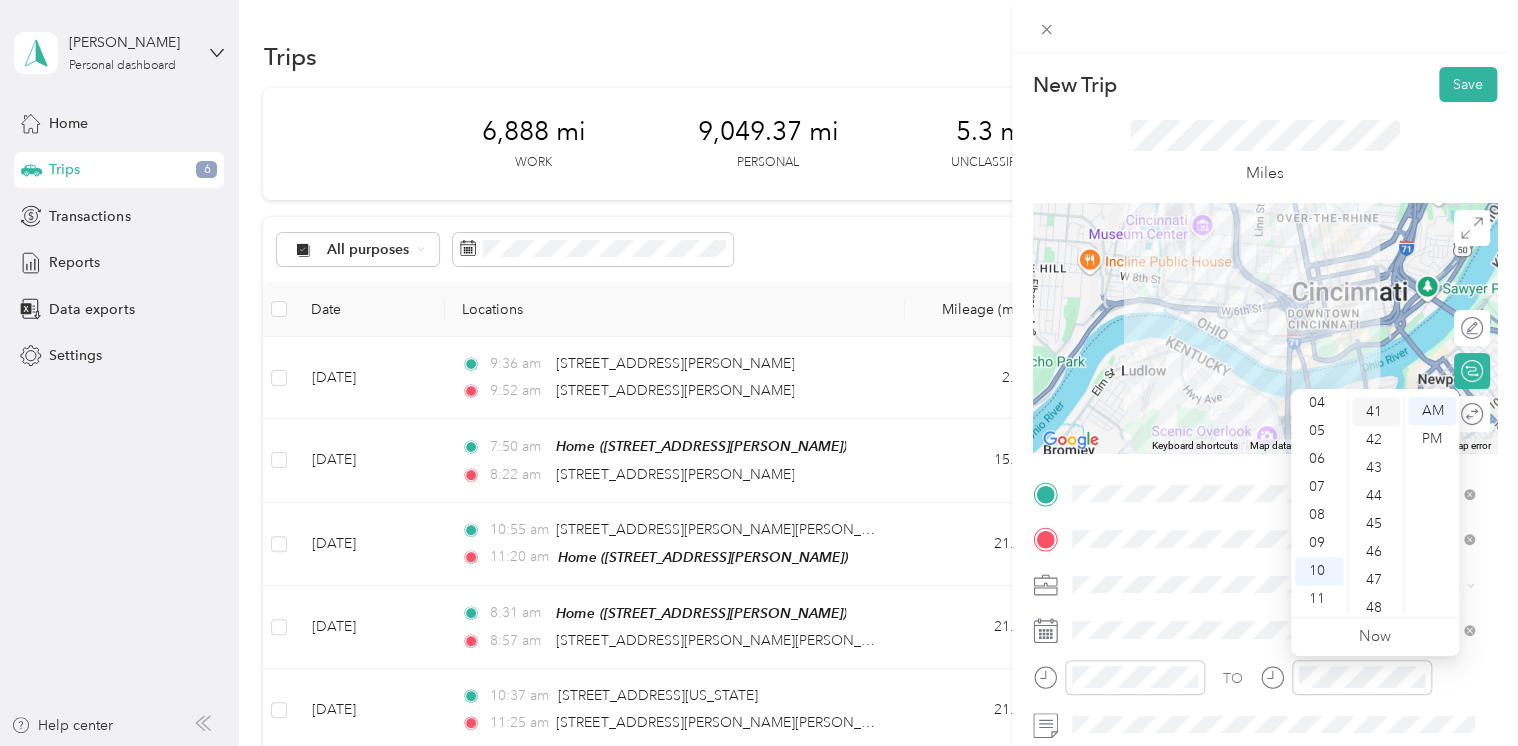 scroll, scrollTop: 1148, scrollLeft: 0, axis: vertical 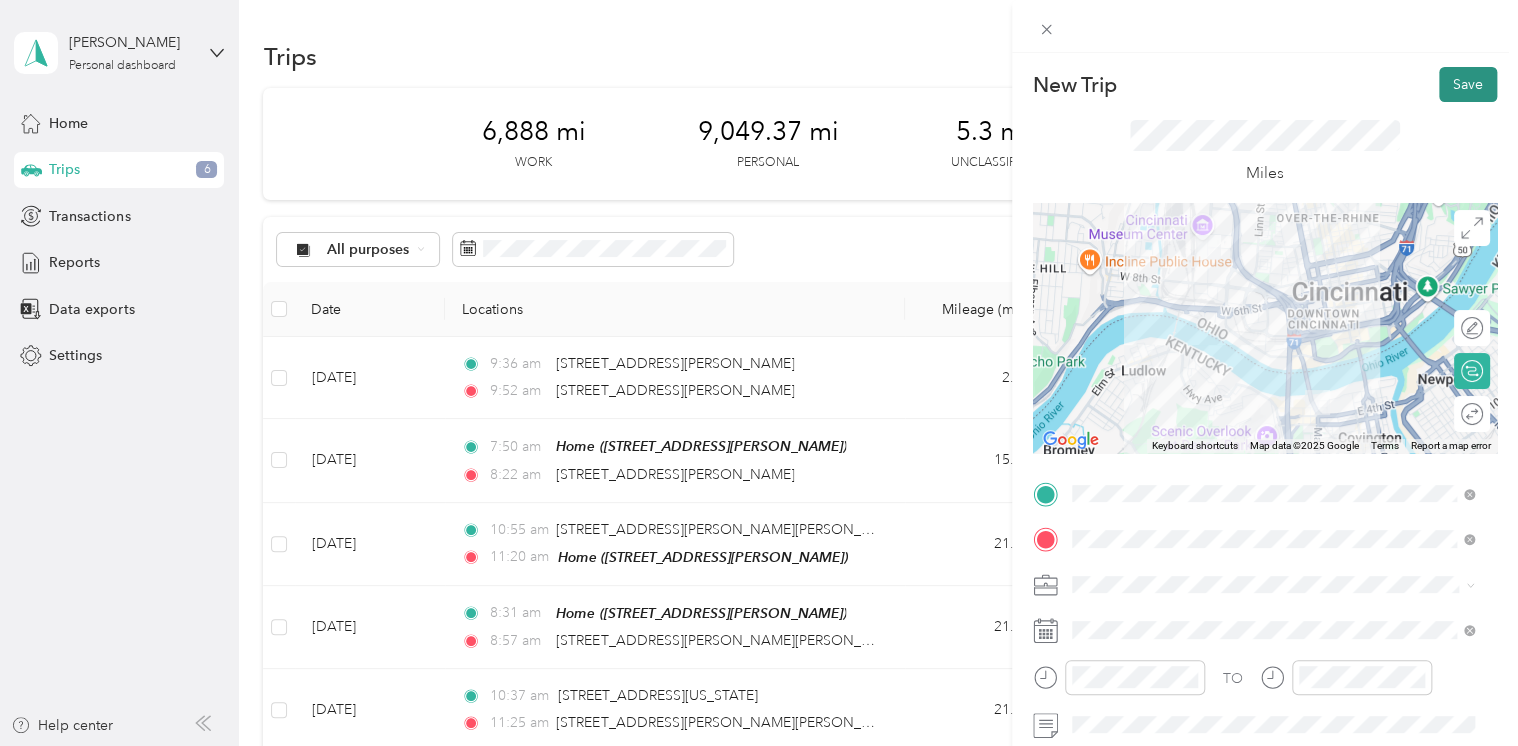 click on "Save" at bounding box center (1468, 84) 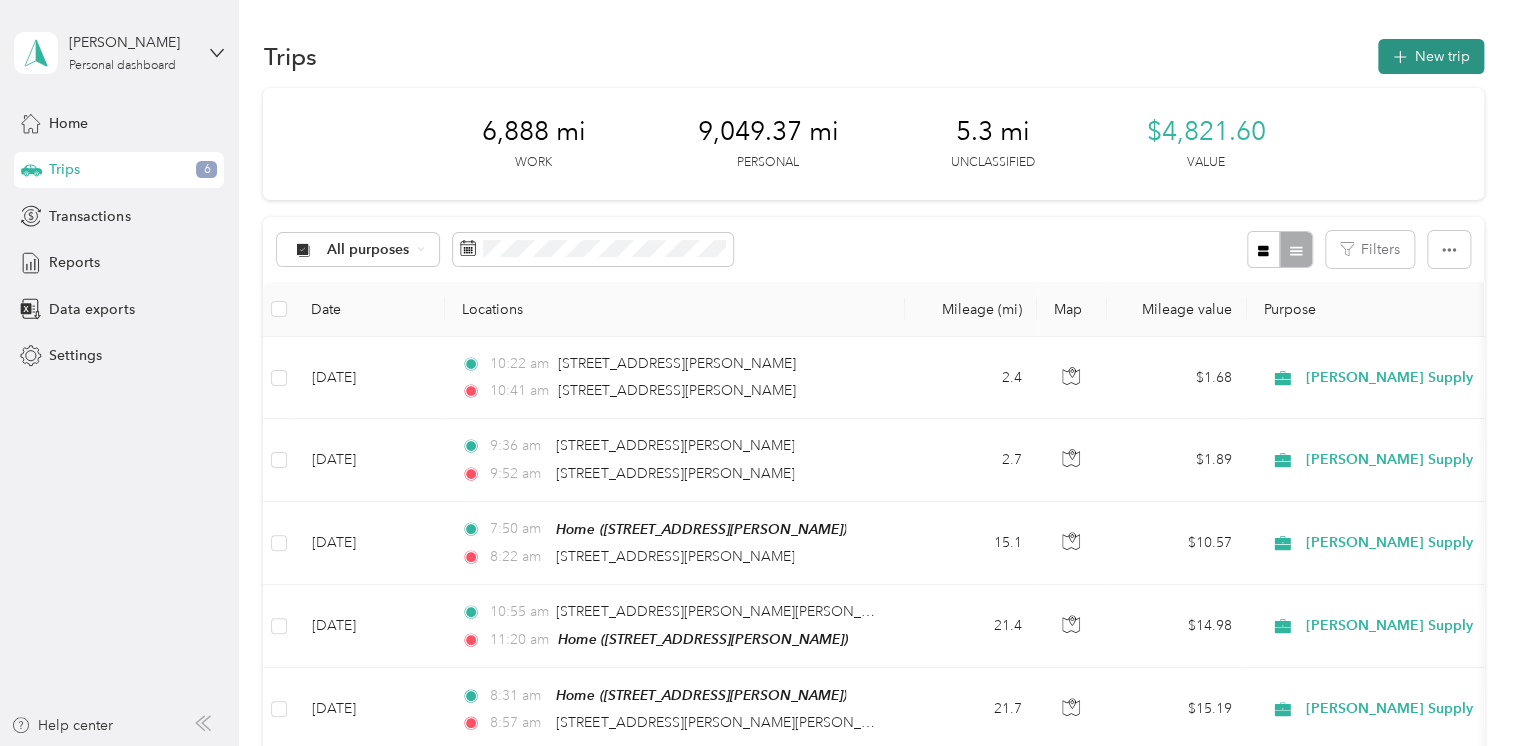 click 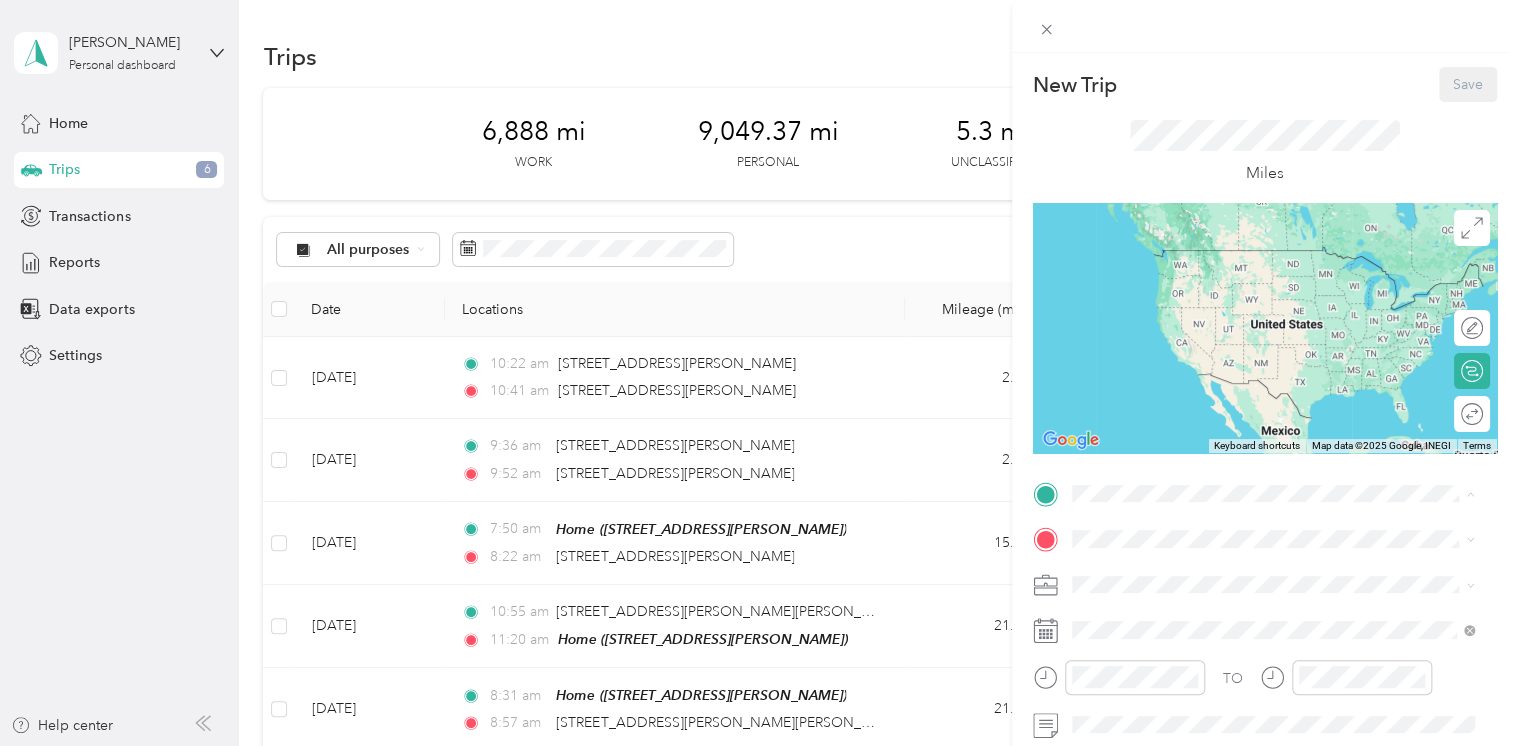 click on "New Trip Save This trip cannot be edited because it is either under review, approved, or paid. Contact your Team Manager to edit it. Miles ← Move left → Move right ↑ Move up ↓ Move down + Zoom in - Zoom out Home Jump left by 75% End Jump right by 75% Page Up Jump up by 75% Page Down Jump down by 75% To navigate, press the arrow keys. Keyboard shortcuts Map Data Map data ©2025 Google, INEGI Map data ©2025 Google, INEGI 1000 km  Click to toggle between metric and imperial units Terms Report a map error Edit route Calculate route Round trip TO Add photo" at bounding box center (759, 373) 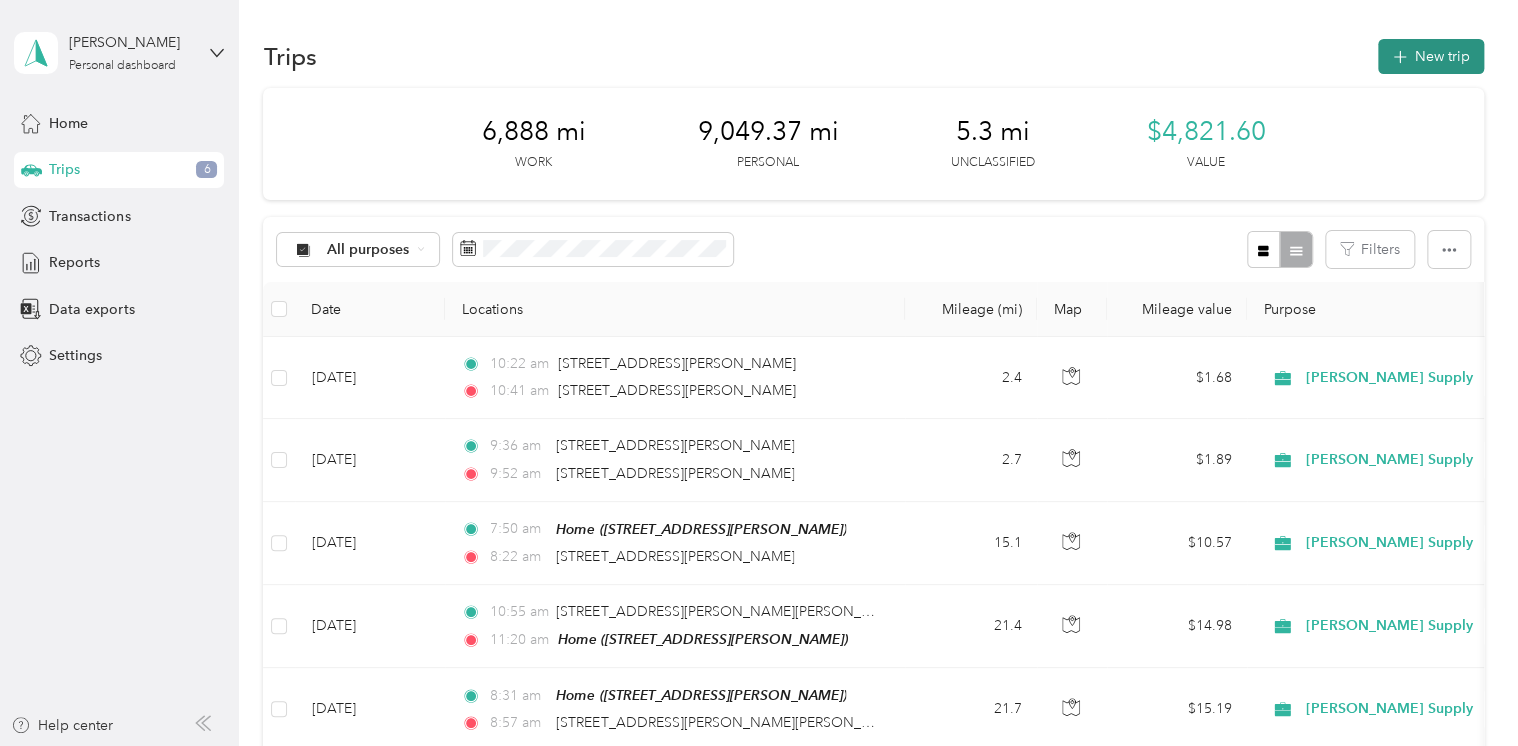 click on "New trip" at bounding box center (1431, 56) 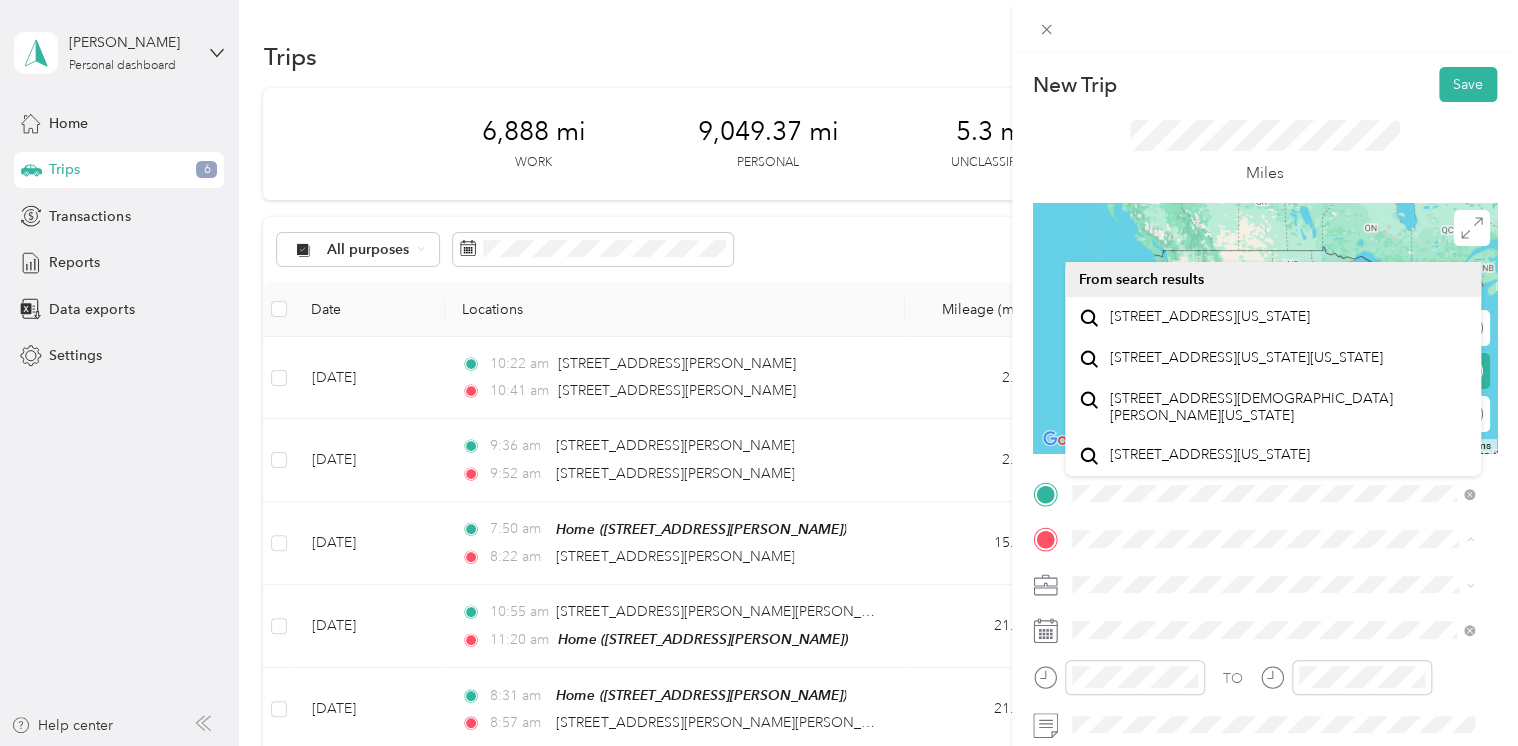 click on "New Trip Save This trip cannot be edited because it is either under review, approved, or paid. Contact your Team Manager to edit it. Miles ← Move left → Move right ↑ Move up ↓ Move down + Zoom in - Zoom out Home Jump left by 75% End Jump right by 75% Page Up Jump up by 75% Page Down Jump down by 75% To navigate, press the arrow keys. Keyboard shortcuts Map Data Map data ©2025 Google, INEGI Map data ©2025 Google, INEGI 1000 km  Click to toggle between metric and imperial units Terms Report a map error Edit route Calculate route Round trip TO Add photo" at bounding box center (759, 373) 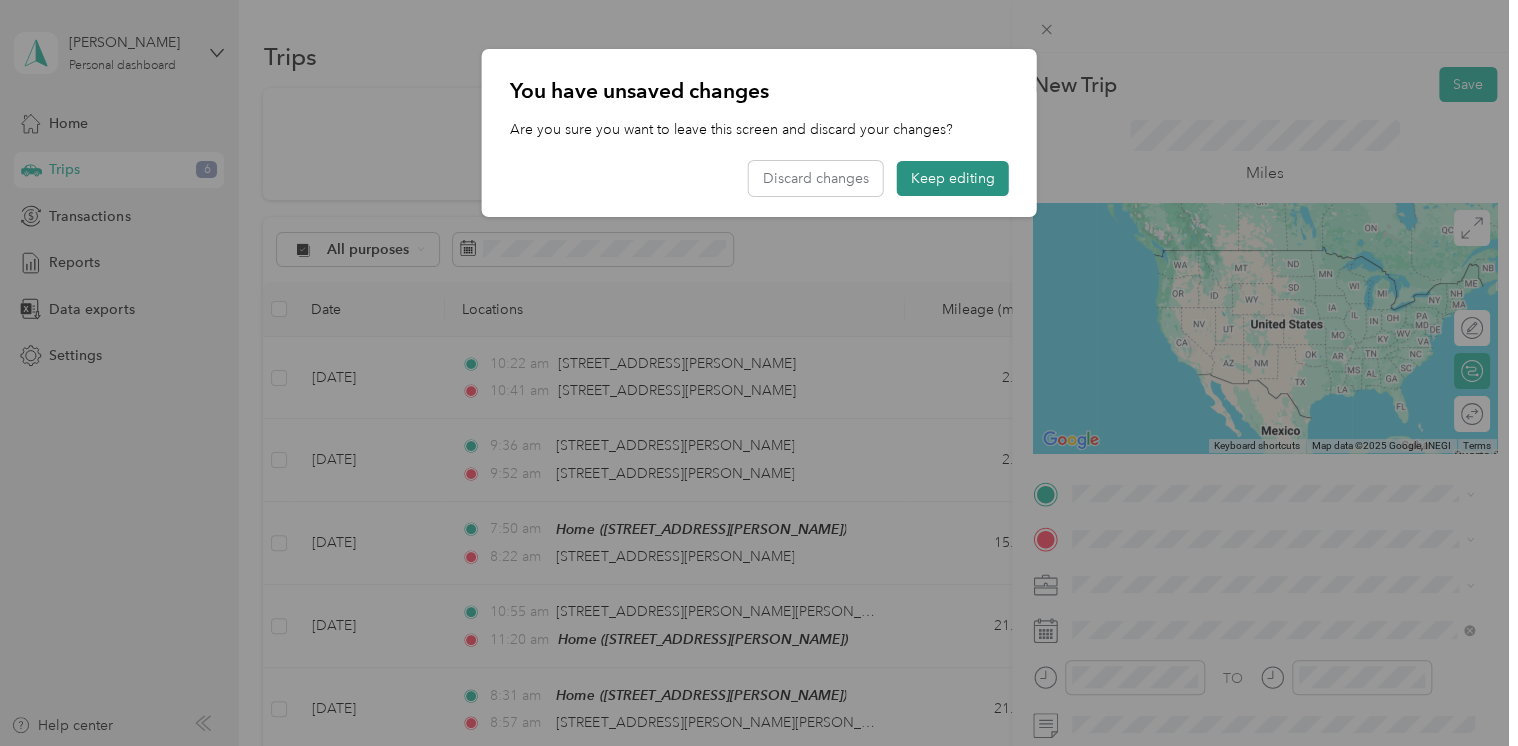 click on "Keep editing" at bounding box center [953, 178] 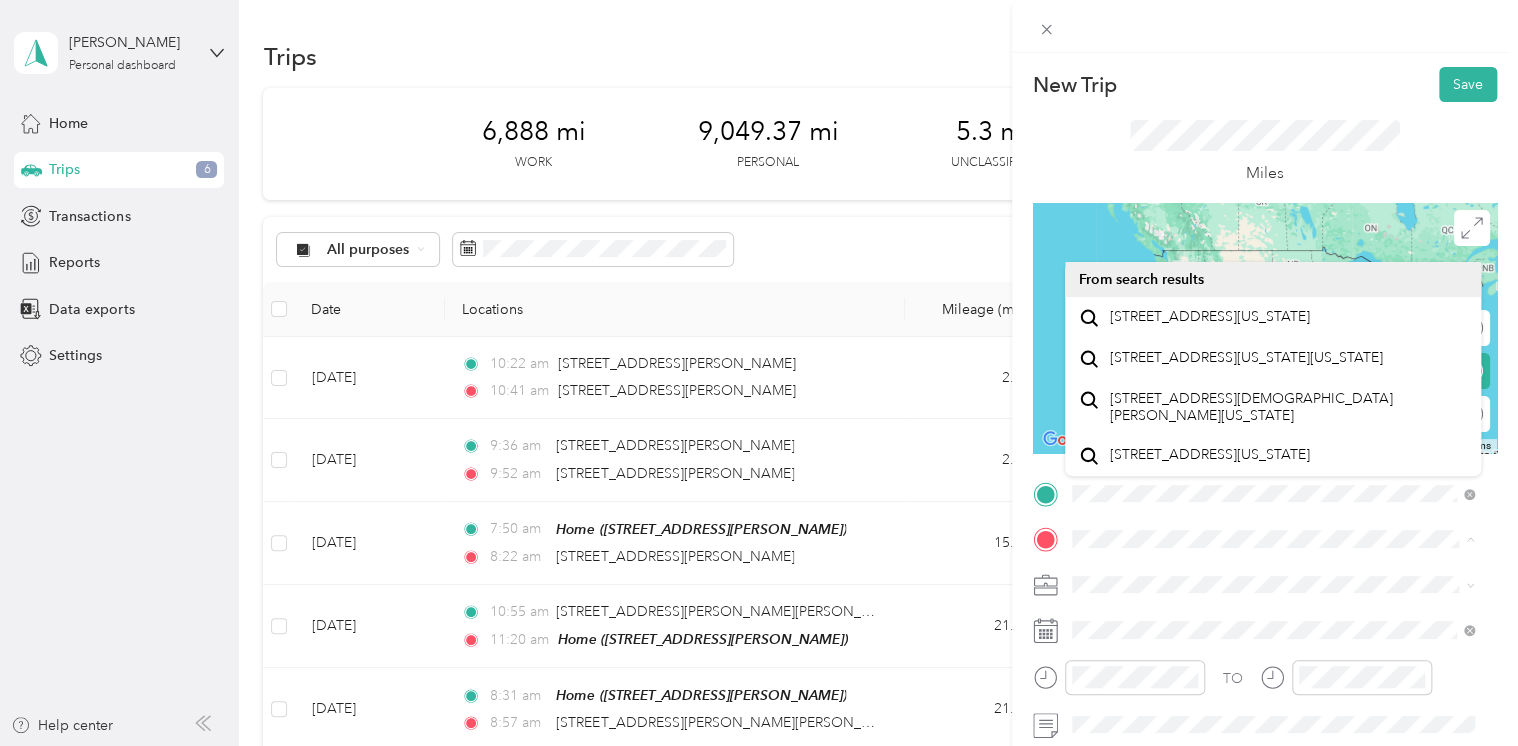 click on "New Trip Save This trip cannot be edited because it is either under review, approved, or paid. Contact your Team Manager to edit it. Miles ← Move left → Move right ↑ Move up ↓ Move down + Zoom in - Zoom out Home Jump left by 75% End Jump right by 75% Page Up Jump up by 75% Page Down Jump down by 75% To navigate, press the arrow keys. Keyboard shortcuts Map Data Map data ©2025 Google, INEGI Map data ©2025 Google, INEGI 1000 km  Click to toggle between metric and imperial units Terms Report a map error Edit route Calculate route Round trip TO Add photo" at bounding box center (1265, 514) 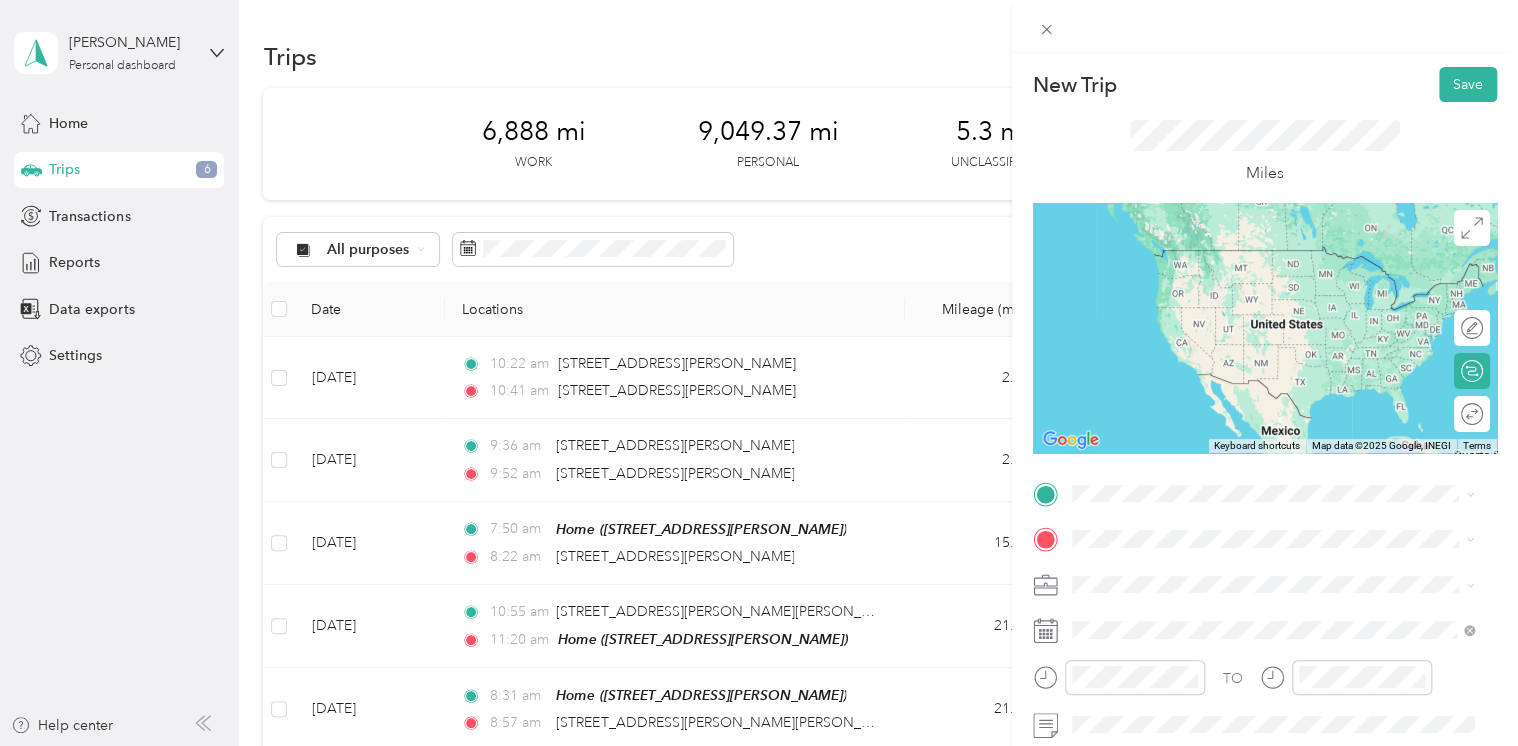 click on "New Trip Save This trip cannot be edited because it is either under review, approved, or paid. Contact your Team Manager to edit it. Miles ← Move left → Move right ↑ Move up ↓ Move down + Zoom in - Zoom out Home Jump left by 75% End Jump right by 75% Page Up Jump up by 75% Page Down Jump down by 75% To navigate, press the arrow keys. Keyboard shortcuts Map Data Map data ©2025 Google, INEGI Map data ©2025 Google, INEGI 1000 km  Click to toggle between metric and imperial units Terms Report a map error Edit route Calculate route Round trip TO Add photo" at bounding box center (1265, 514) 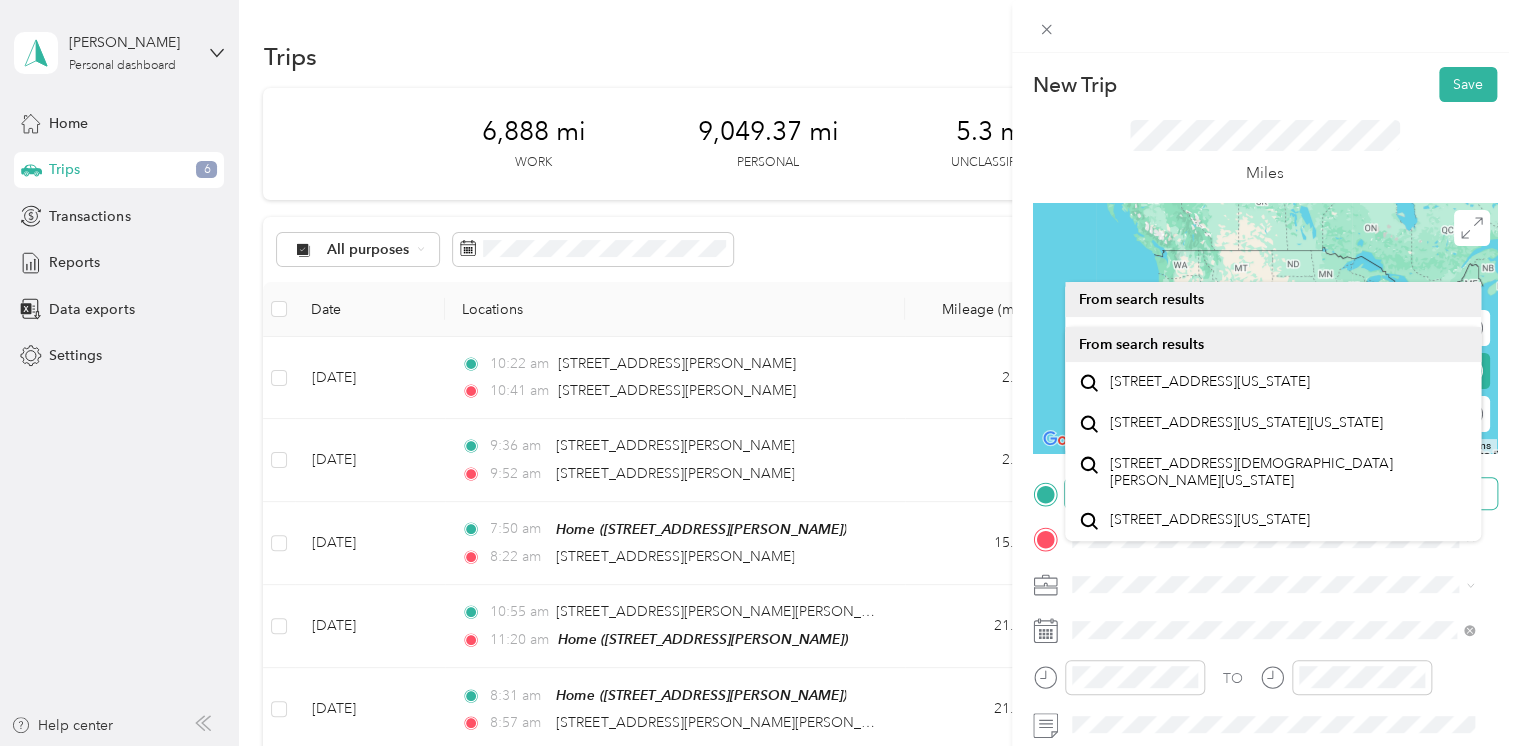 scroll, scrollTop: 302, scrollLeft: 0, axis: vertical 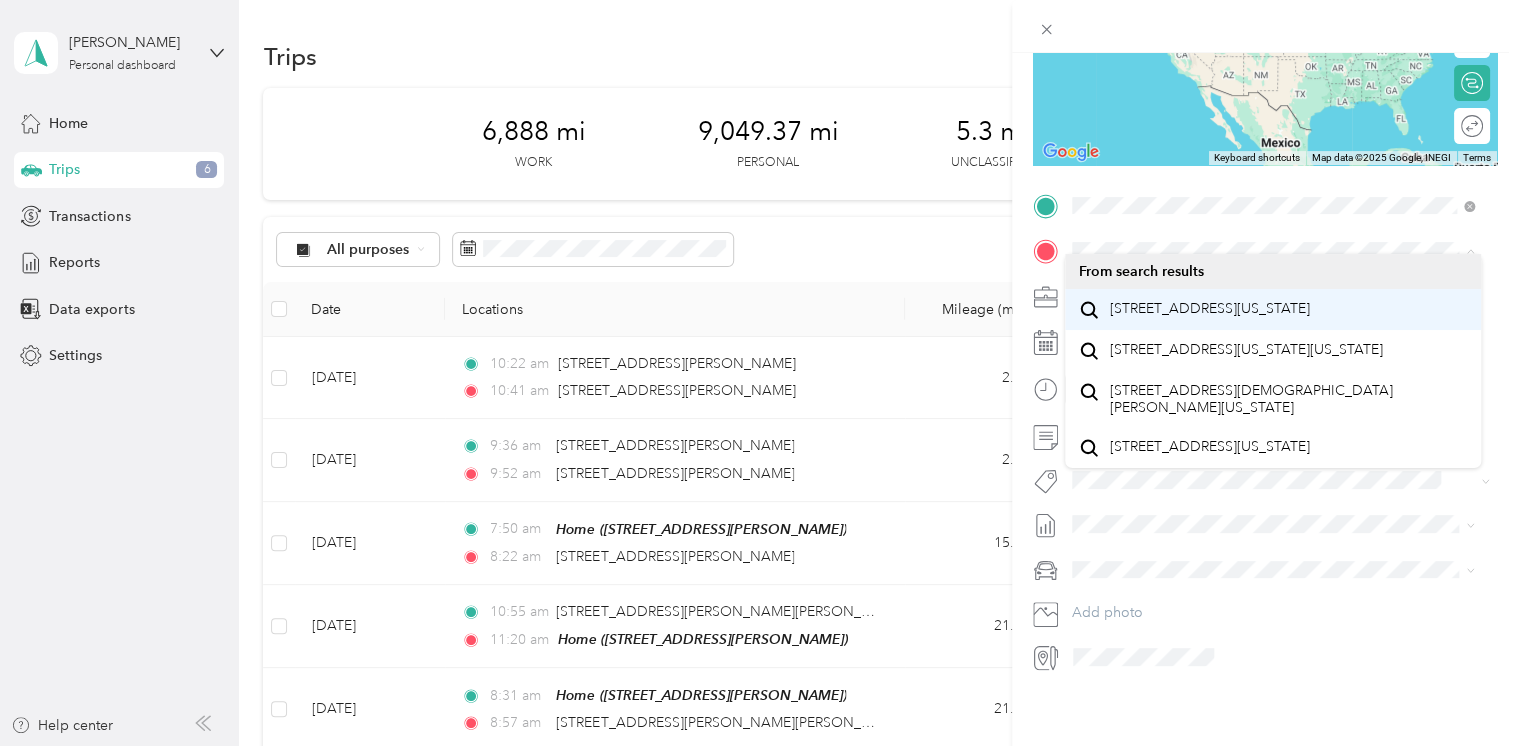 click on "[STREET_ADDRESS][US_STATE]" at bounding box center [1209, 309] 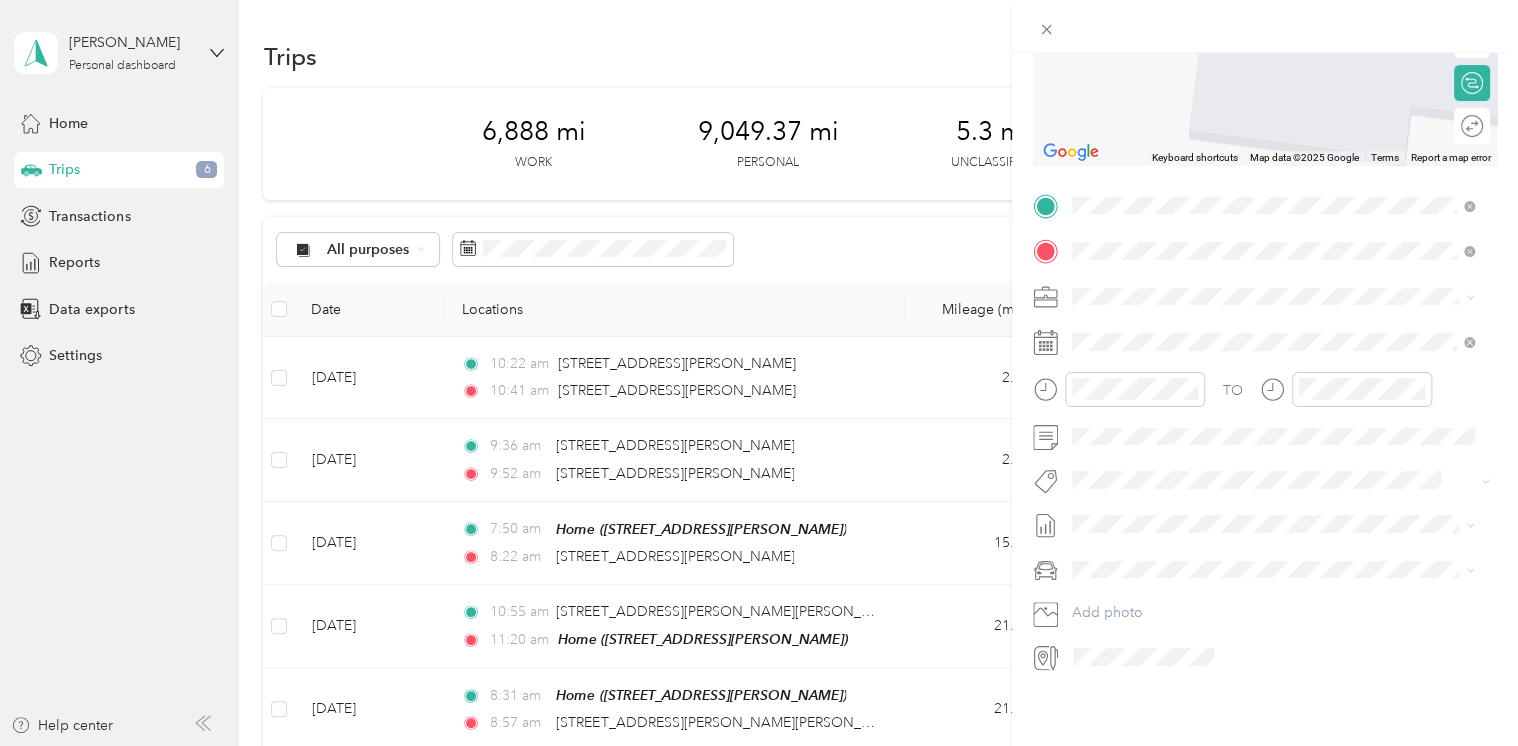 click on "[STREET_ADDRESS][PERSON_NAME][US_STATE]" at bounding box center (1264, 263) 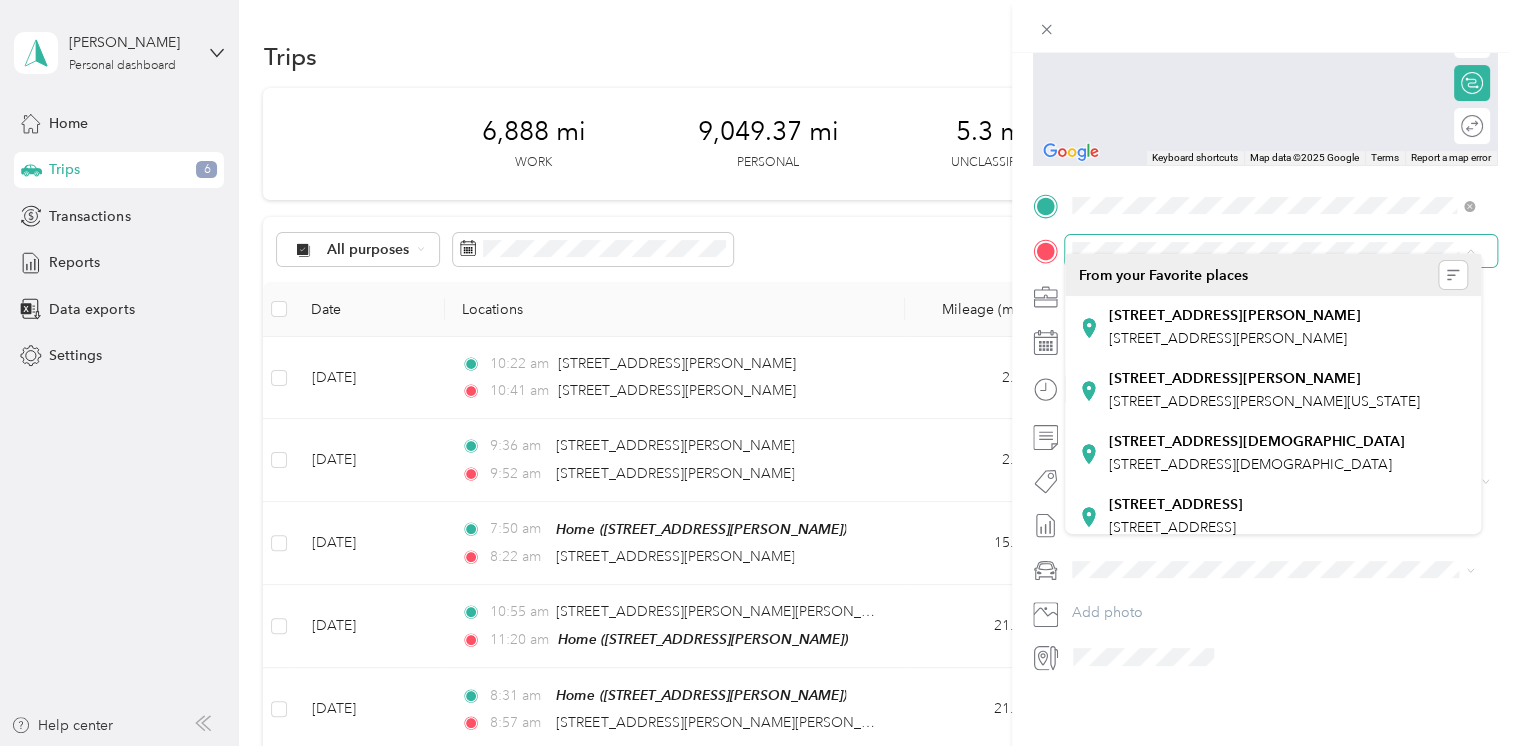 click at bounding box center (1281, 251) 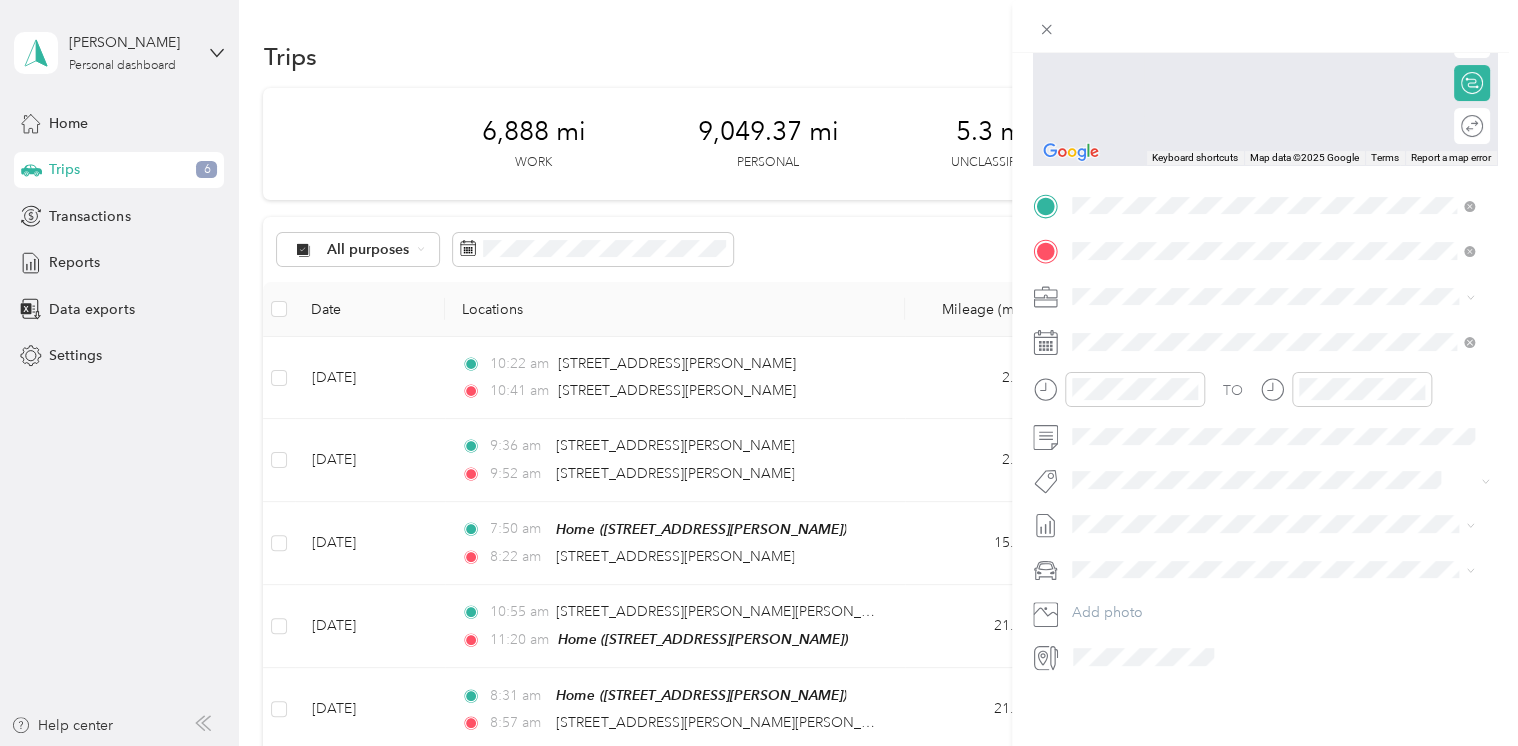 click on "[STREET_ADDRESS][US_STATE]" at bounding box center [1209, 309] 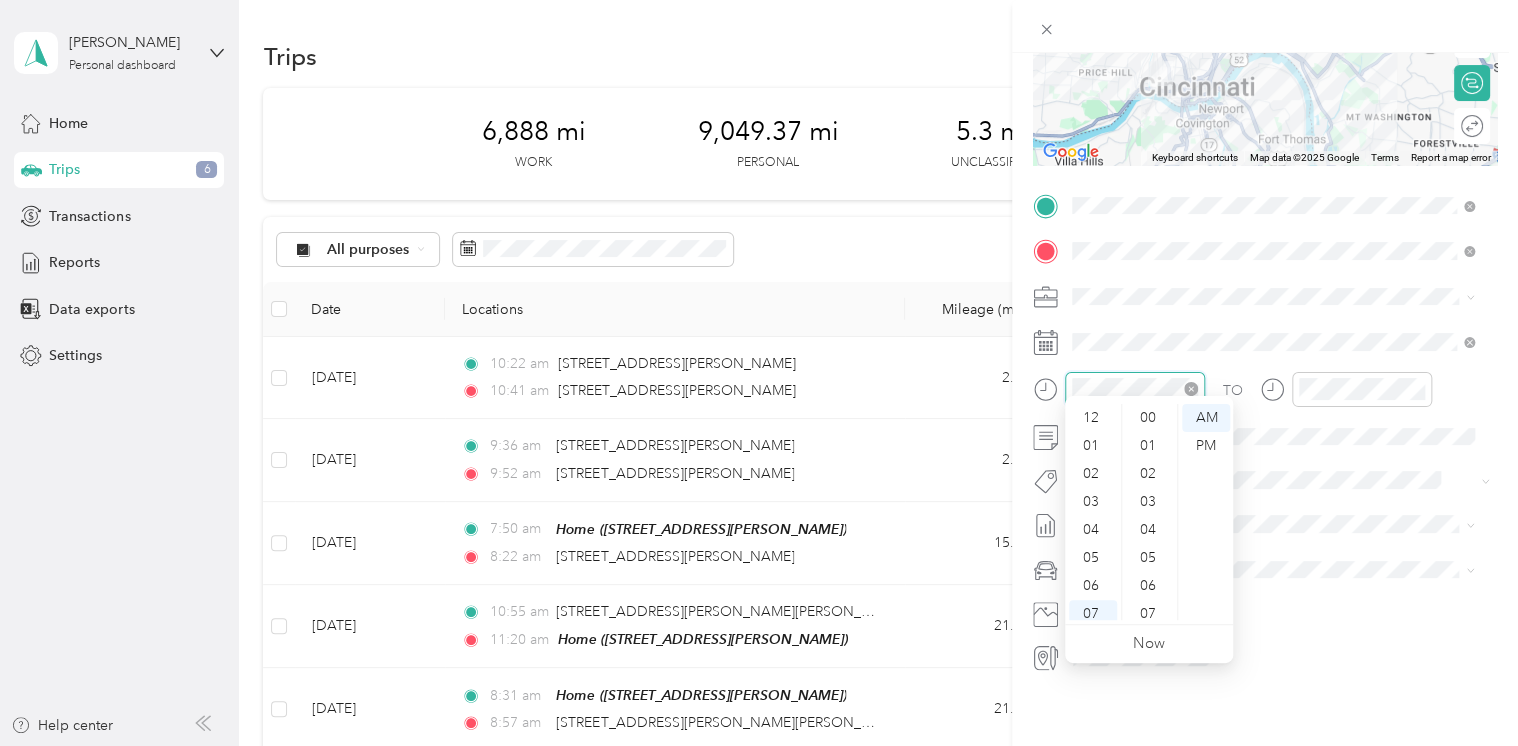 scroll, scrollTop: 1008, scrollLeft: 0, axis: vertical 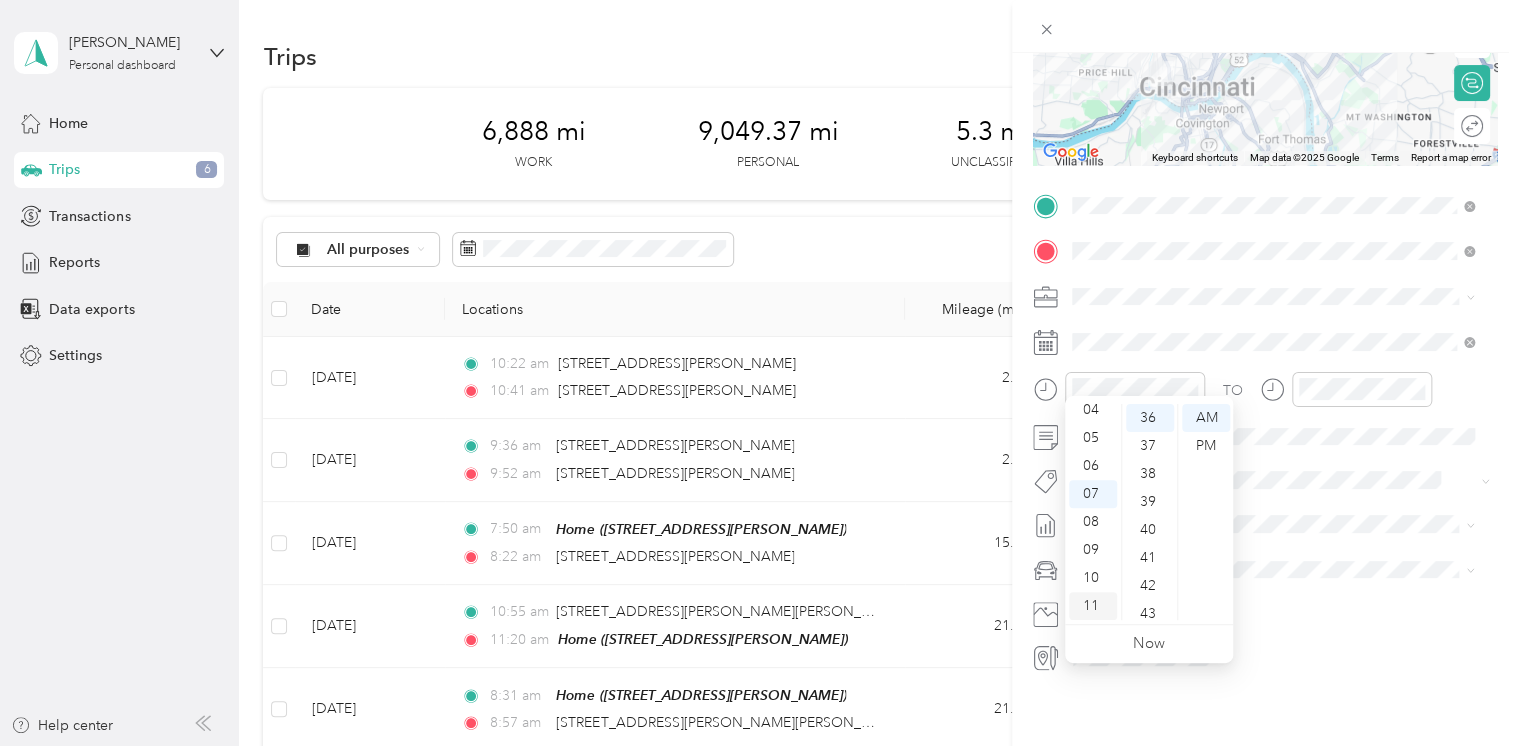 click on "11" at bounding box center [1093, 606] 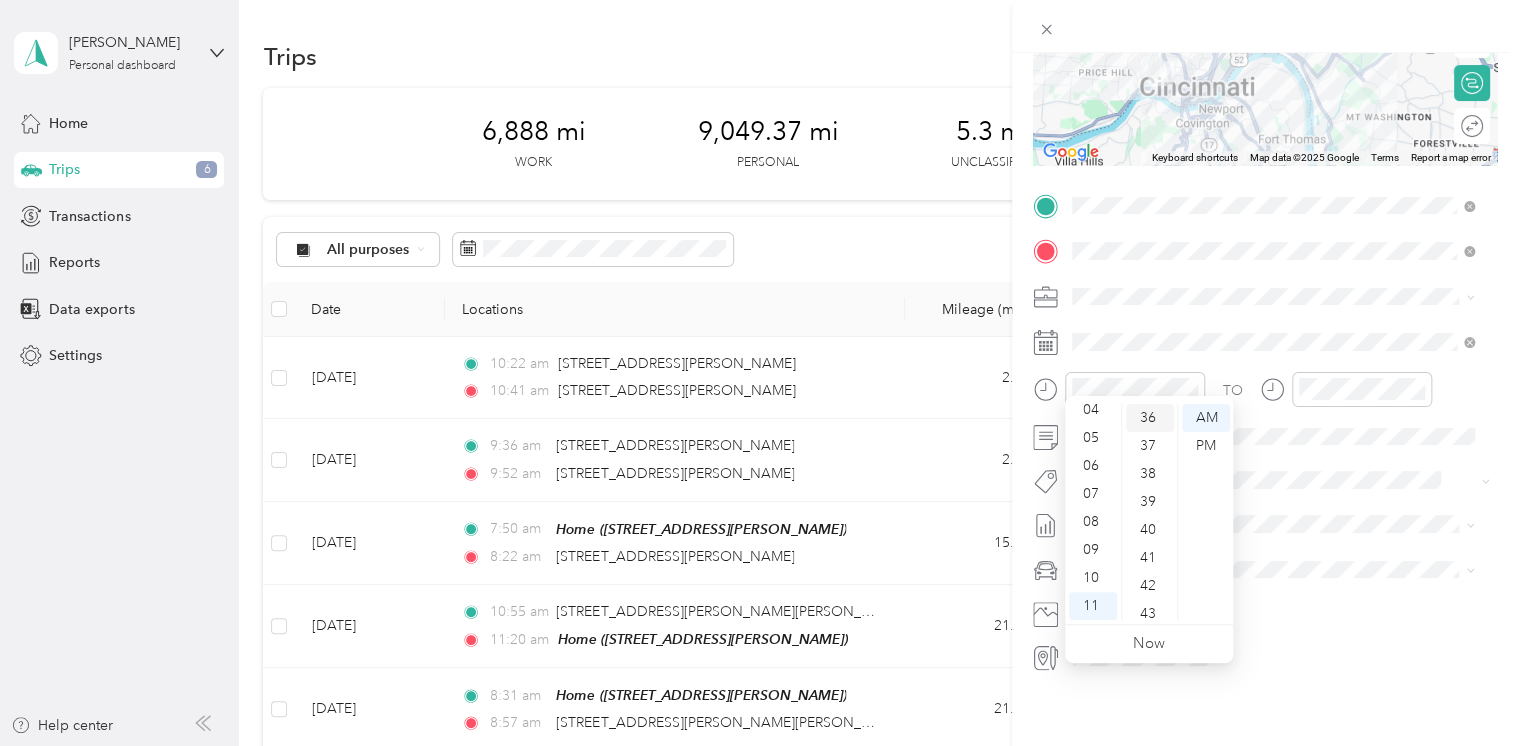 click on "36" at bounding box center [1150, 418] 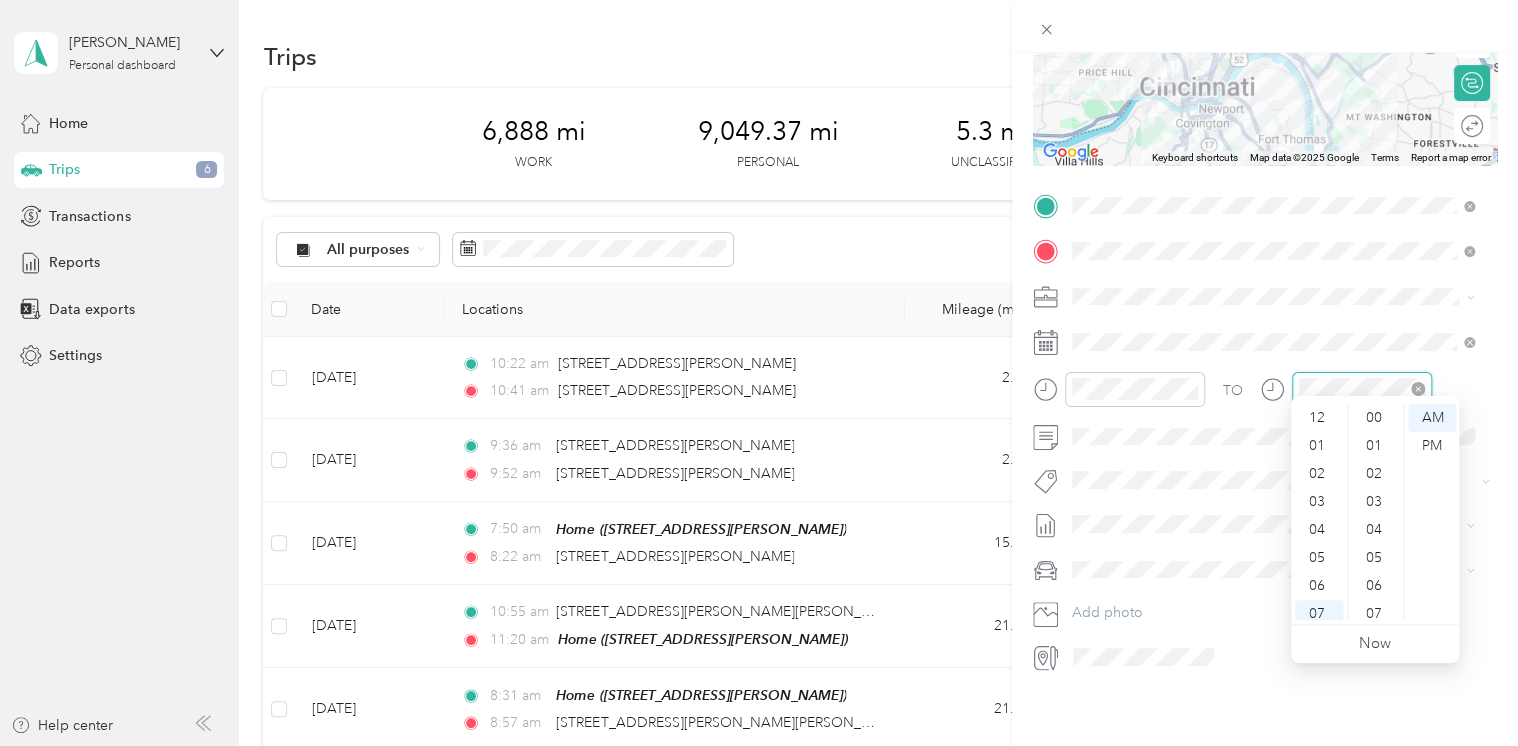scroll, scrollTop: 1008, scrollLeft: 0, axis: vertical 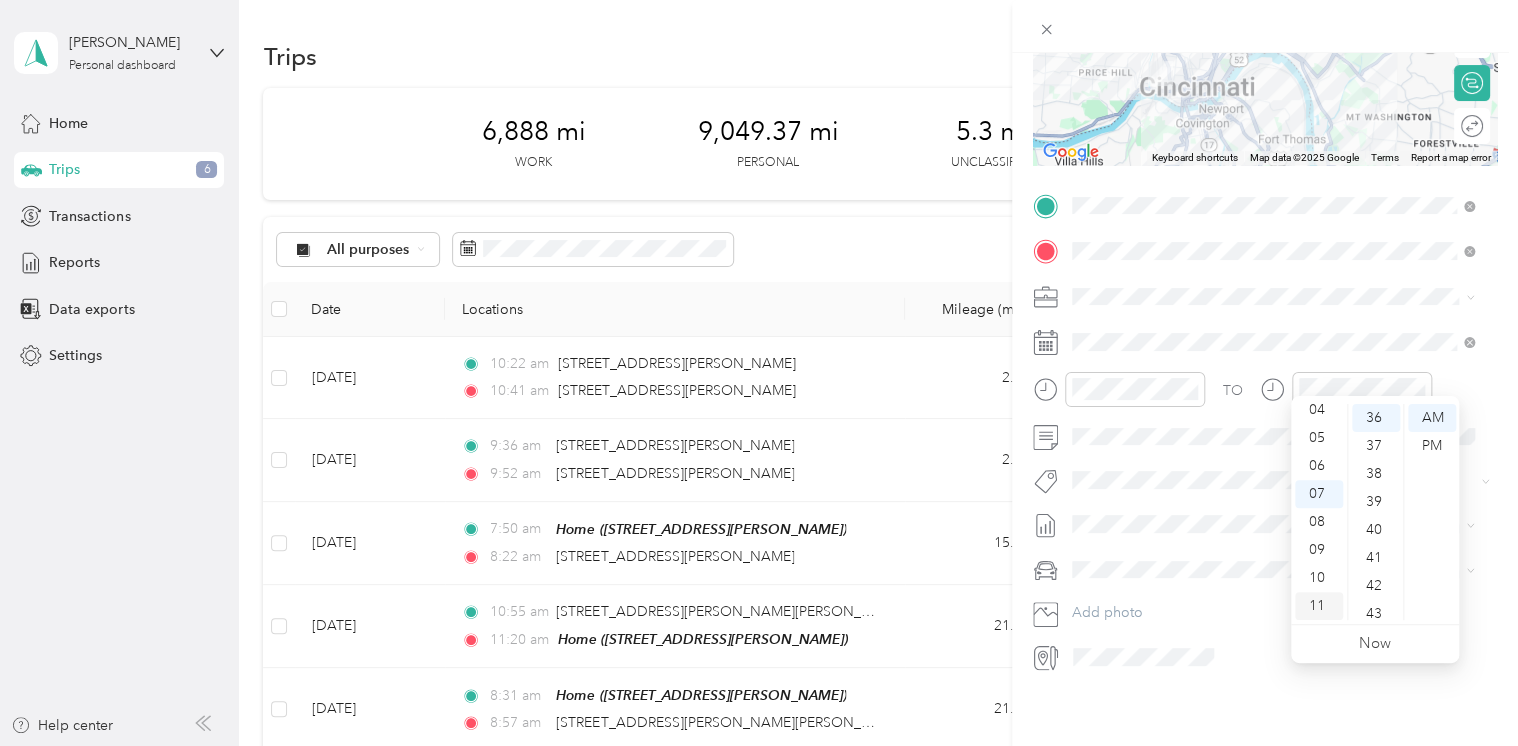 click on "11" at bounding box center (1319, 606) 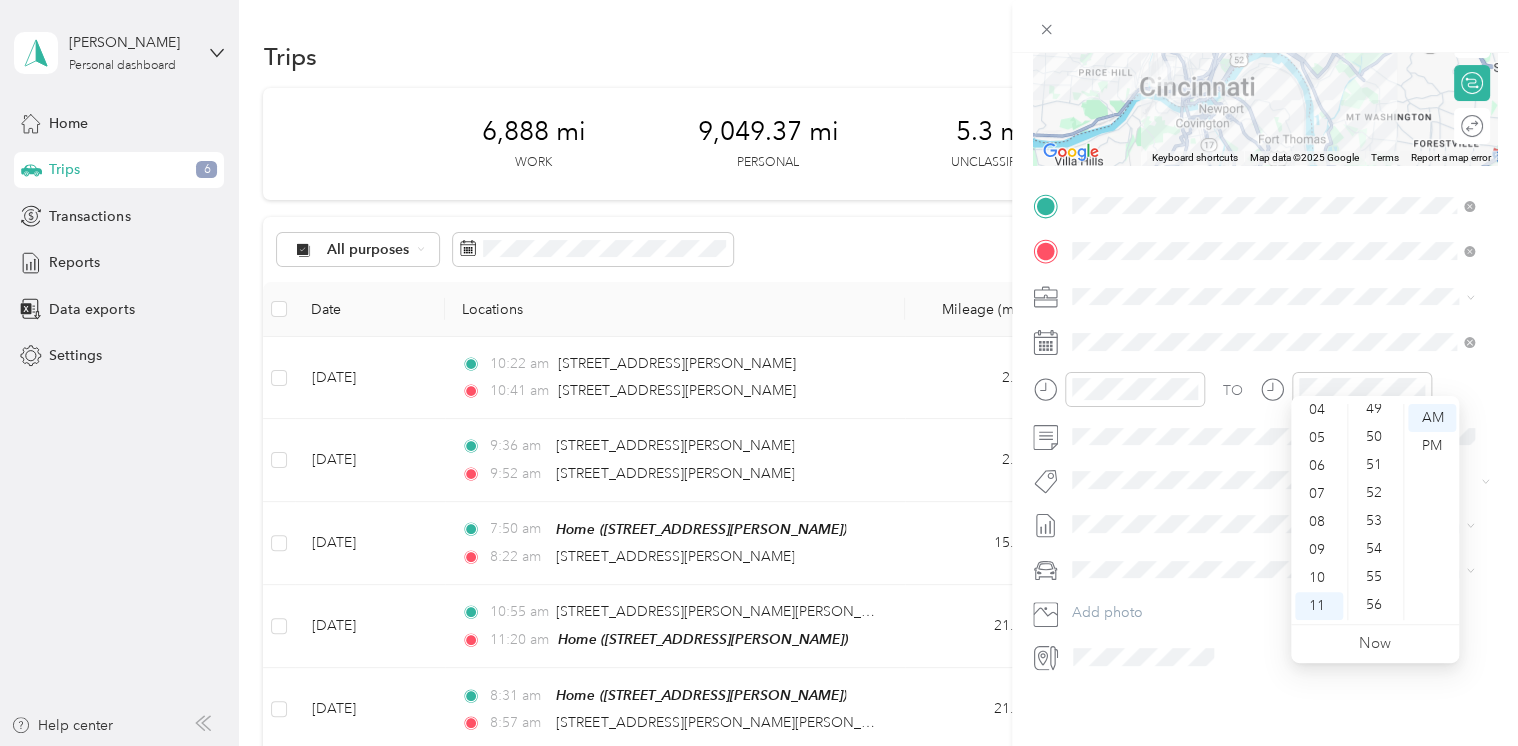 scroll, scrollTop: 1403, scrollLeft: 0, axis: vertical 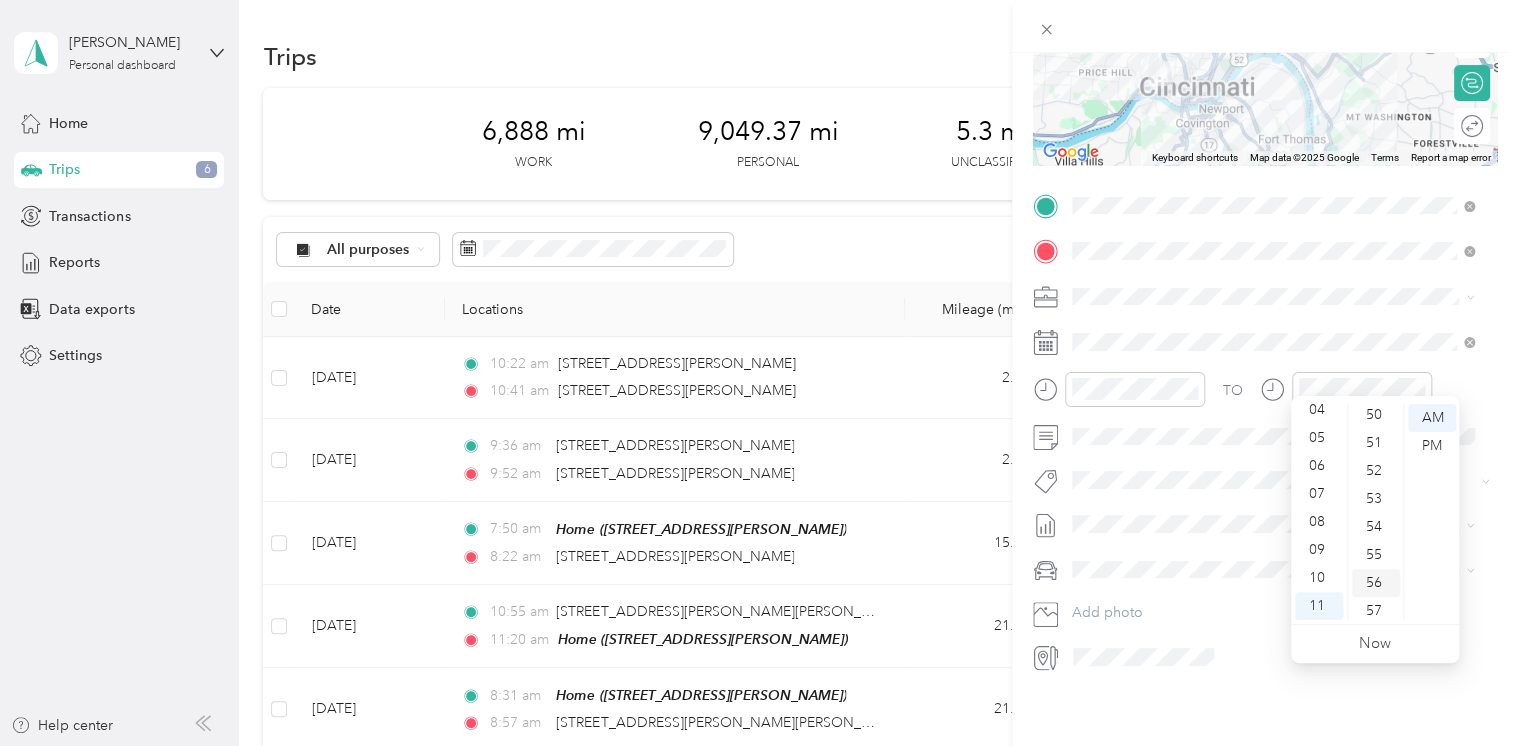 click on "56" at bounding box center [1376, 583] 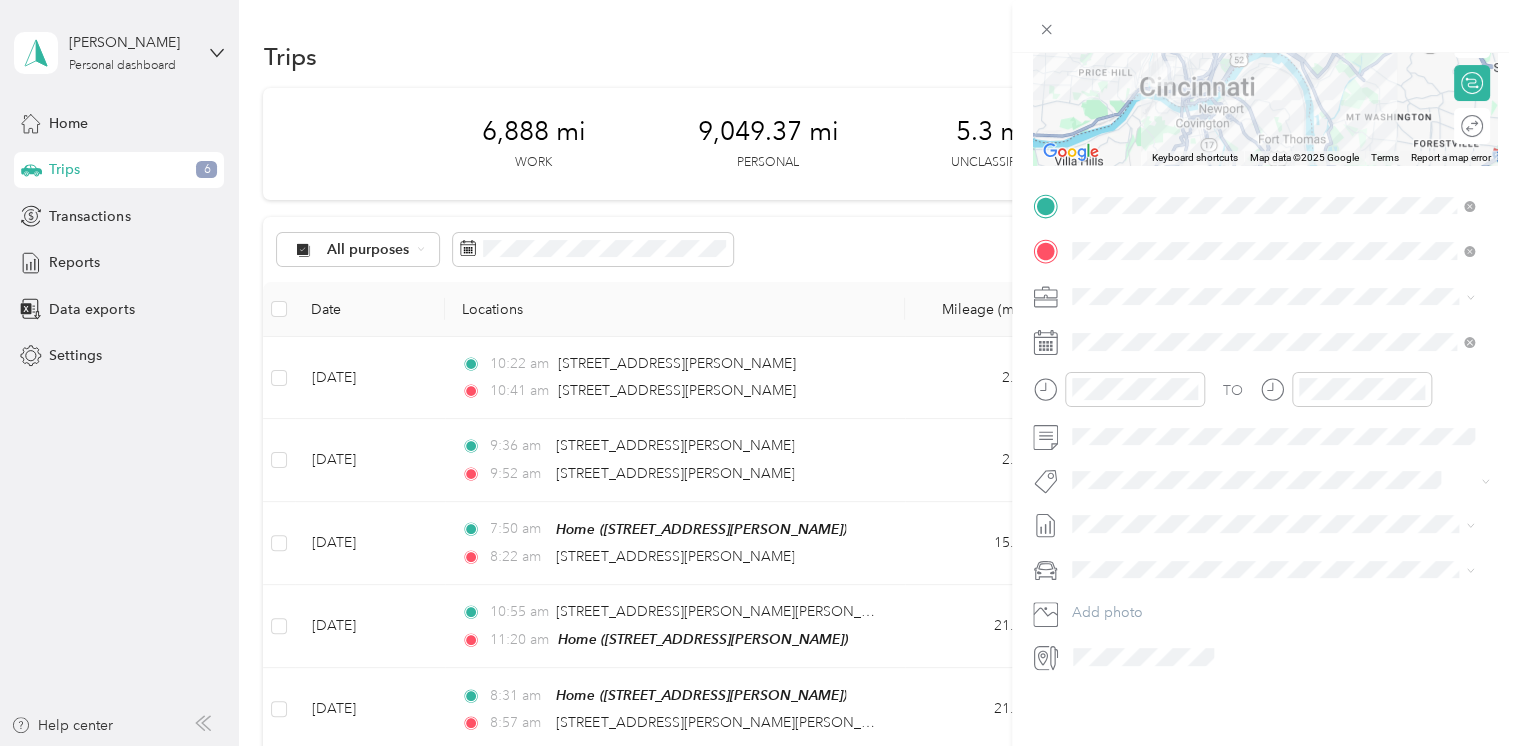 click on "New Trip Save This trip cannot be edited because it is either under review, approved, or paid. Contact your Team Manager to edit it. Miles ← Move left → Move right ↑ Move up ↓ Move down + Zoom in - Zoom out Home Jump left by 75% End Jump right by 75% Page Up Jump up by 75% Page Down Jump down by 75% To navigate, press the arrow keys. Keyboard shortcuts Map Data Map data ©2025 Google Map data ©2025 Google 2 km  Click to toggle between metric and imperial units Terms Report a map error Edit route Calculate route Round trip TO Add photo" at bounding box center (1265, 426) 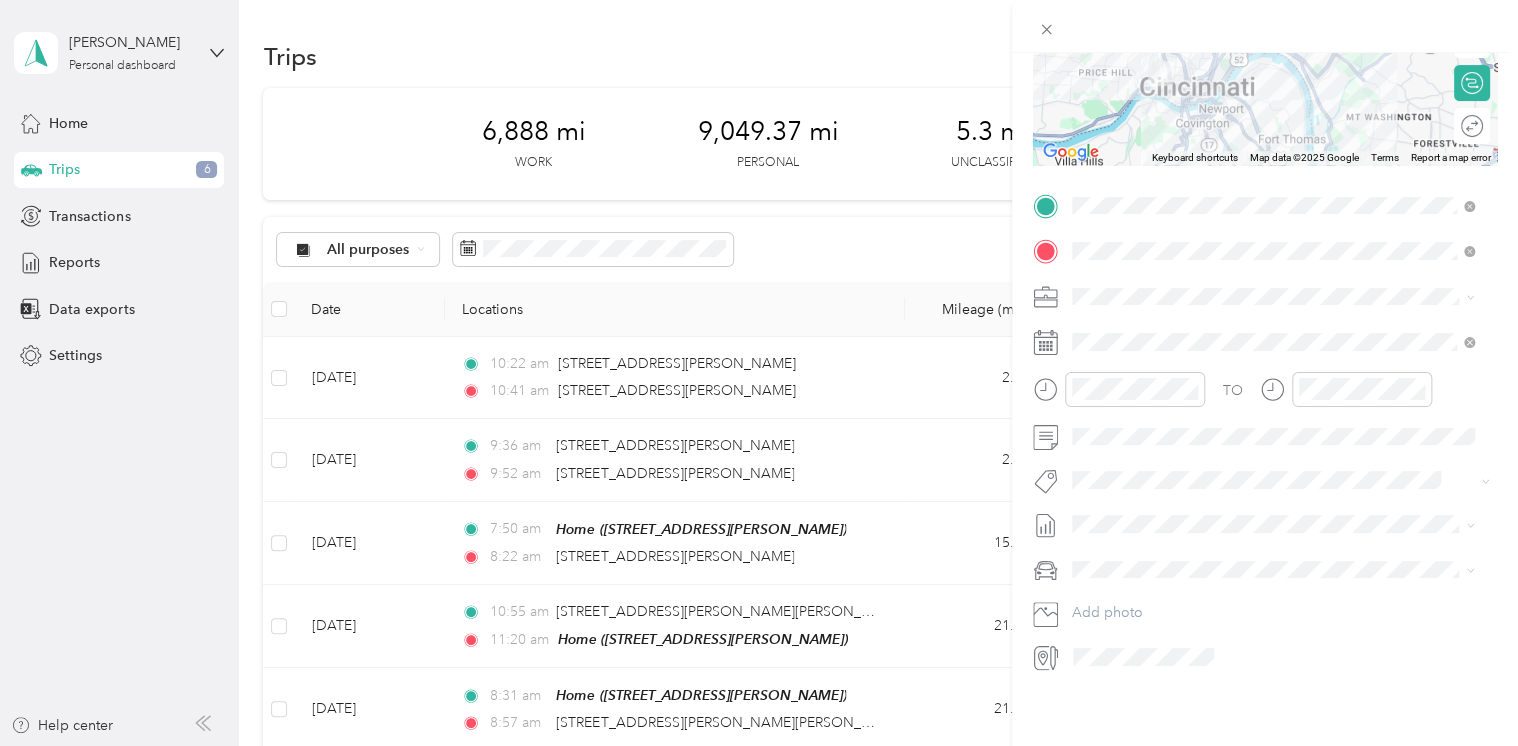 scroll, scrollTop: 0, scrollLeft: 0, axis: both 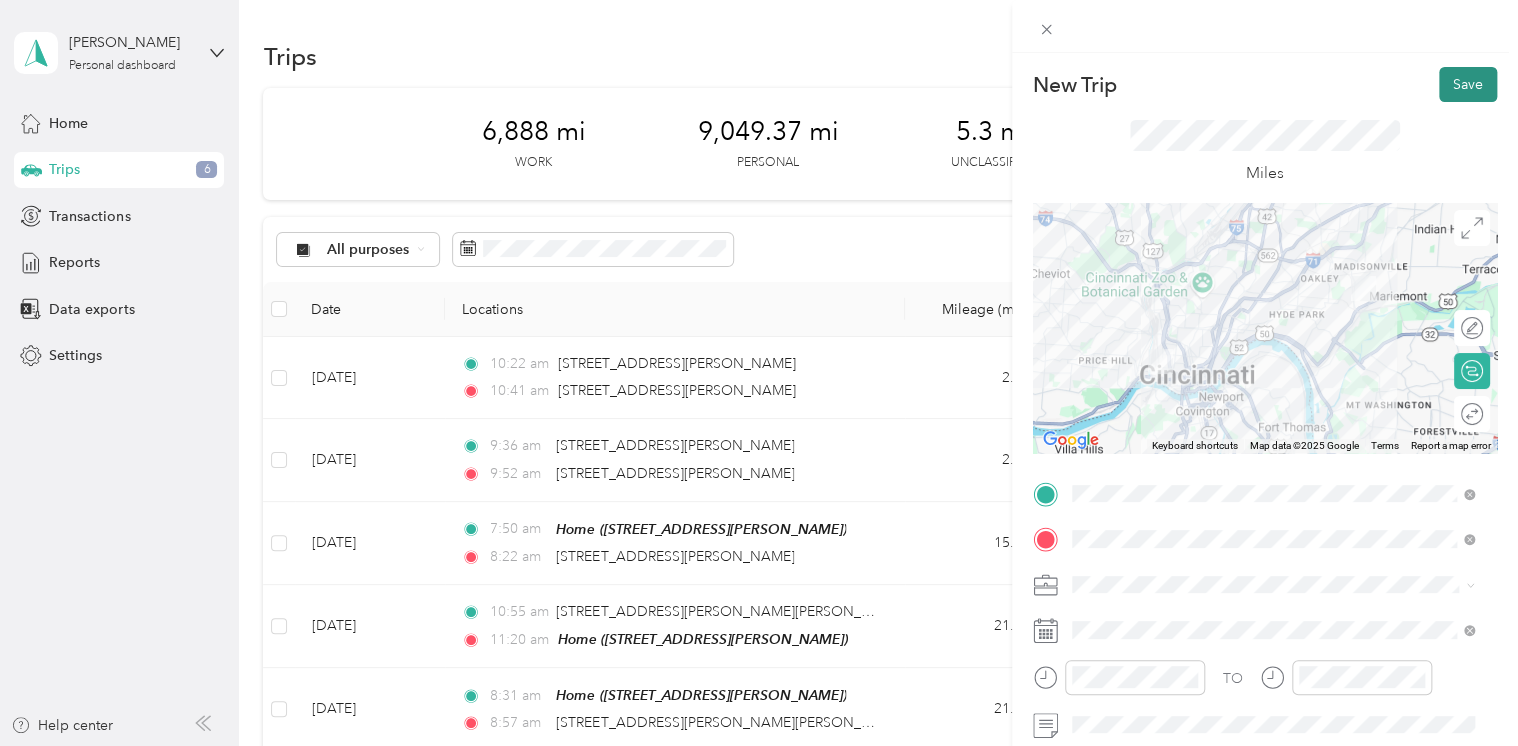 click on "Save" at bounding box center [1468, 84] 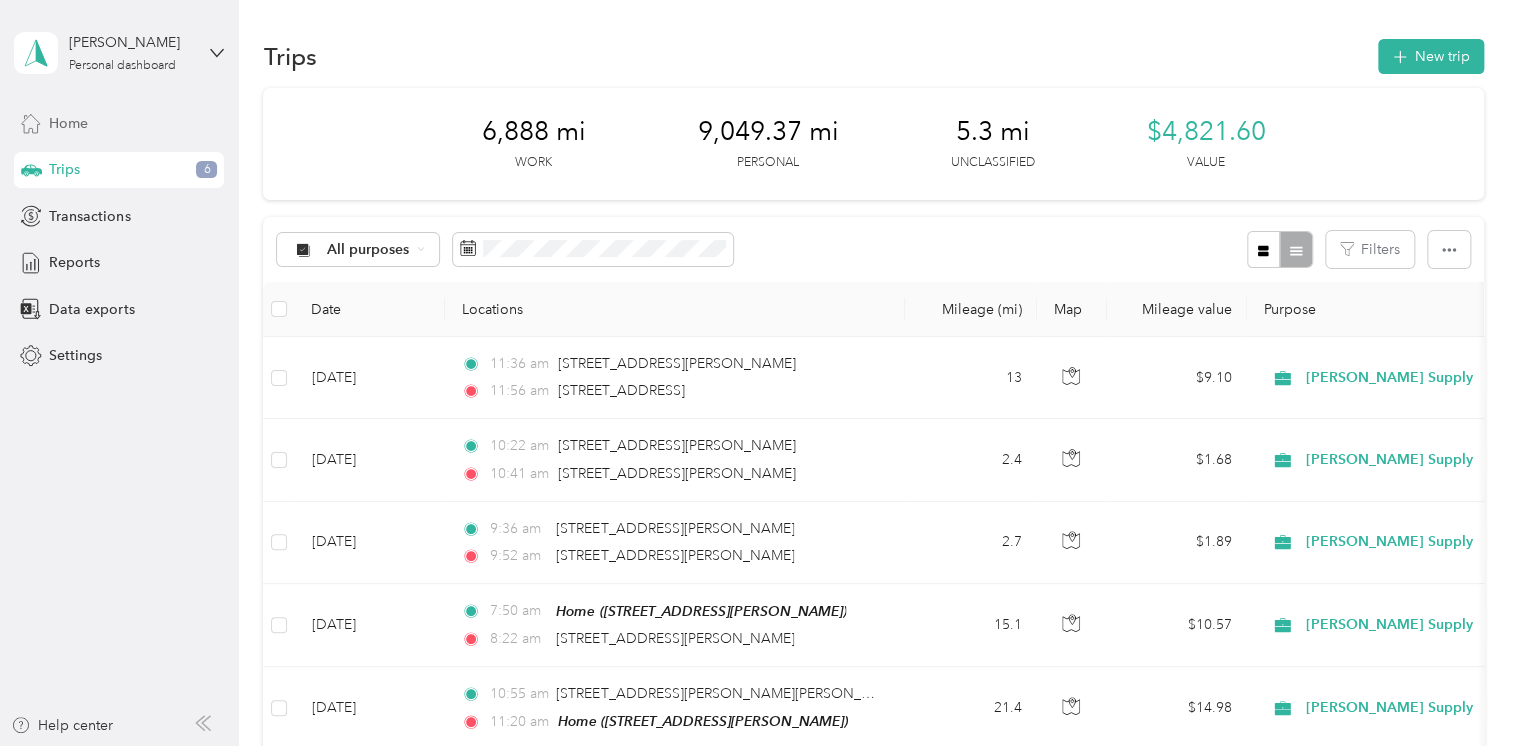 click on "Home" at bounding box center [68, 123] 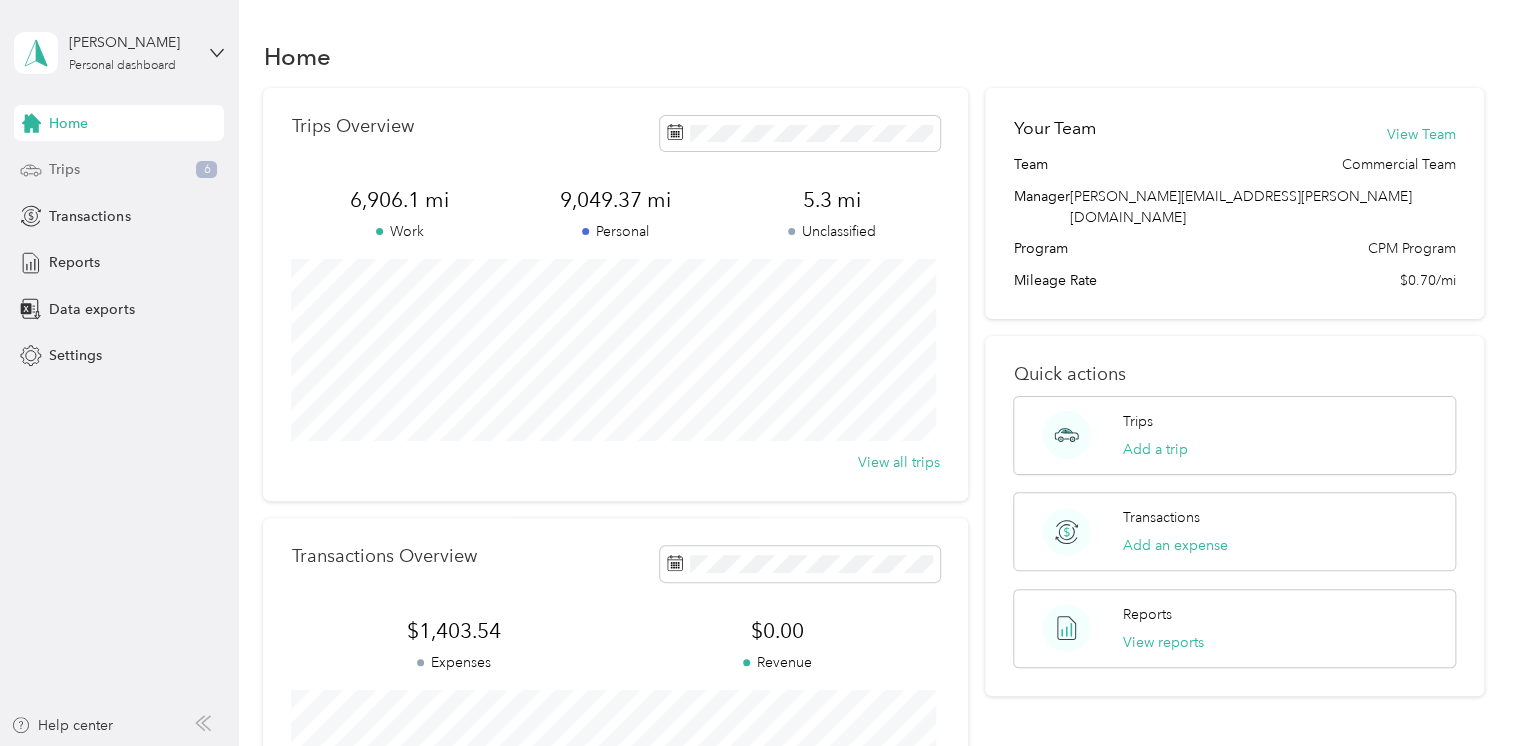 click on "Trips" at bounding box center [64, 169] 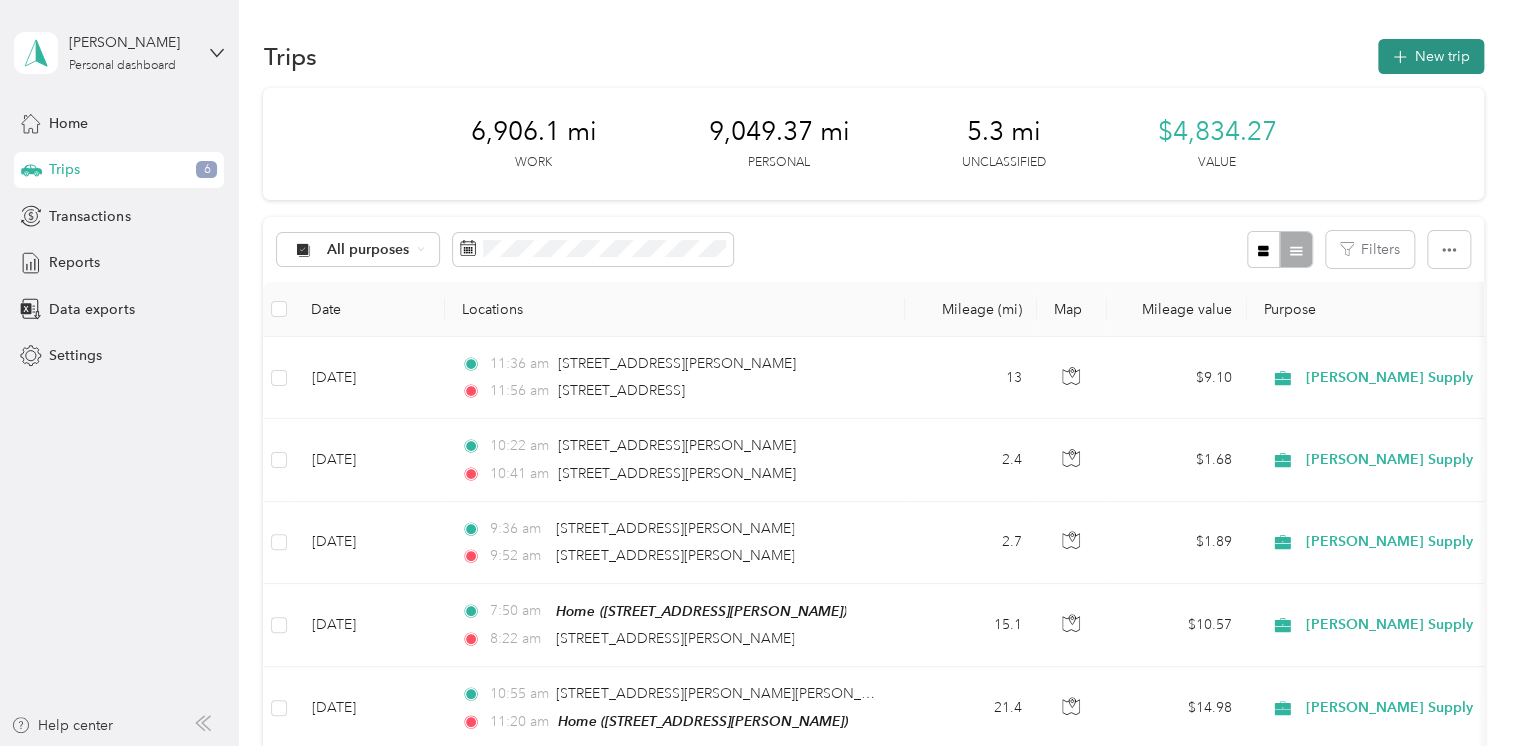 click on "New trip" at bounding box center [1431, 56] 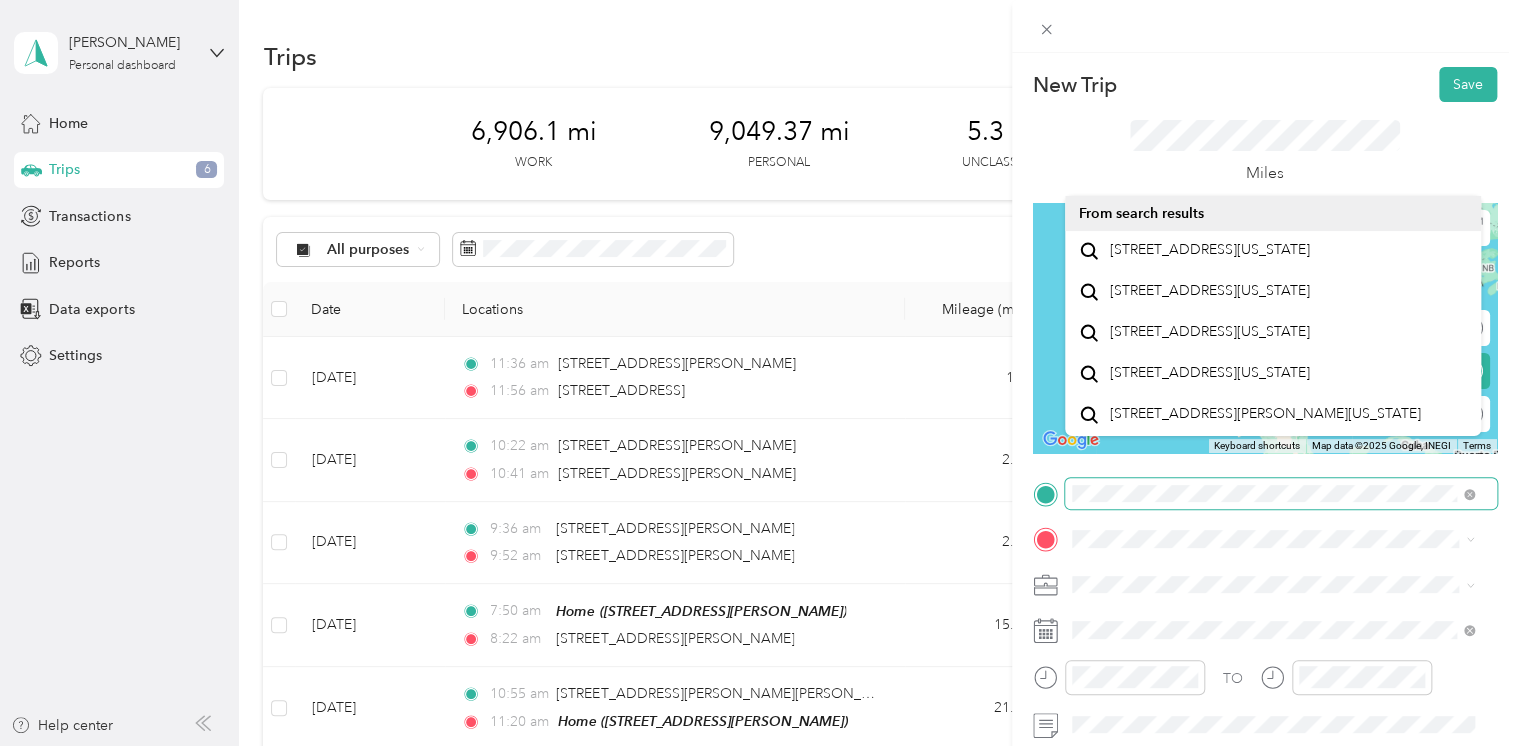 click on "TO Add photo" at bounding box center [1265, 719] 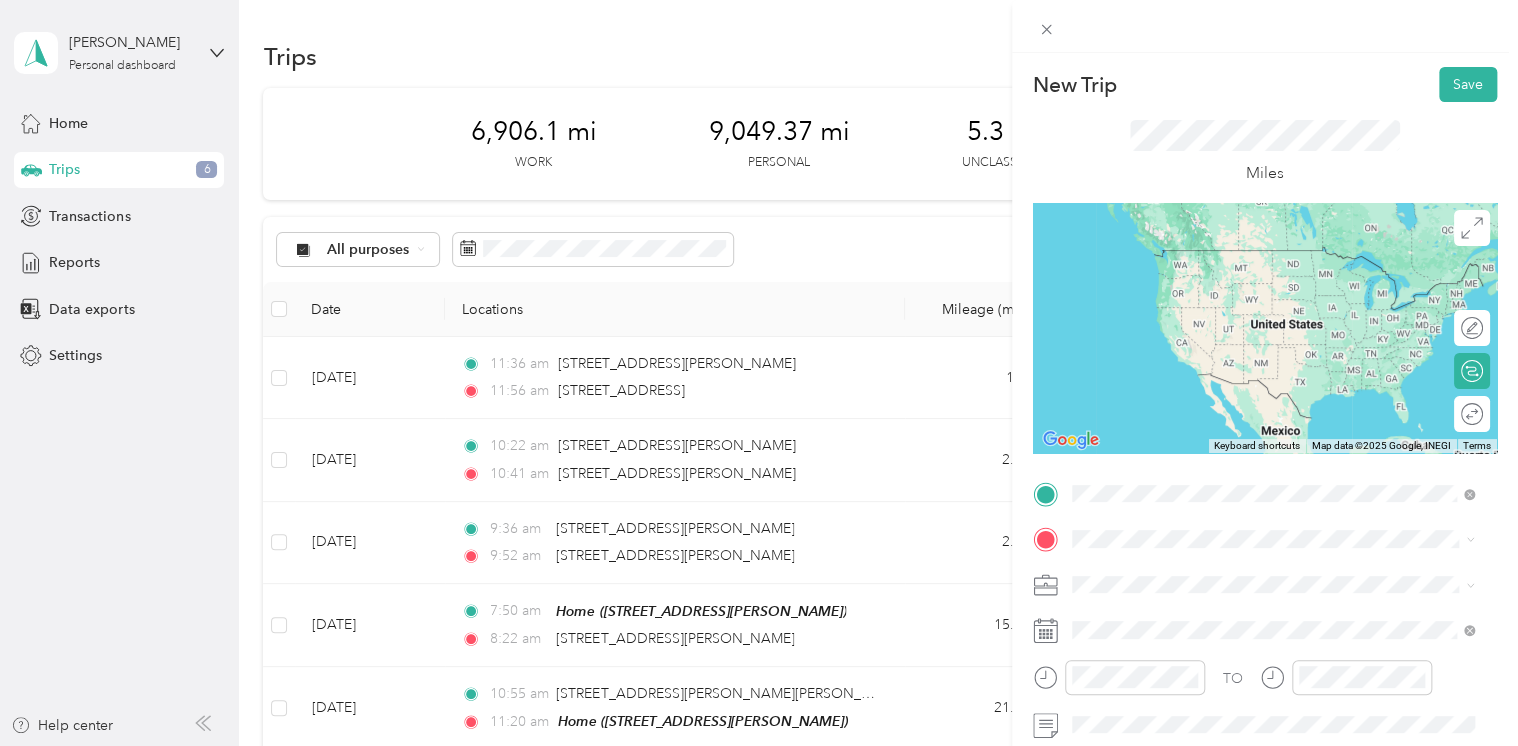click on "[STREET_ADDRESS][US_STATE]" at bounding box center [1209, 250] 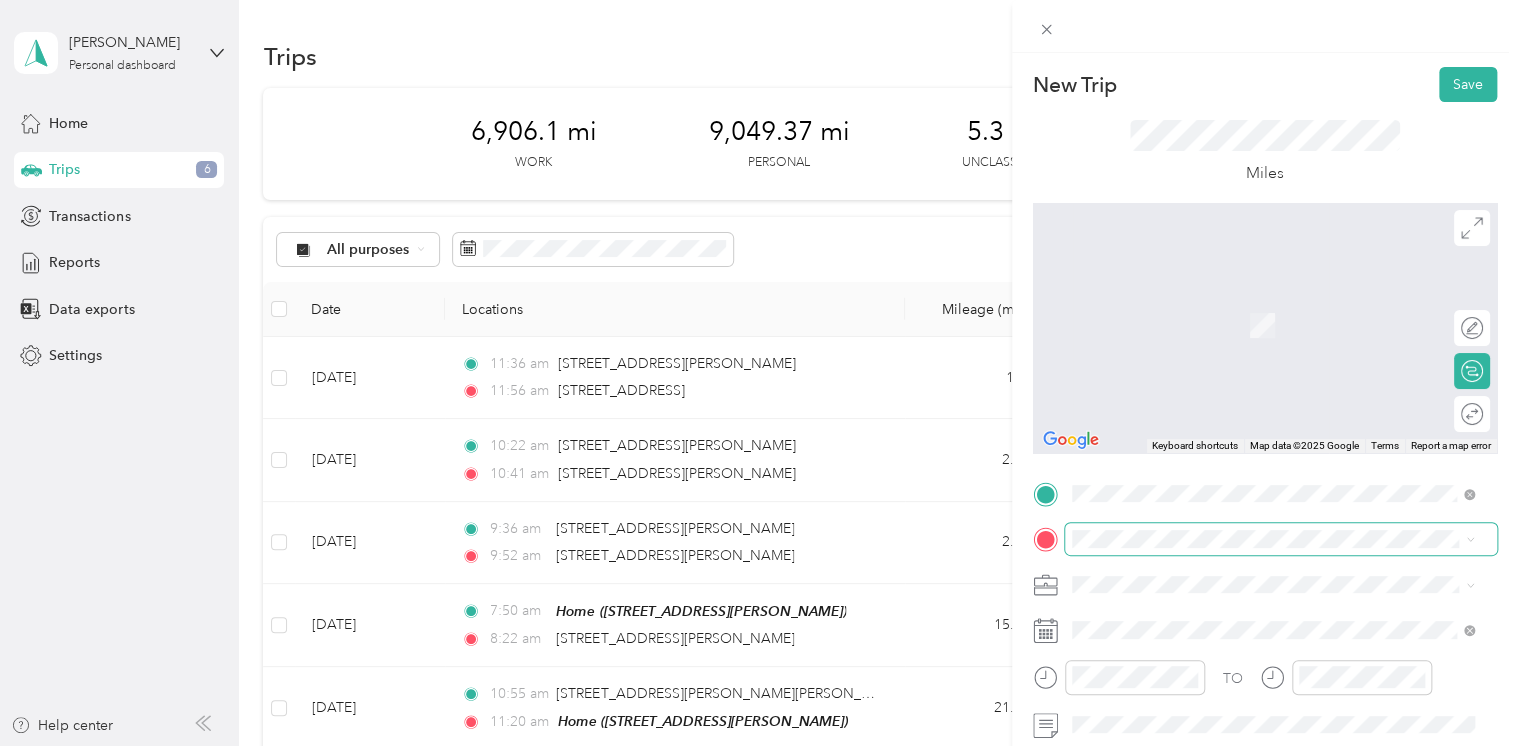 click at bounding box center [1281, 539] 